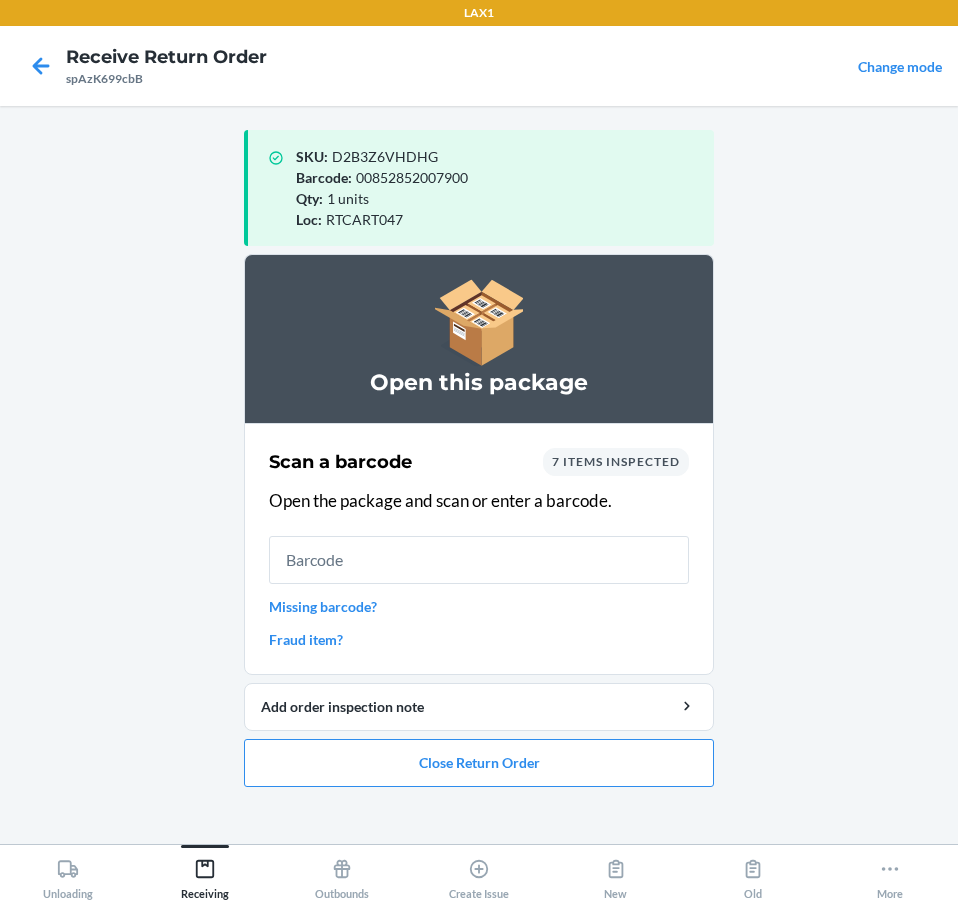 scroll, scrollTop: 0, scrollLeft: 0, axis: both 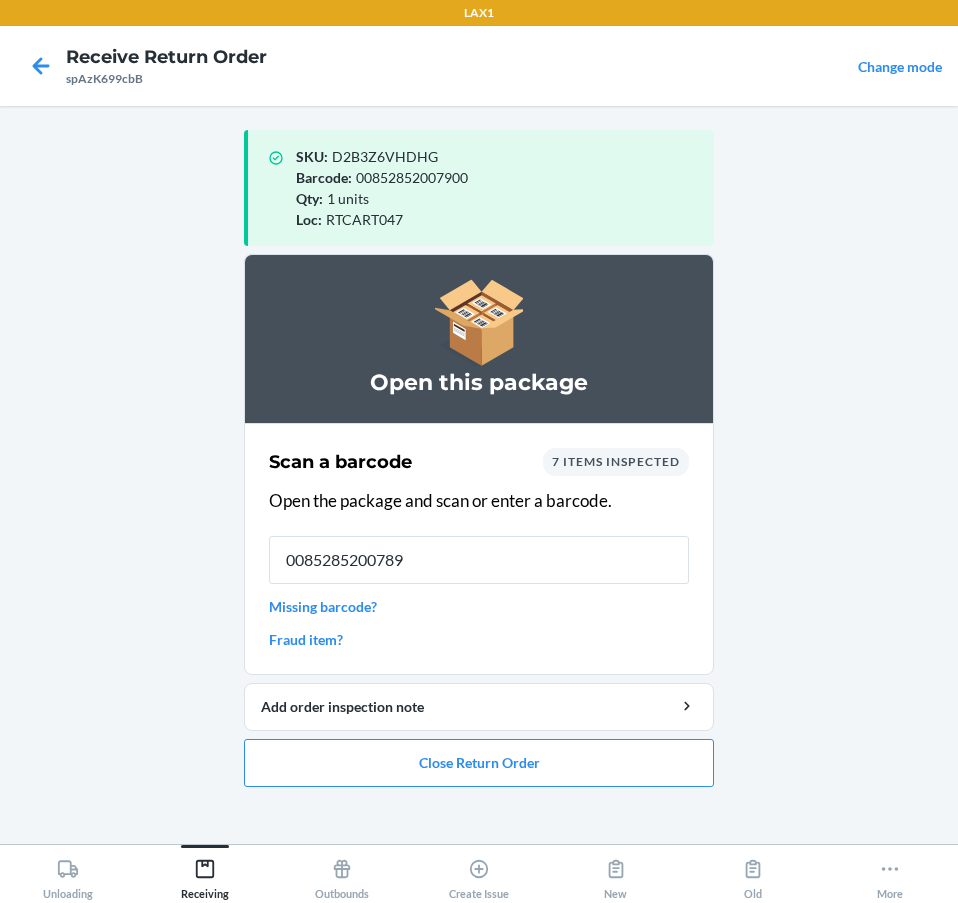 type on "00852852007894" 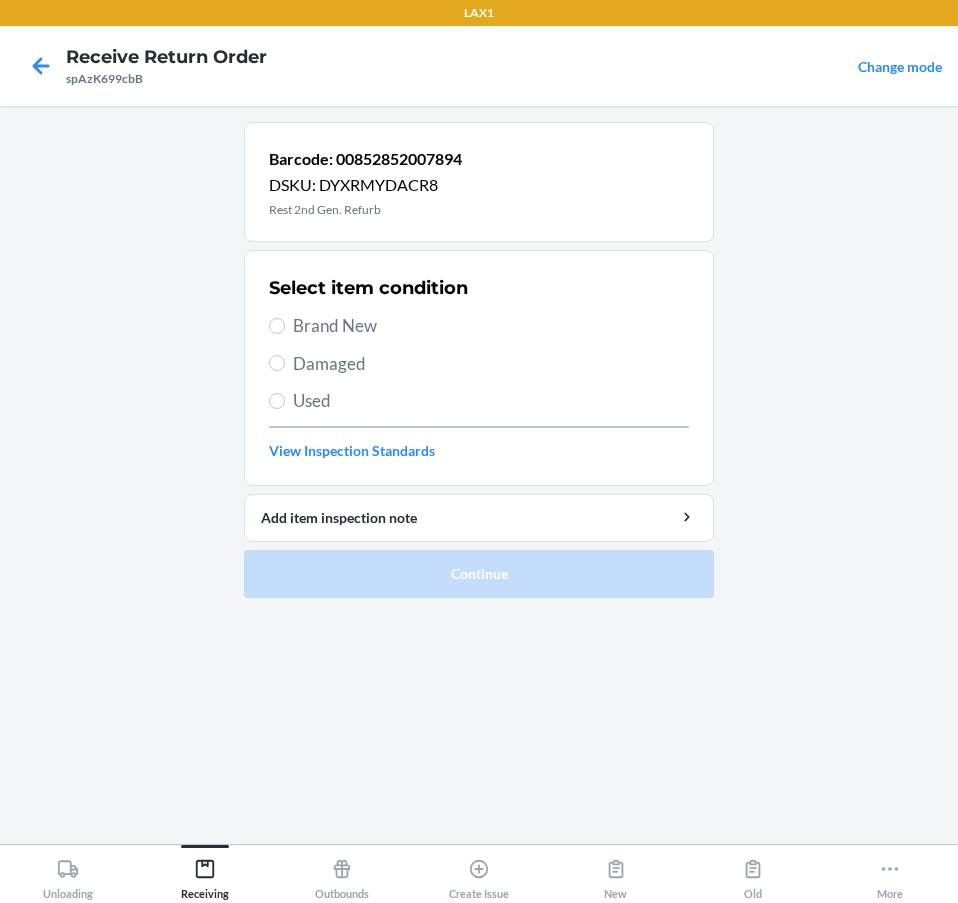 click on "Brand New" at bounding box center [491, 326] 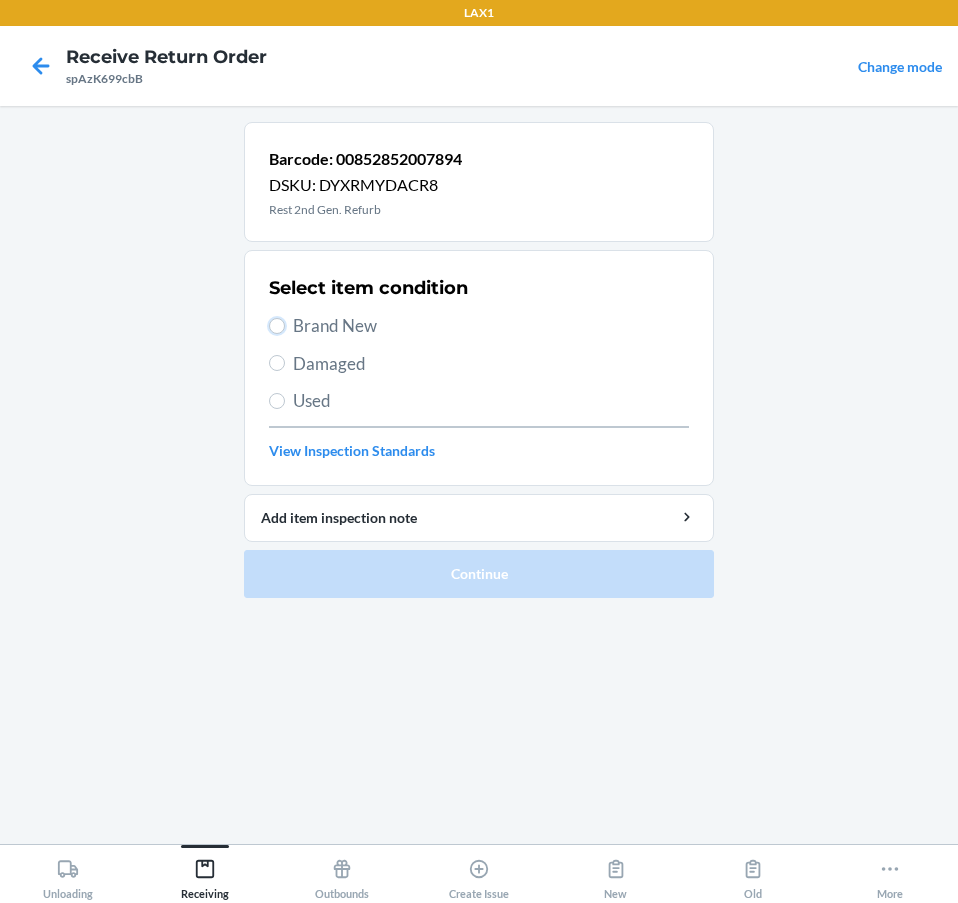 click on "Brand New" at bounding box center (277, 326) 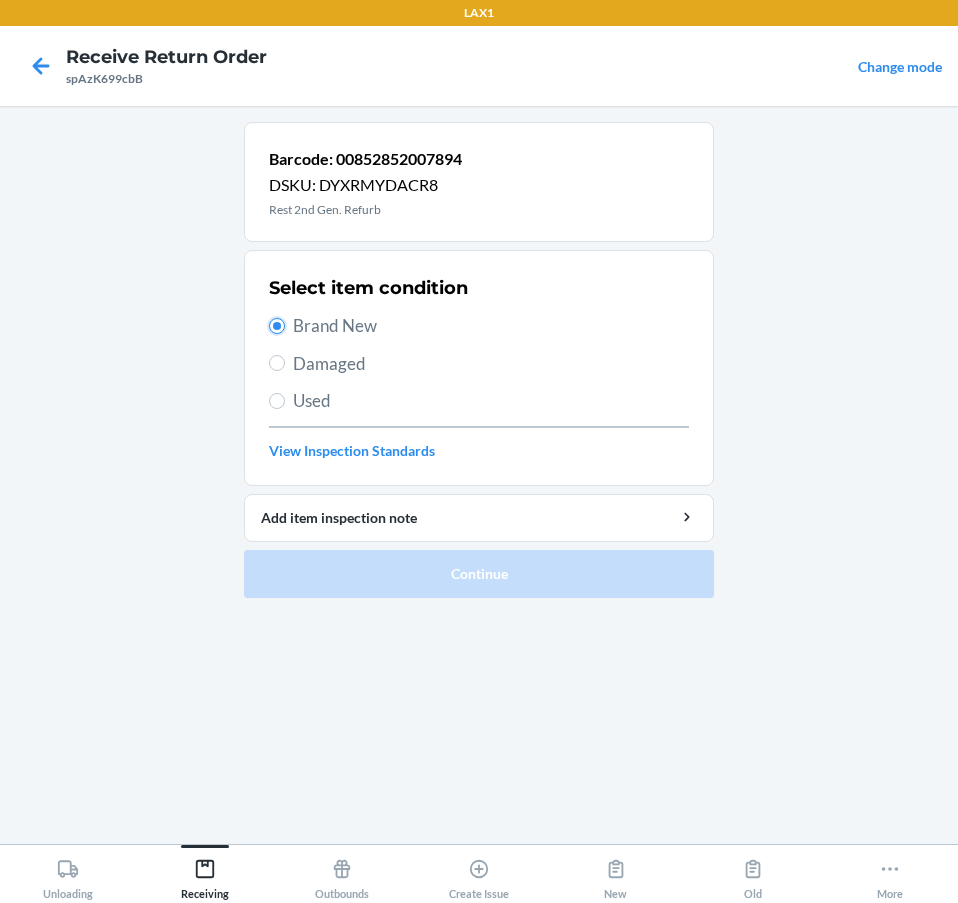 radio on "true" 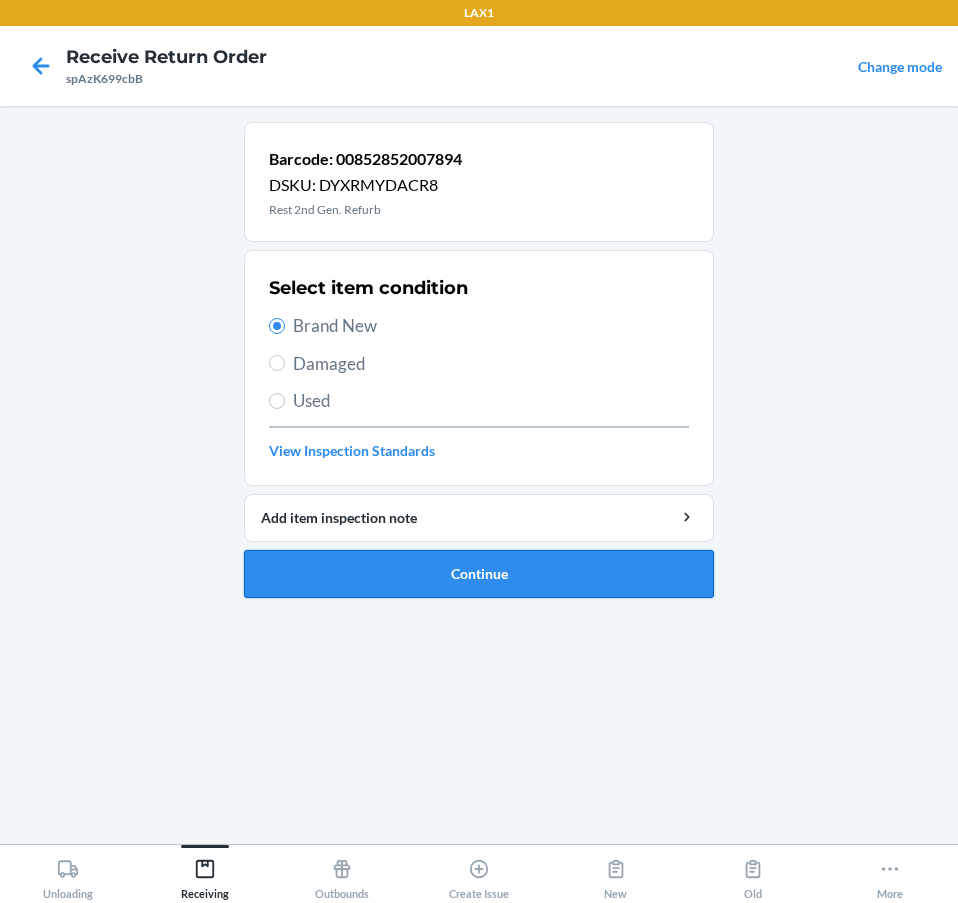 click on "Continue" at bounding box center [479, 574] 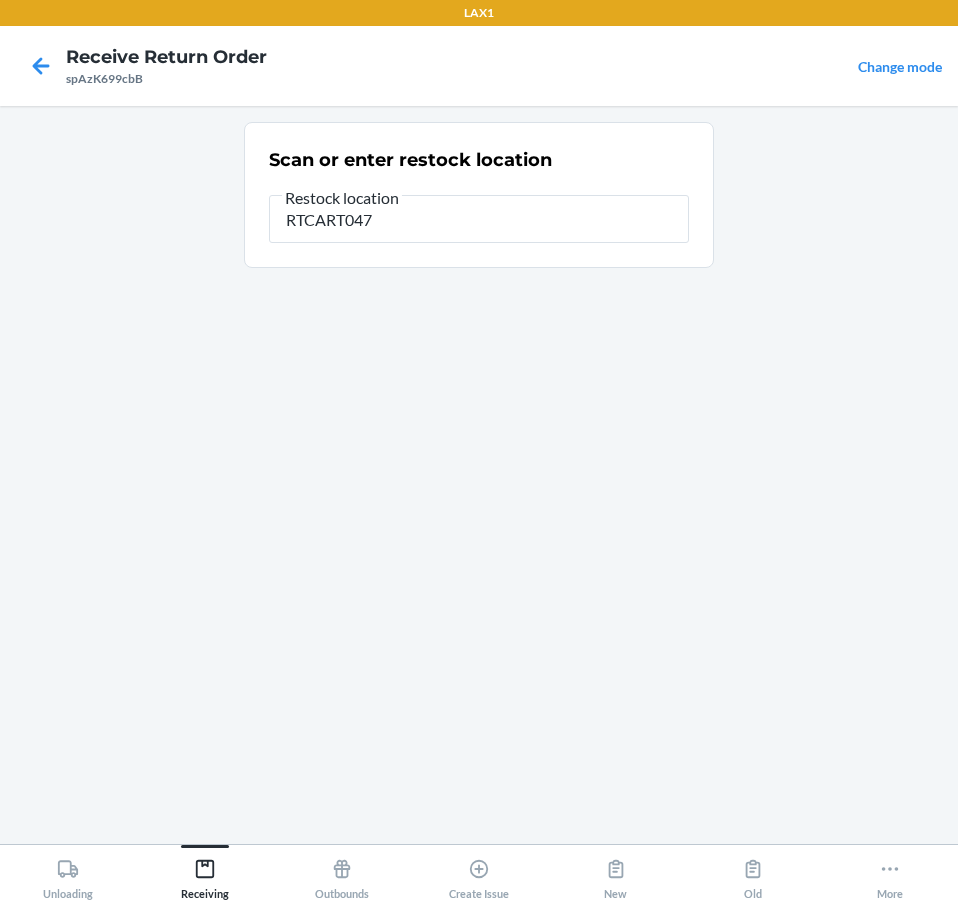 type on "RTCART047" 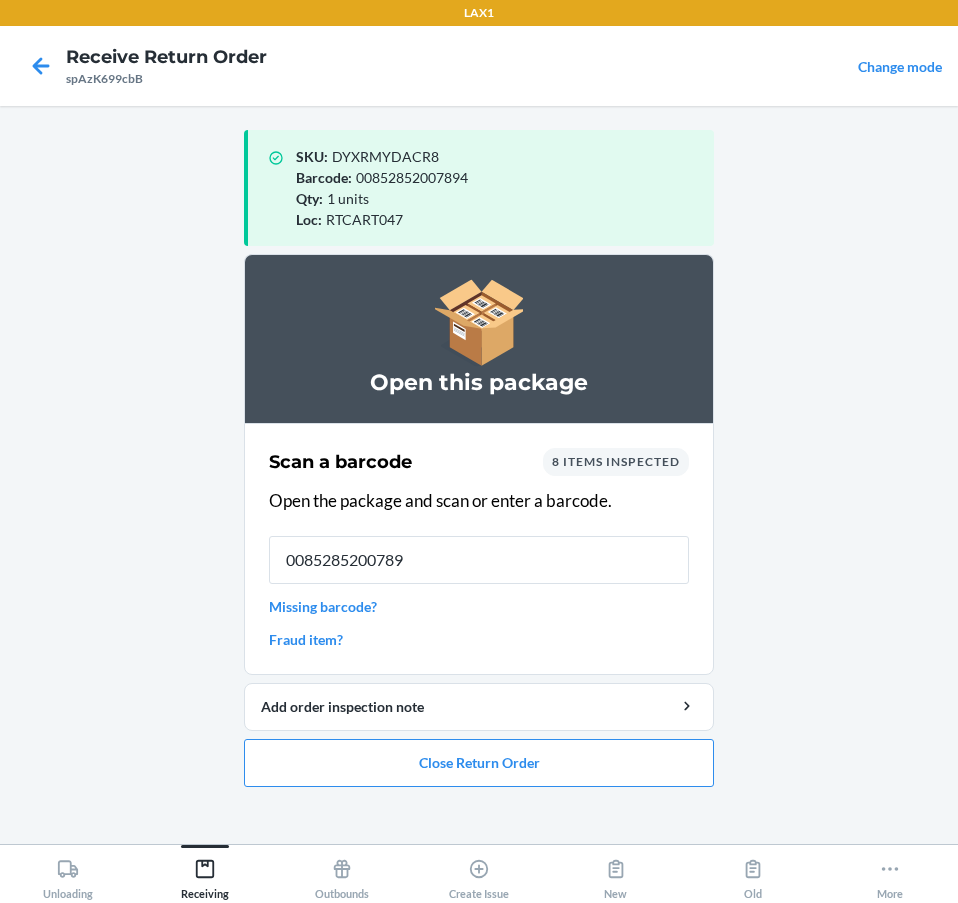 type on "00852852007894" 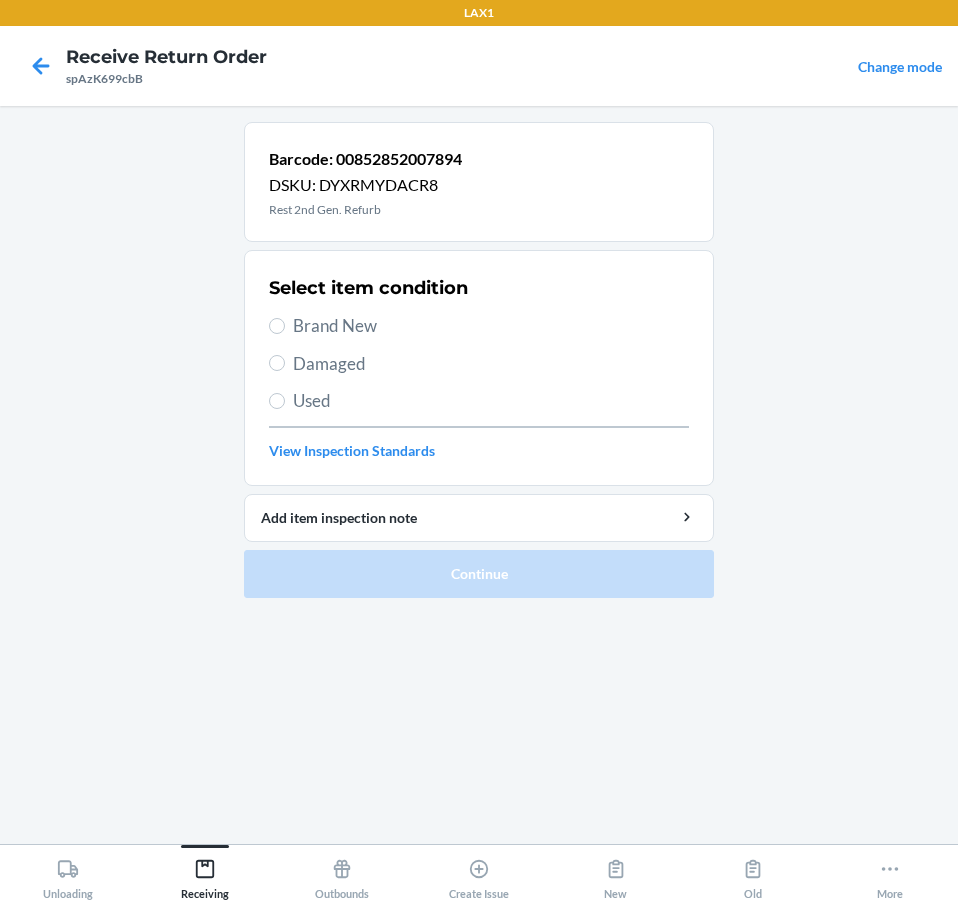 click on "Brand New" at bounding box center (491, 326) 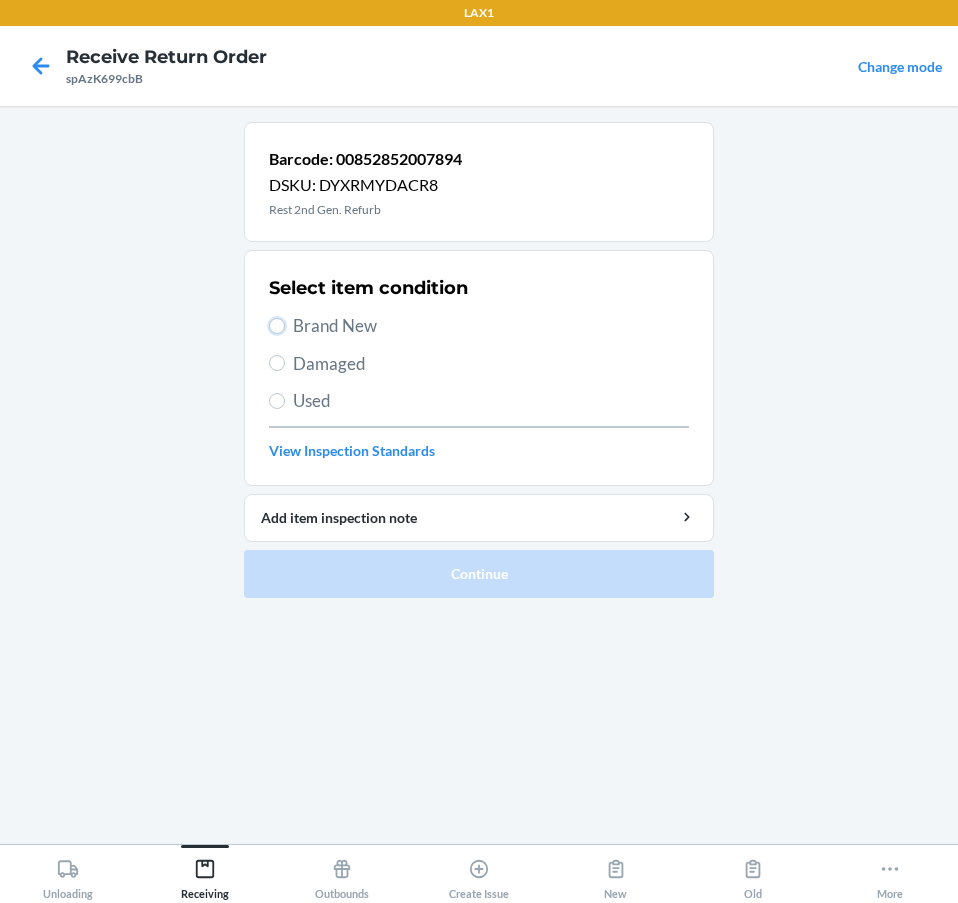 click on "Brand New" at bounding box center (277, 326) 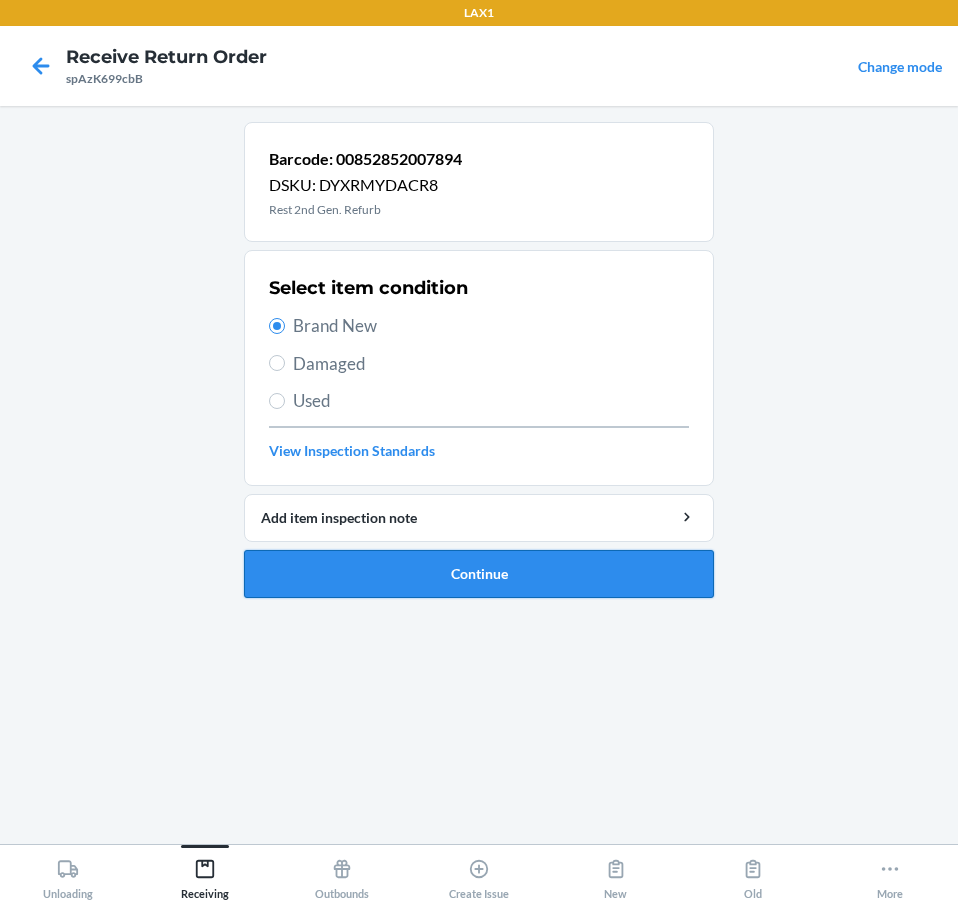 click on "Continue" at bounding box center [479, 574] 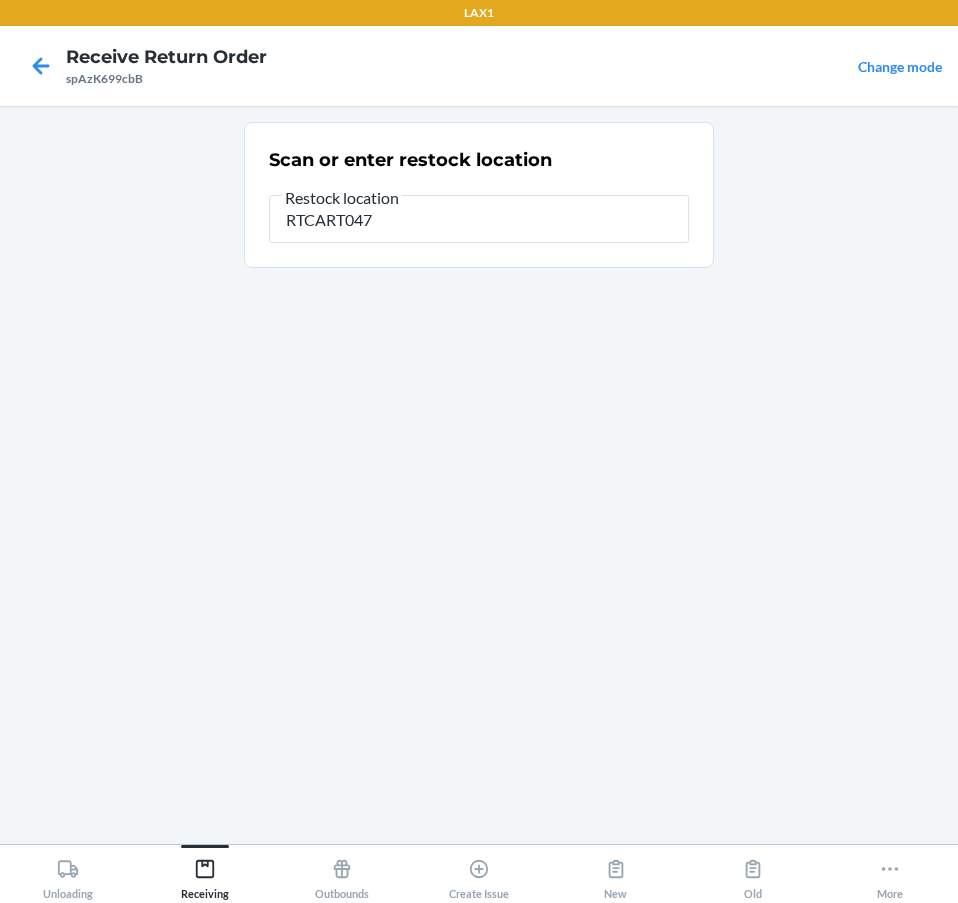 type on "RTCART047" 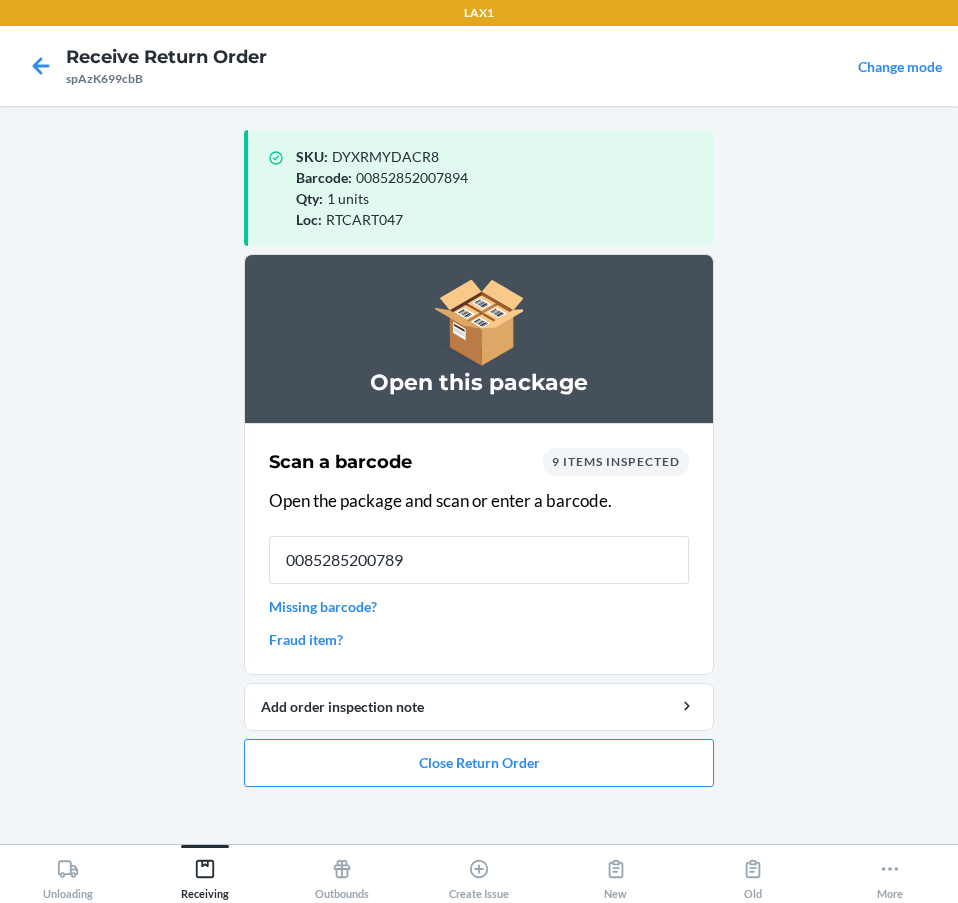 type on "00852852007894" 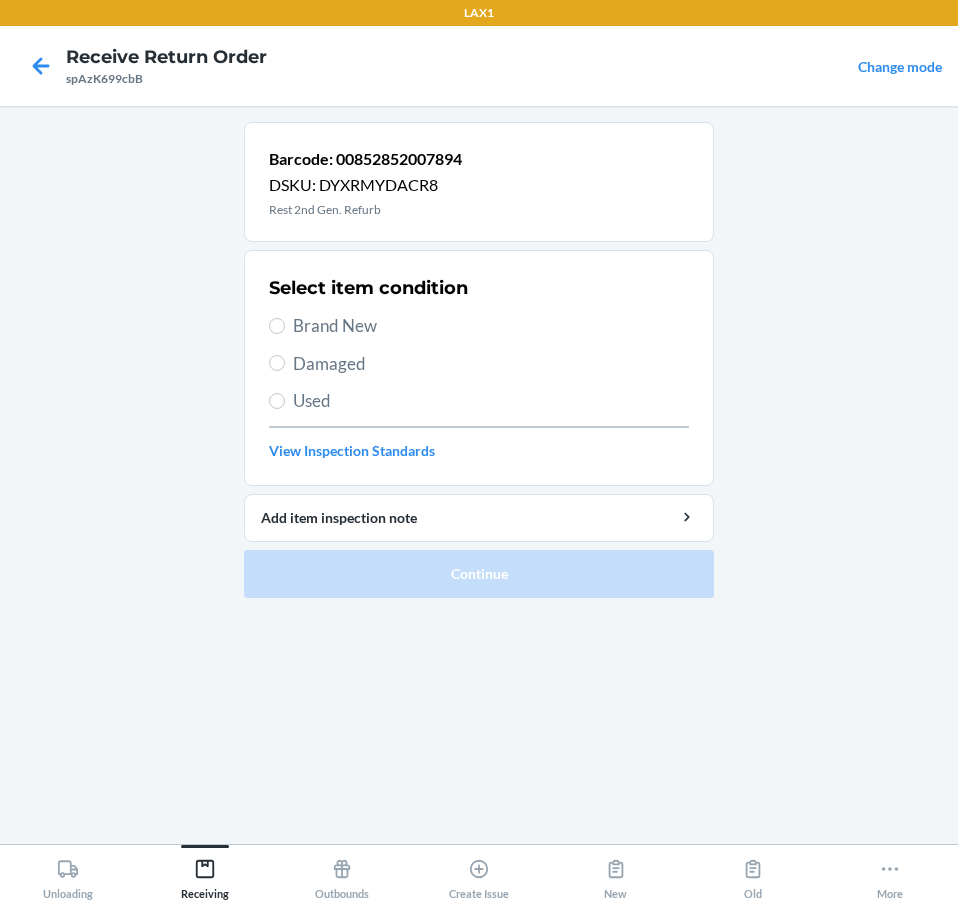 click on "Brand New" at bounding box center (491, 326) 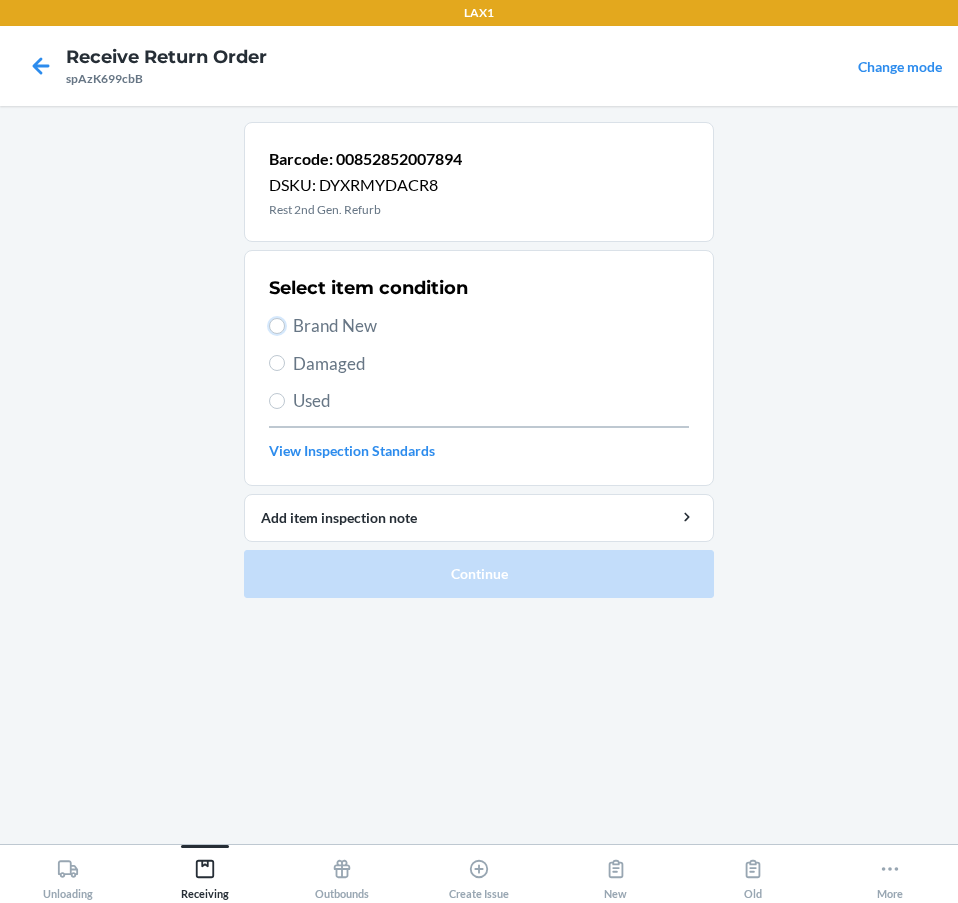 click on "Brand New" at bounding box center (277, 326) 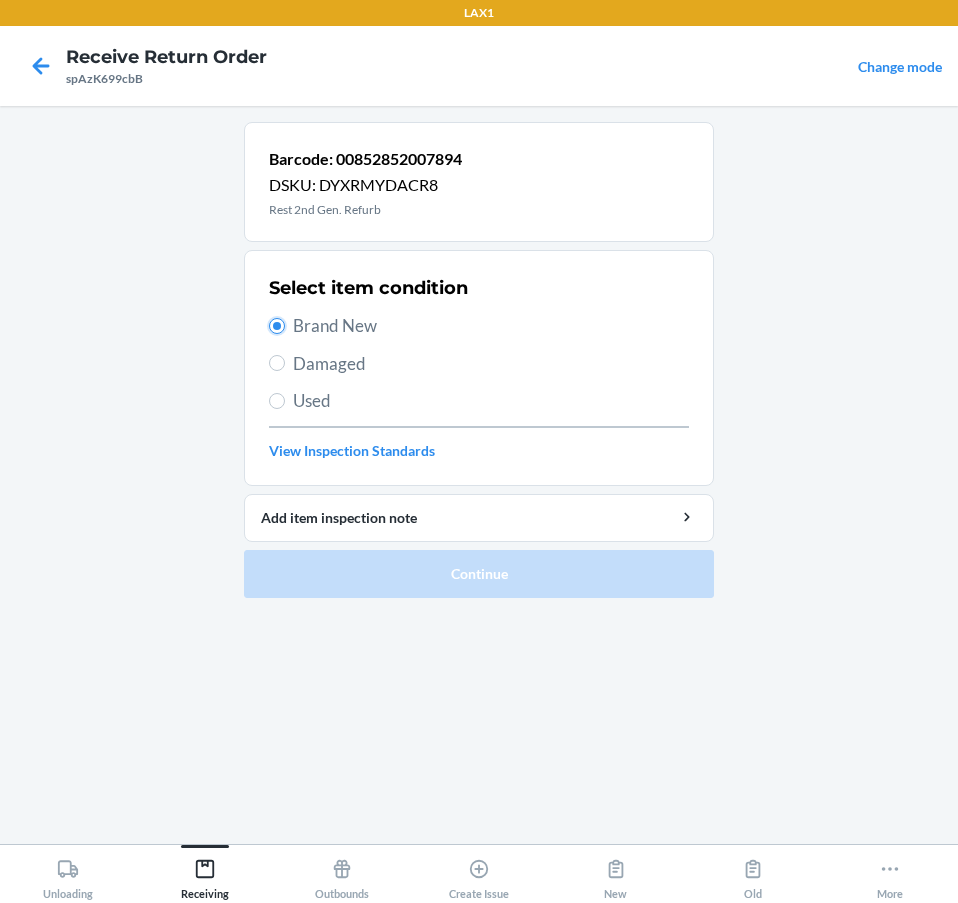 radio on "true" 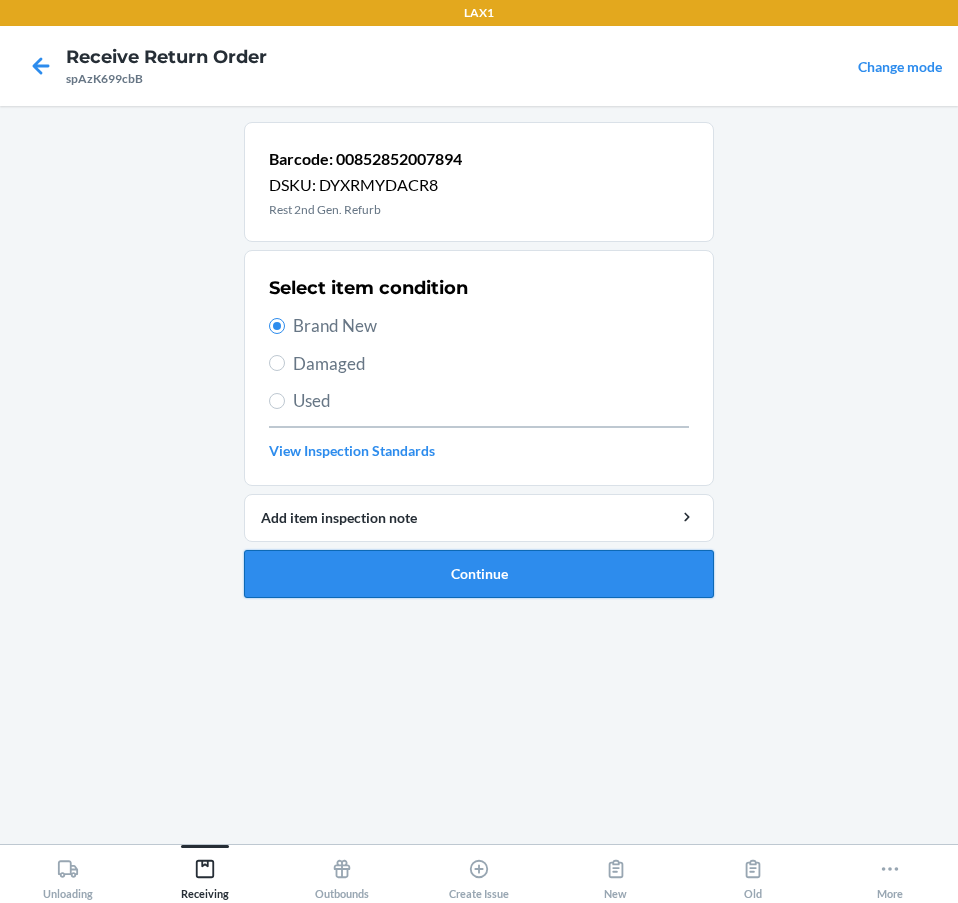 click on "Continue" at bounding box center [479, 574] 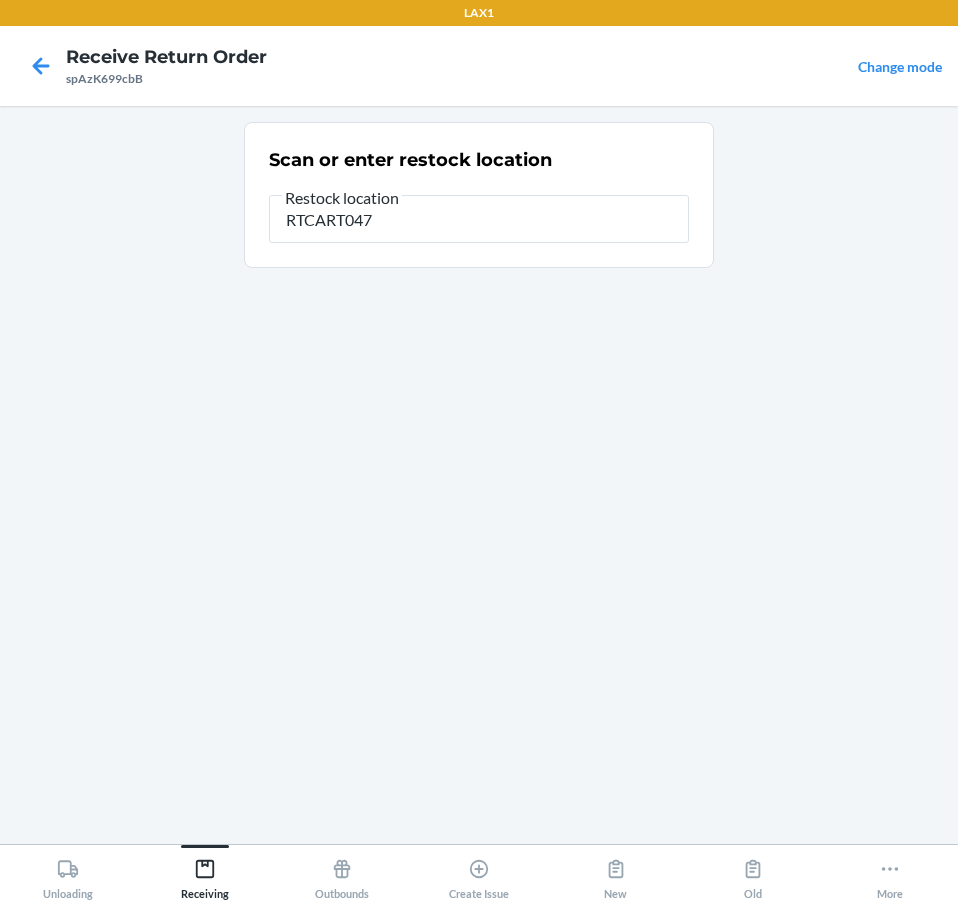 type on "RTCART047" 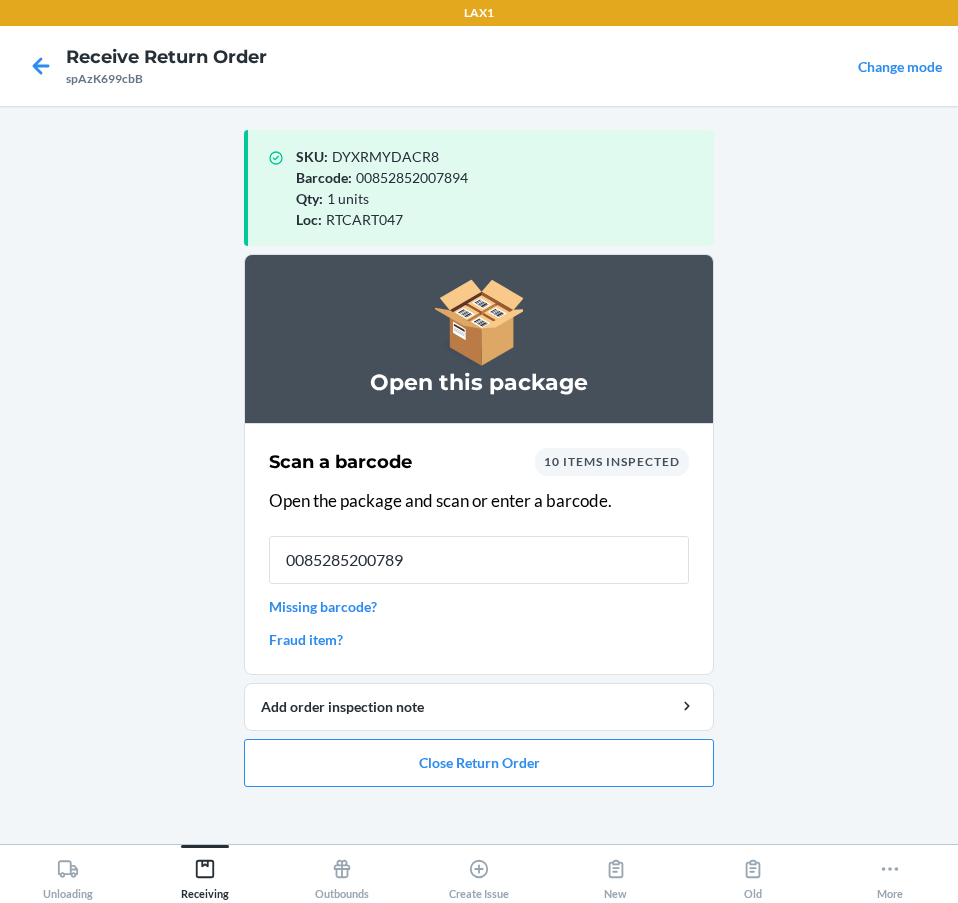 type on "00852852007894" 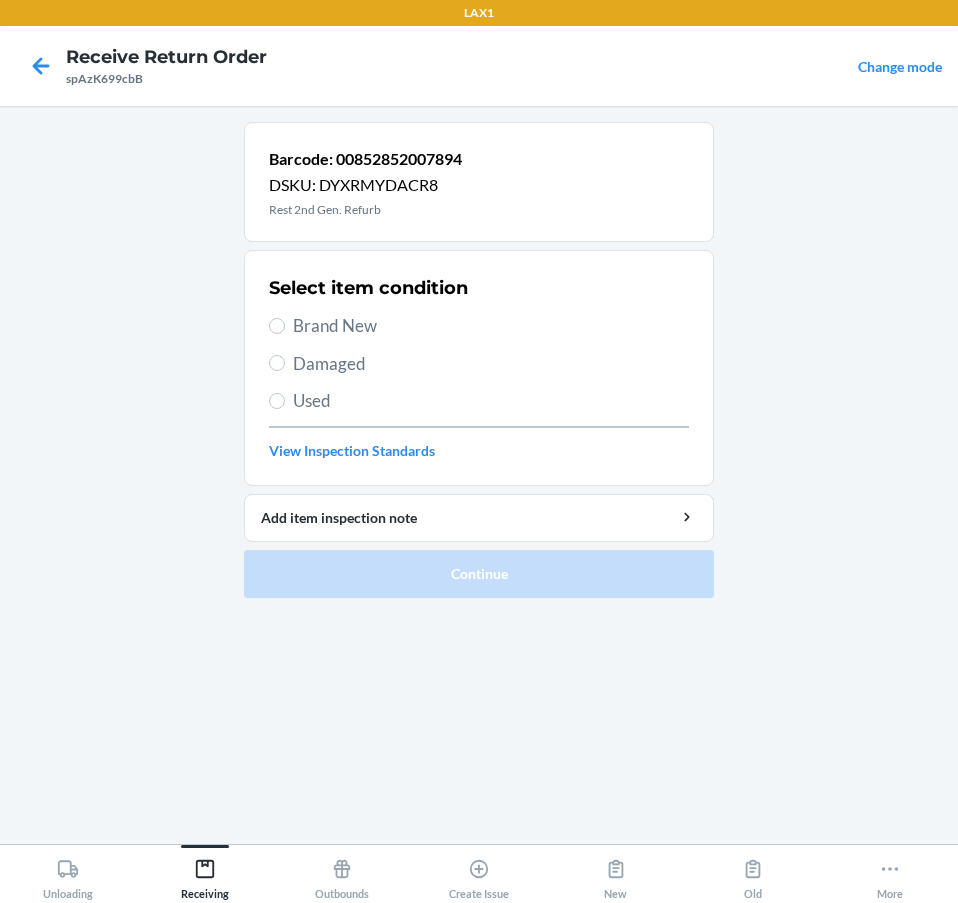 click on "Brand New" at bounding box center (479, 326) 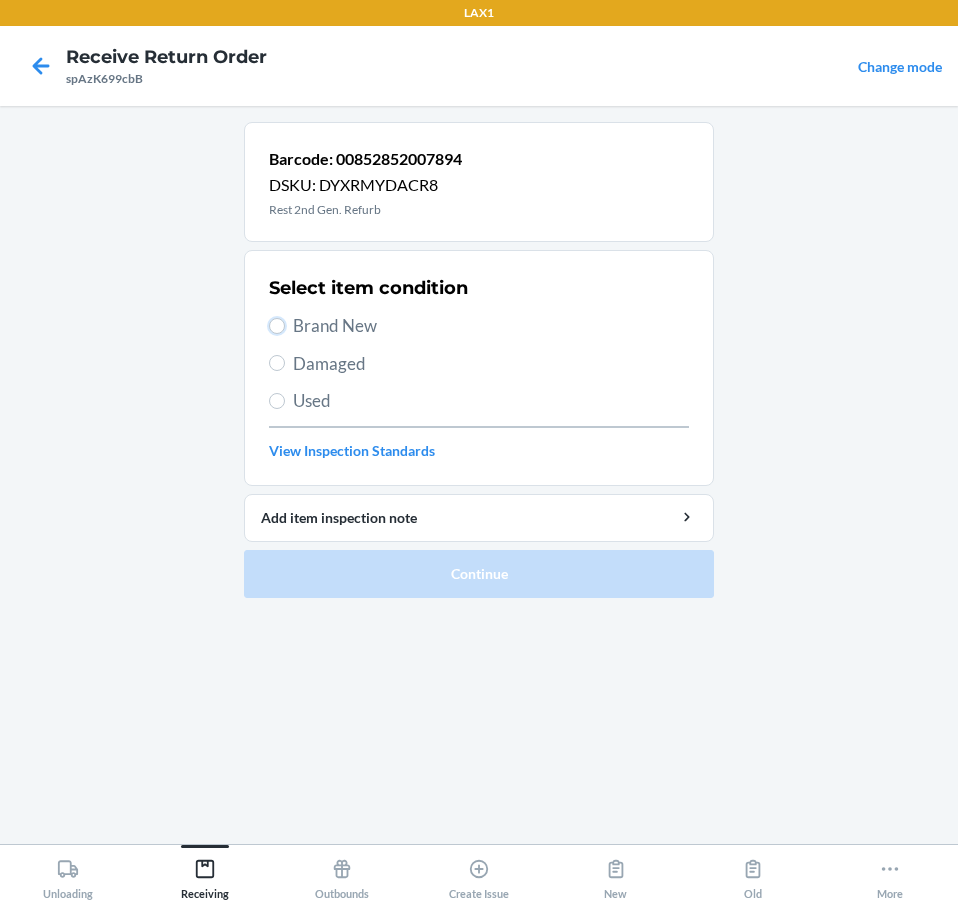 click on "Brand New" at bounding box center [277, 326] 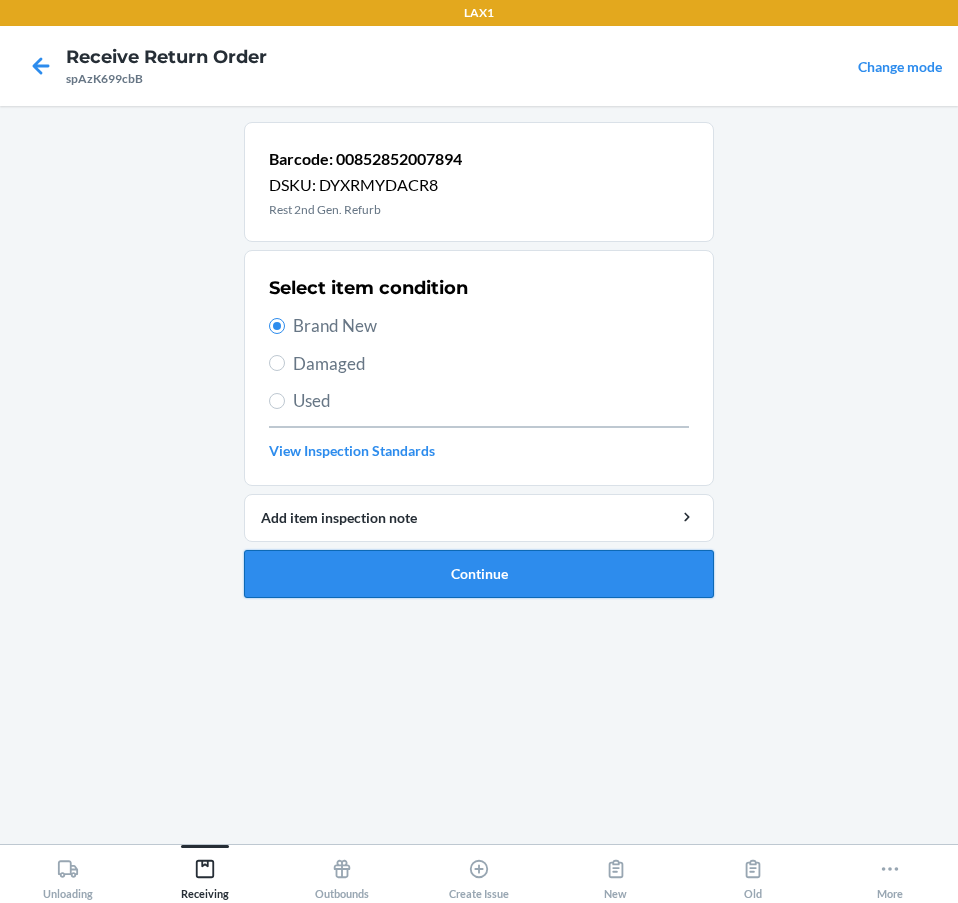 click on "Continue" at bounding box center (479, 574) 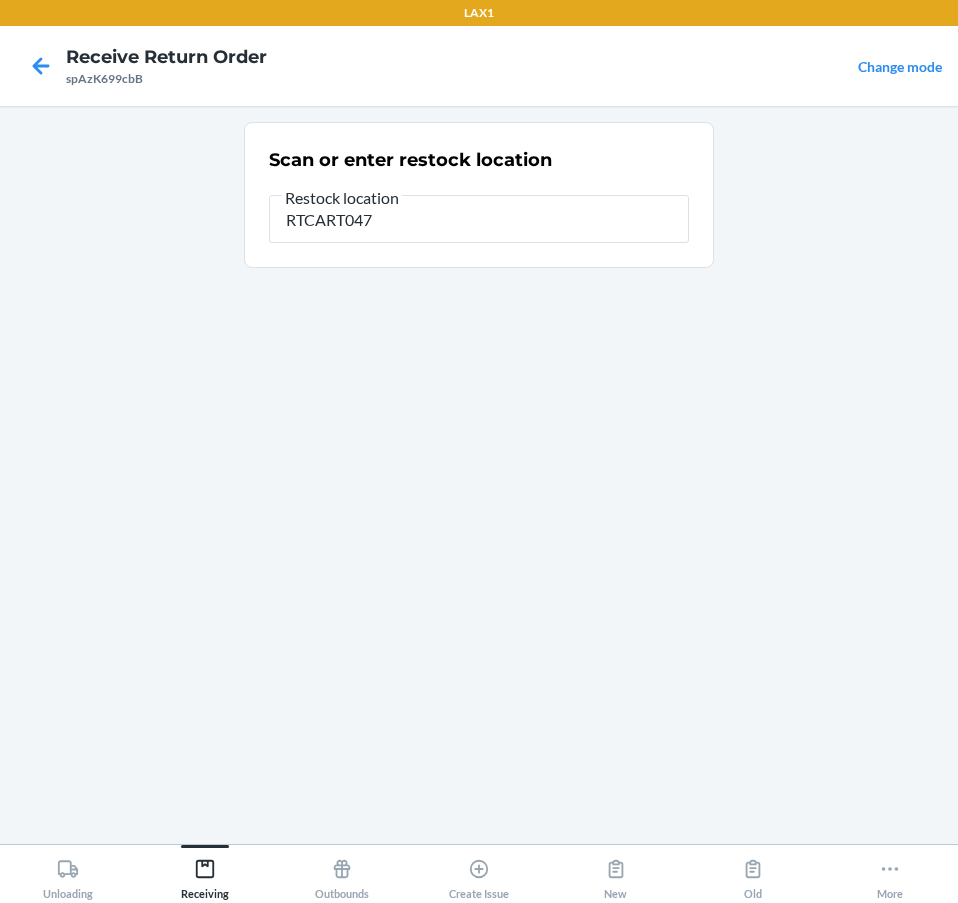 type on "RTCART047" 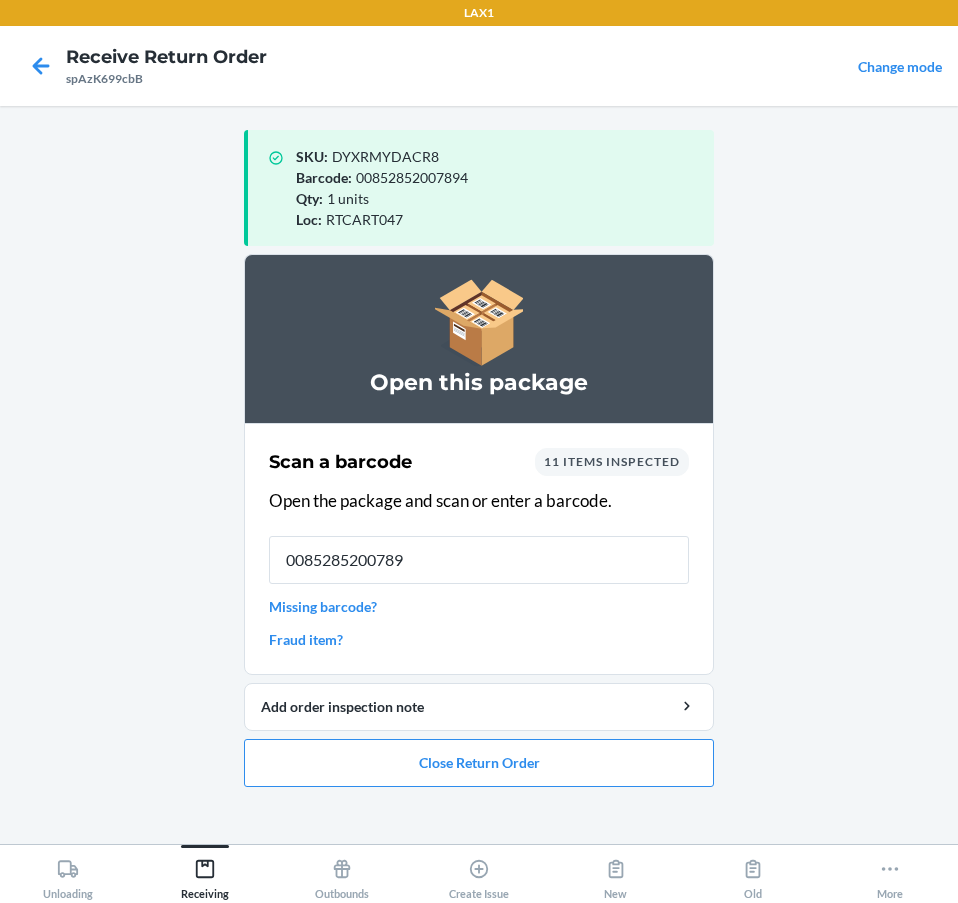 type on "00852852007894" 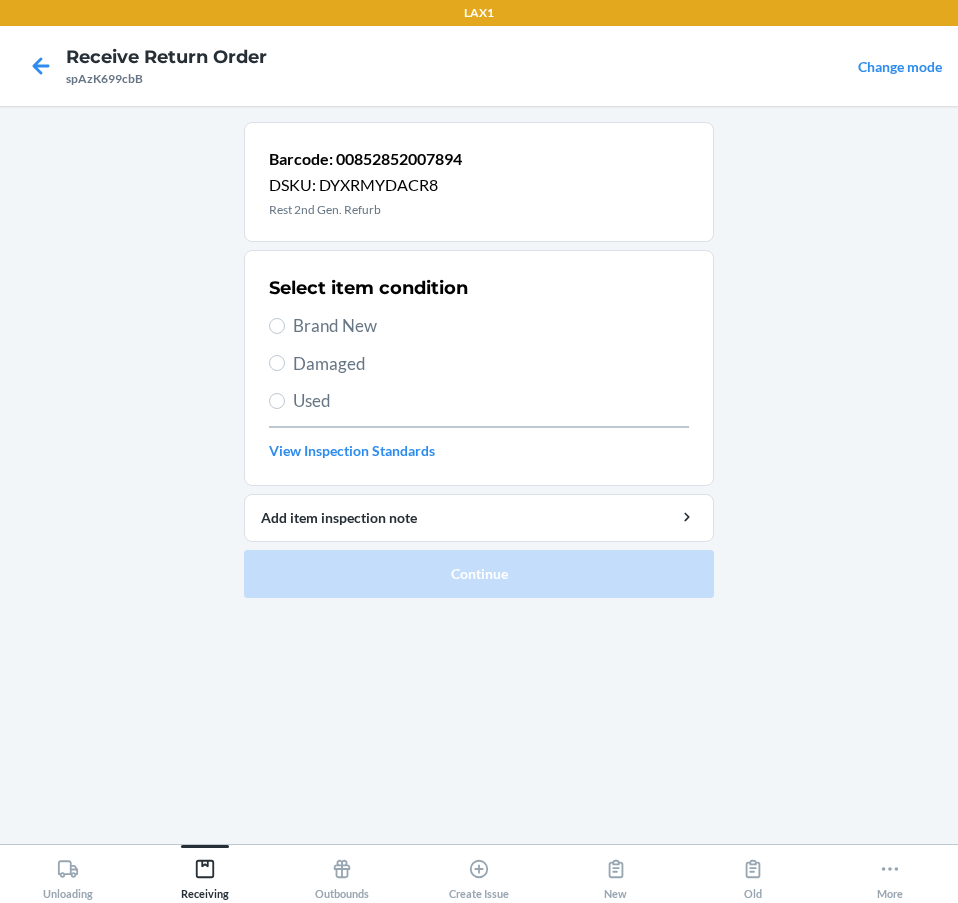 click on "Brand New" at bounding box center [491, 326] 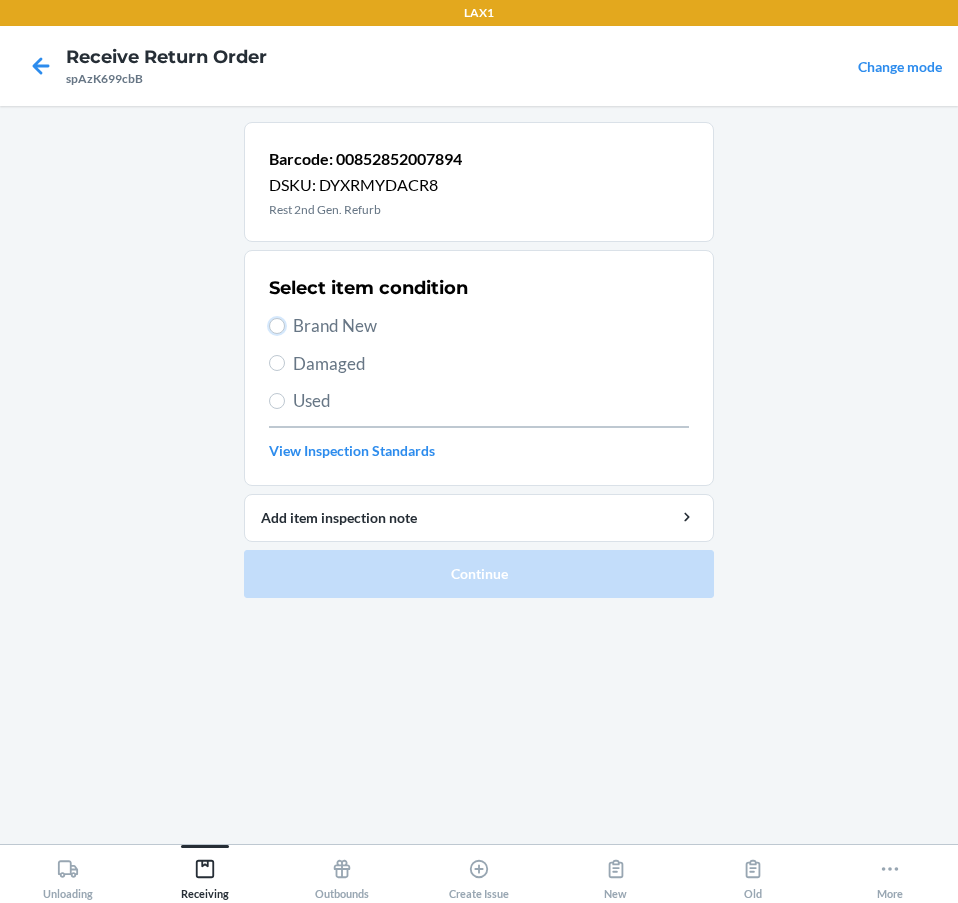 click on "Brand New" at bounding box center (277, 326) 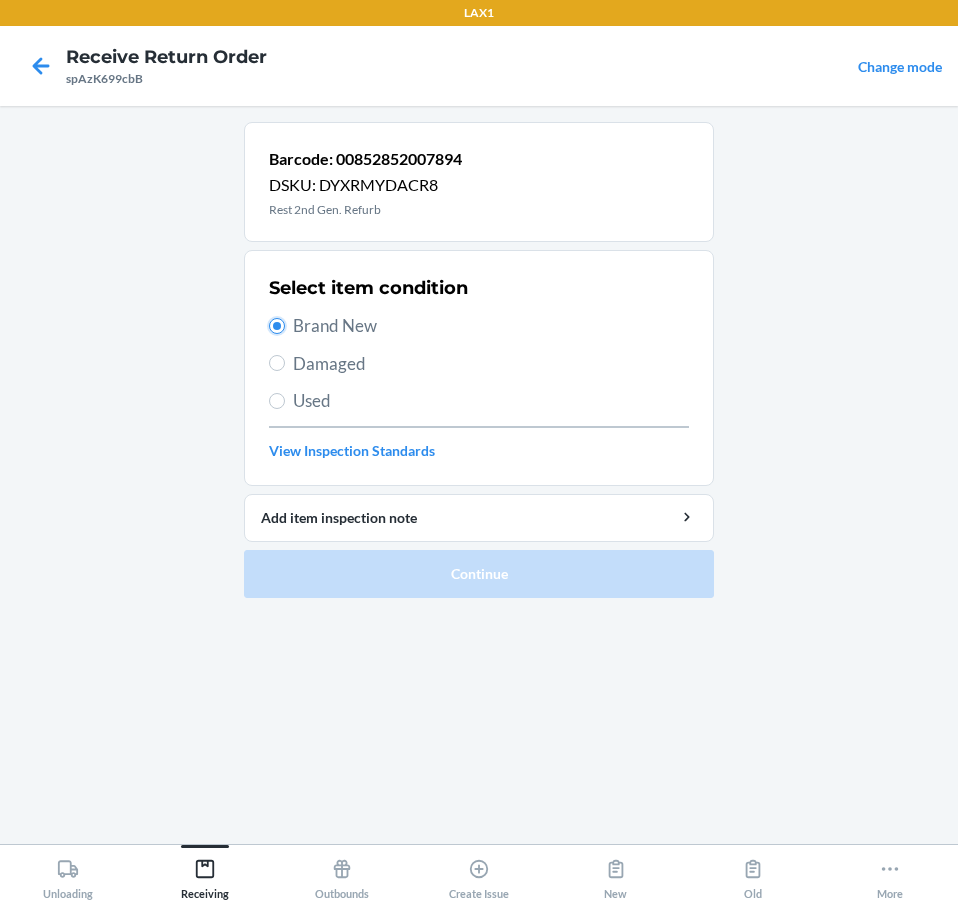 radio on "true" 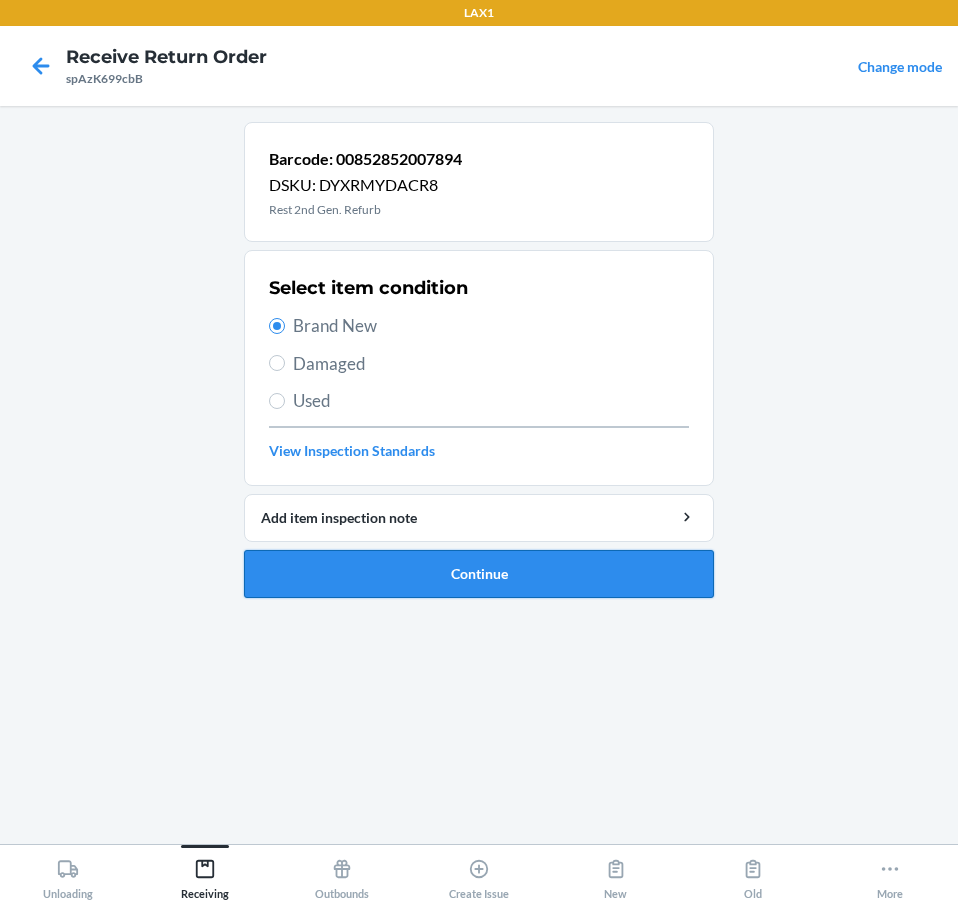 click on "Continue" at bounding box center (479, 574) 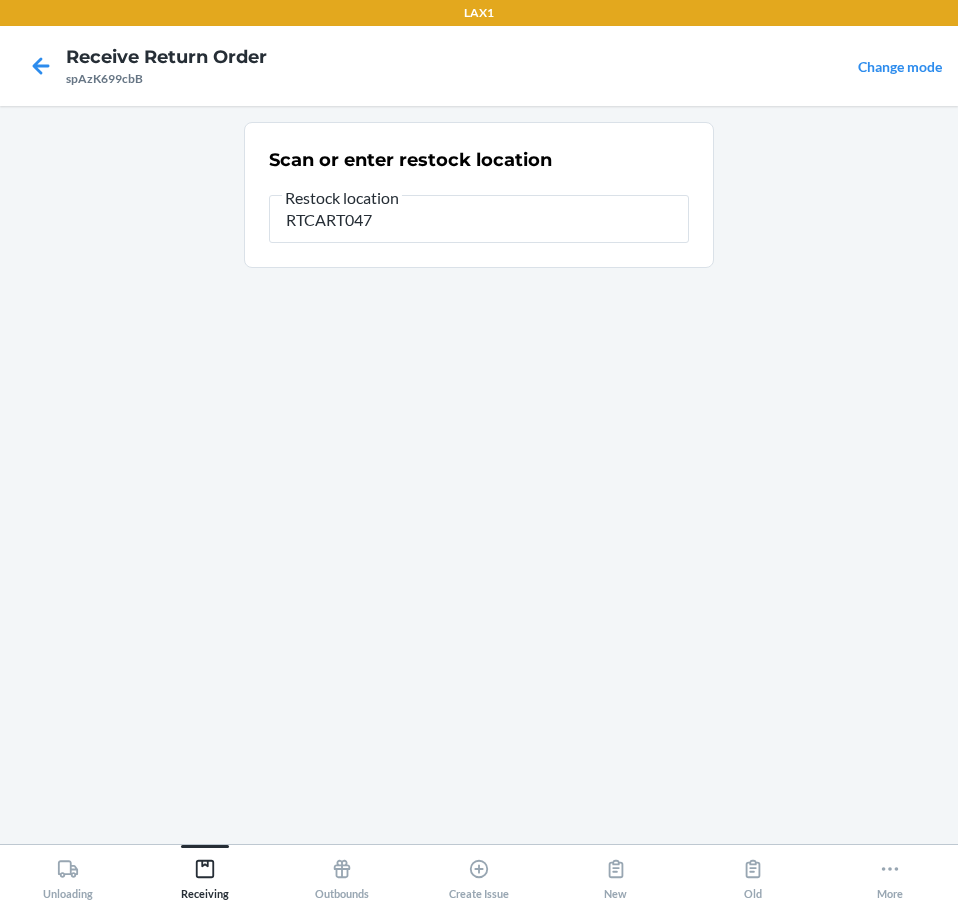 type on "RTCART047" 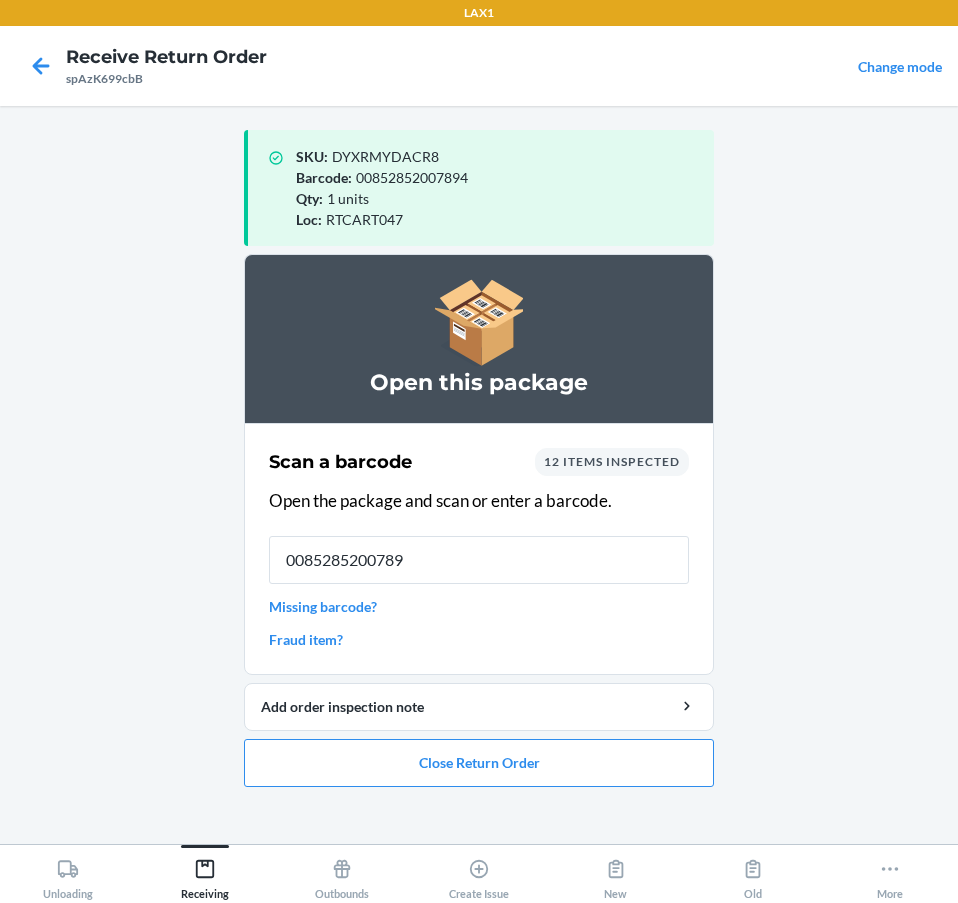 type on "00852852007894" 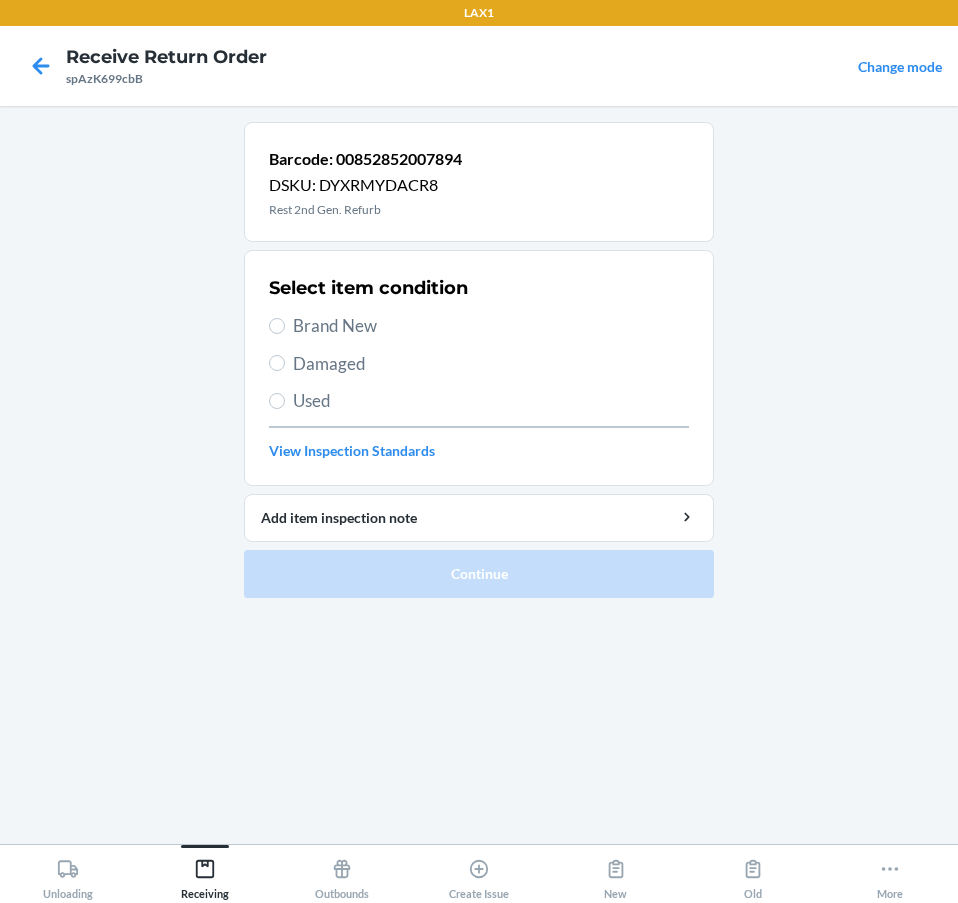 click on "Brand New" at bounding box center [491, 326] 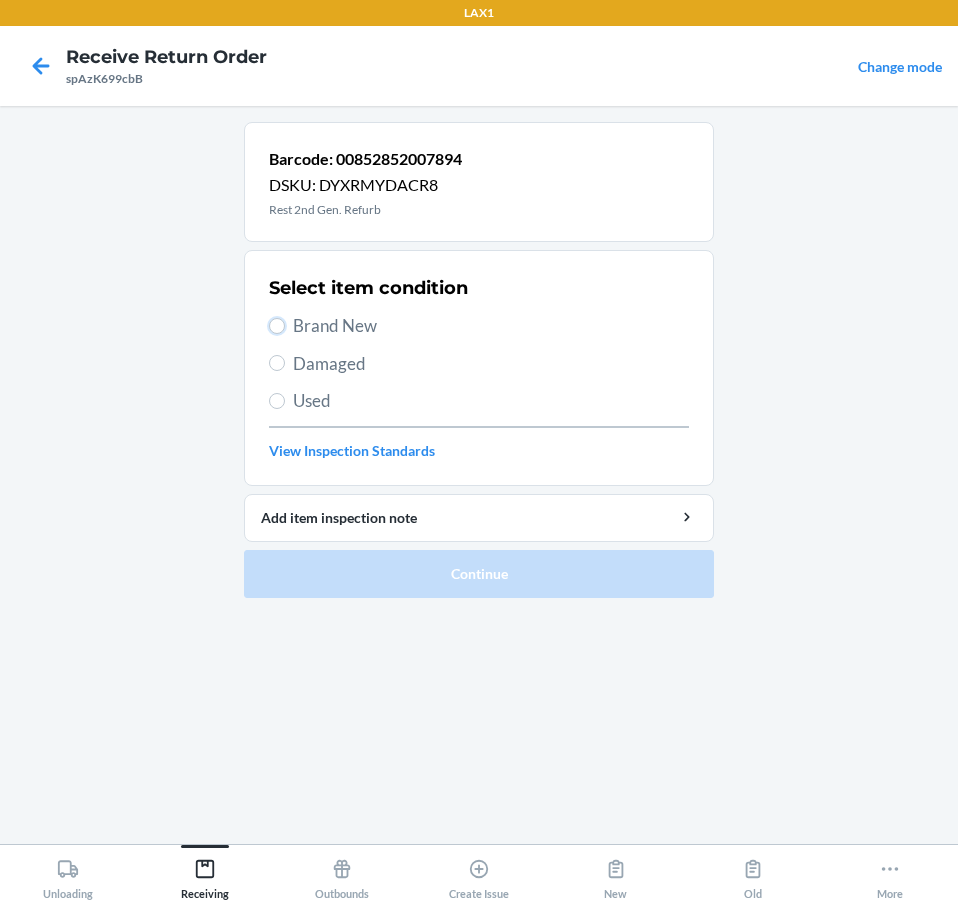 click on "Brand New" at bounding box center [277, 326] 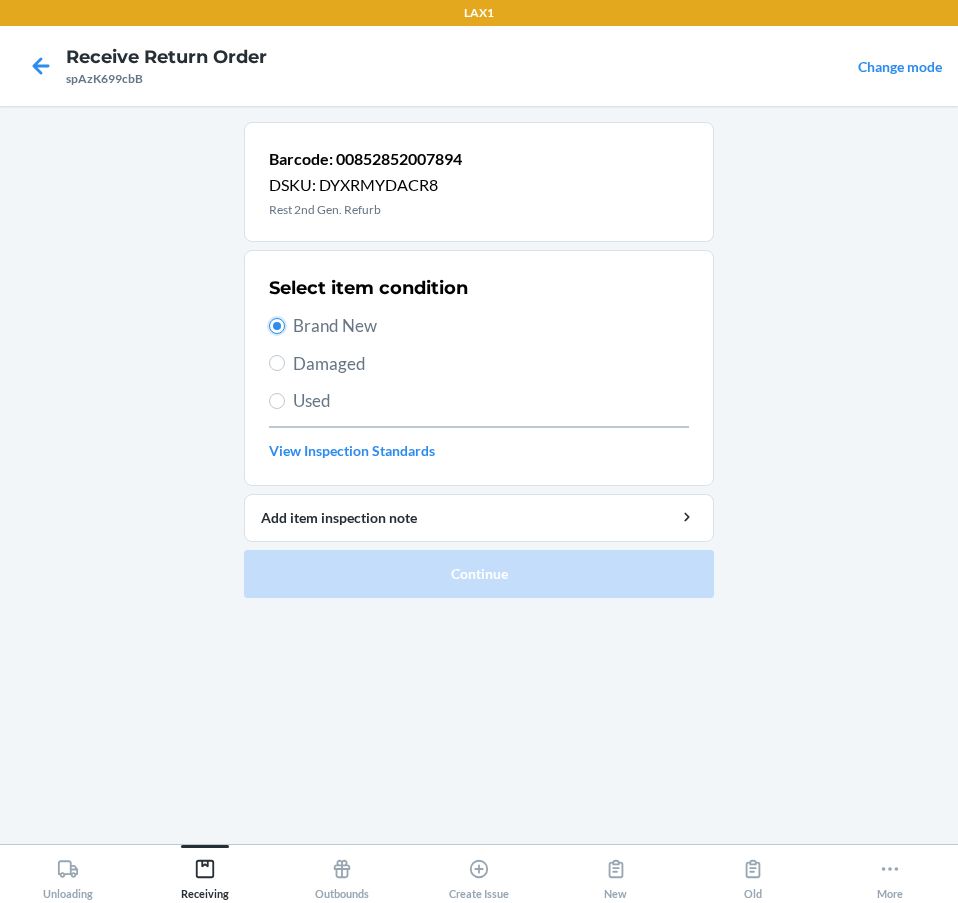 radio on "true" 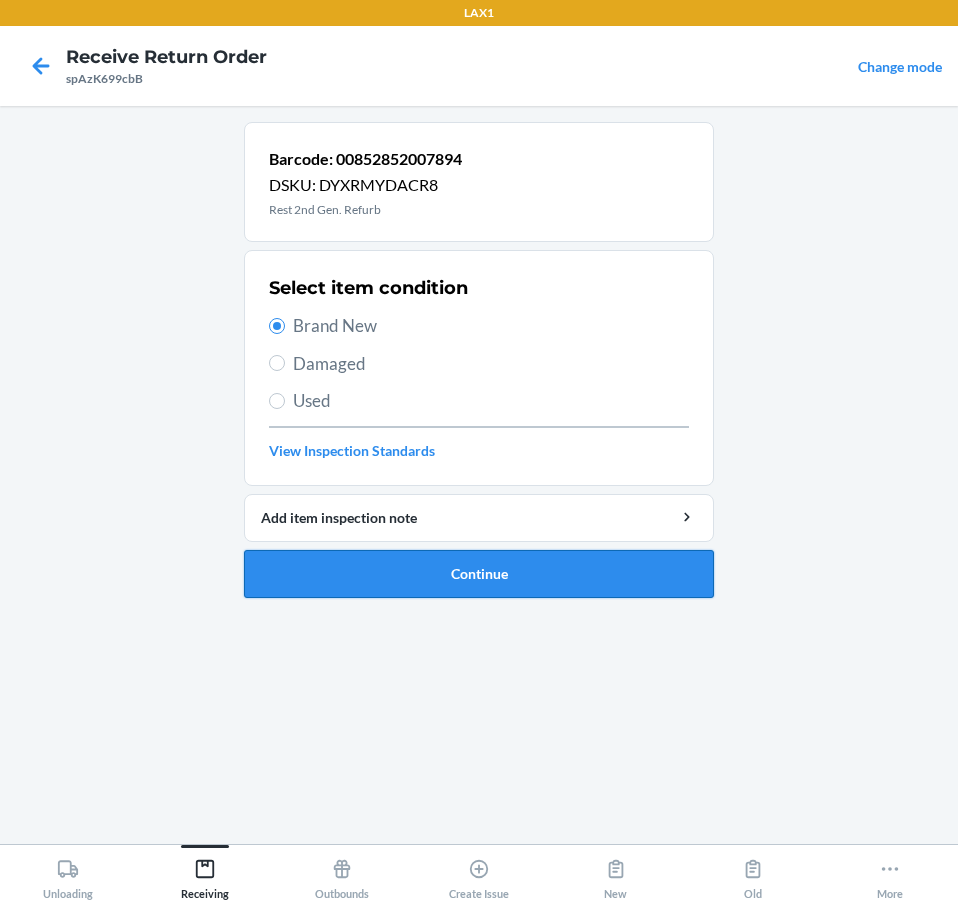 click on "Continue" at bounding box center [479, 574] 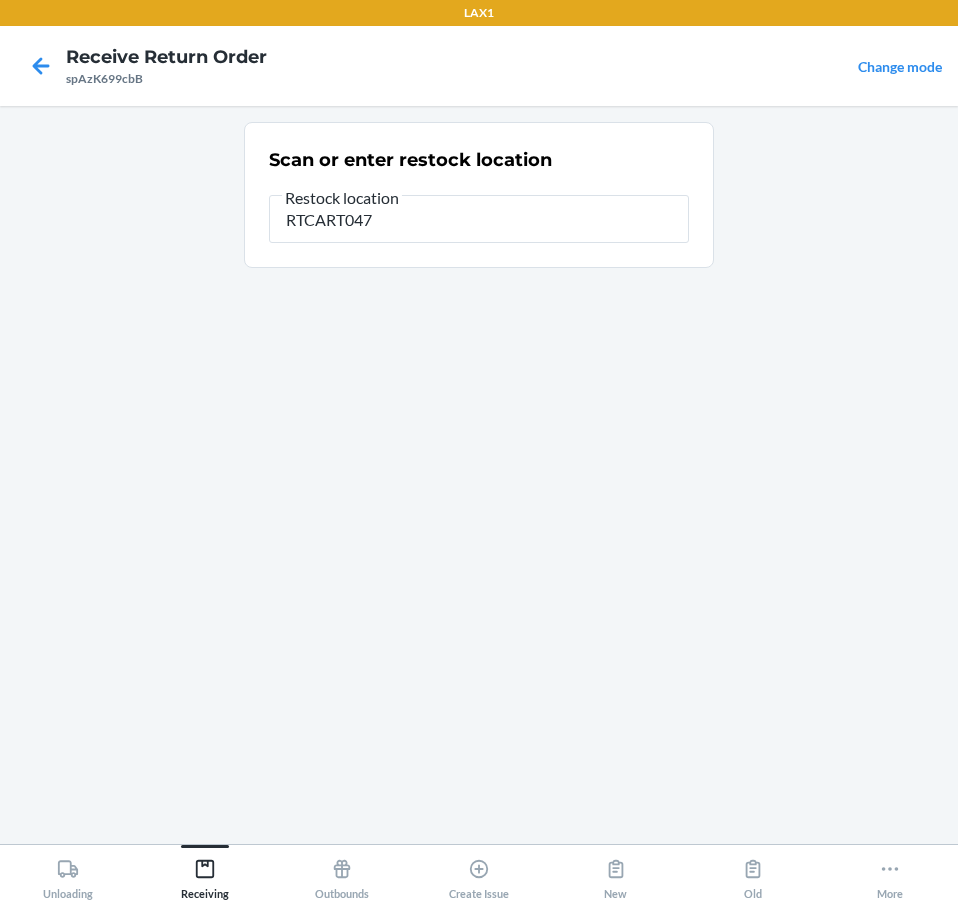 type on "RTCART047" 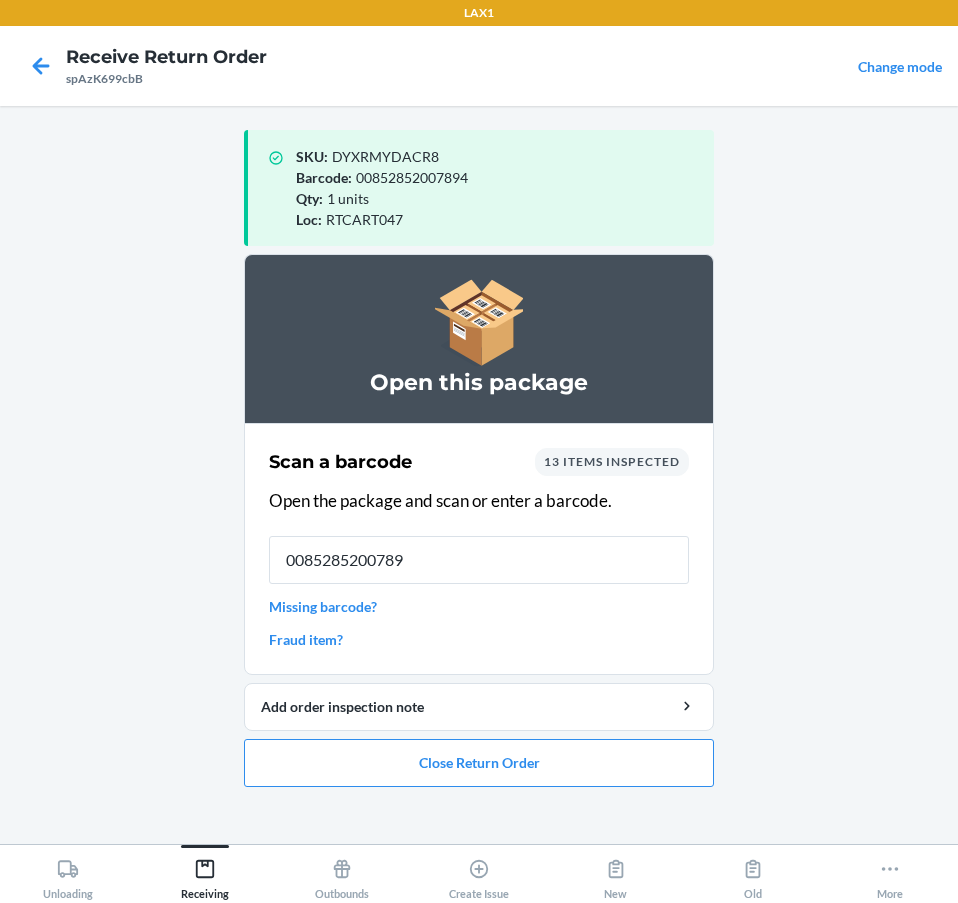 type on "00852852007894" 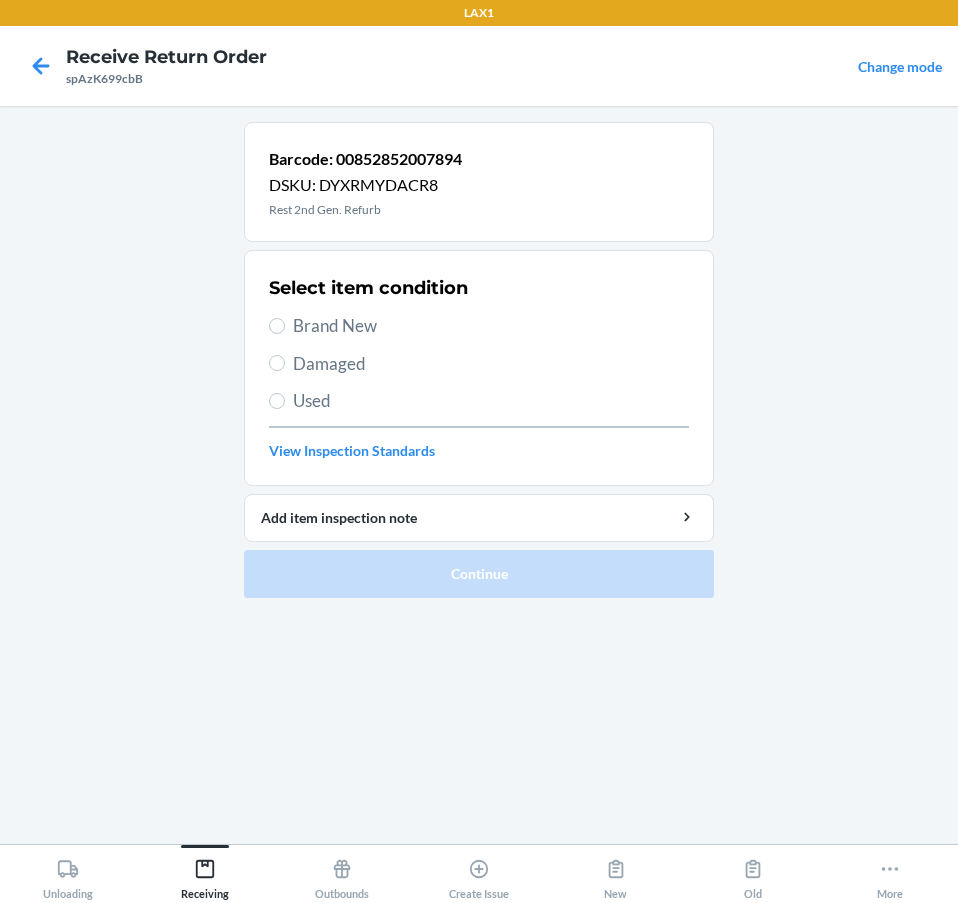 click on "Brand New" at bounding box center [491, 326] 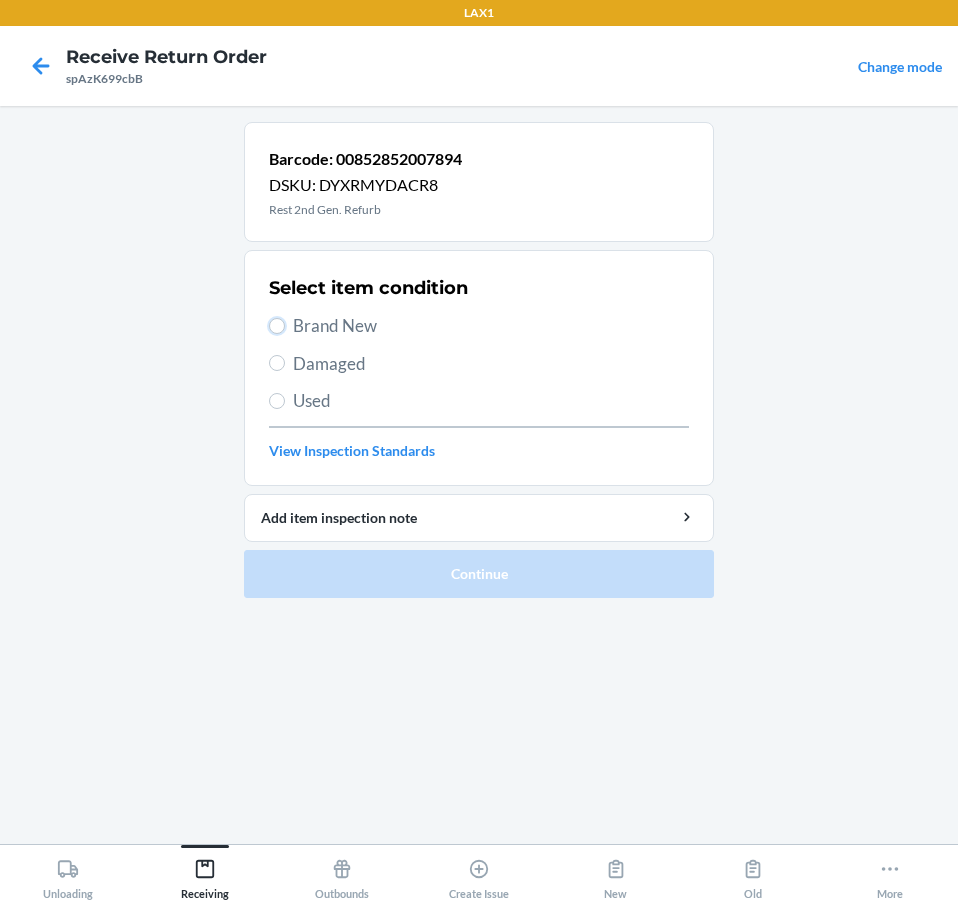 click on "Brand New" at bounding box center (277, 326) 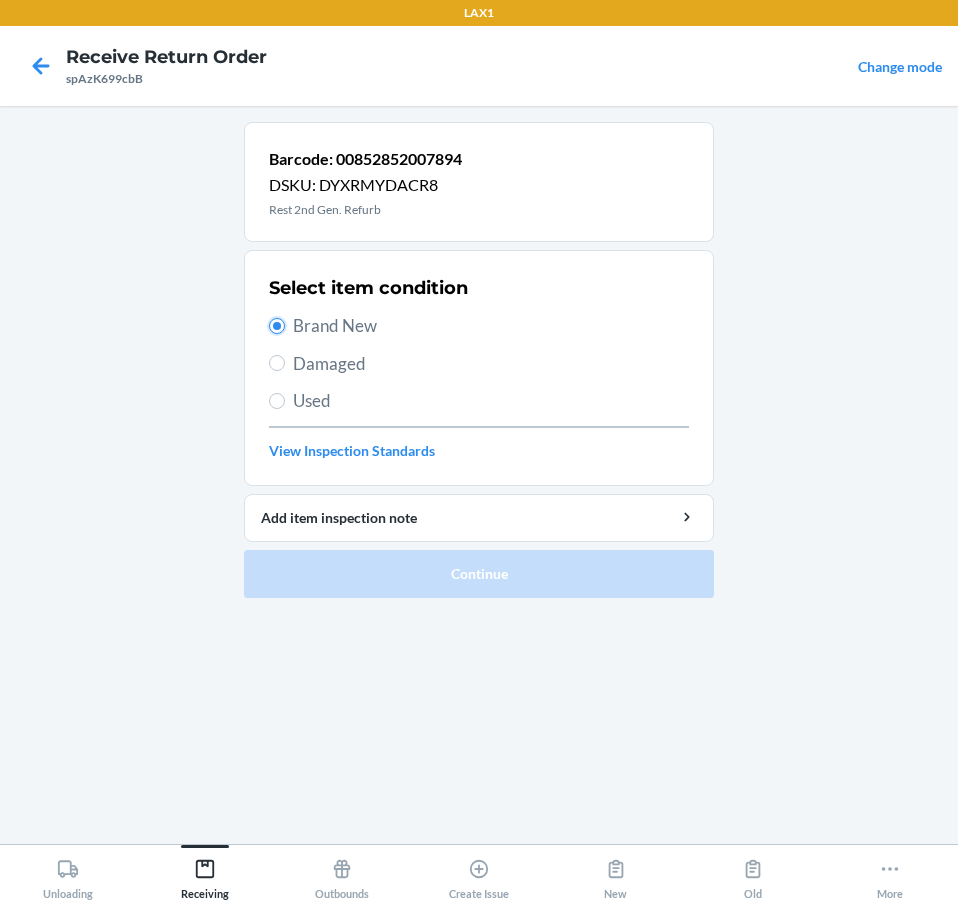 radio on "true" 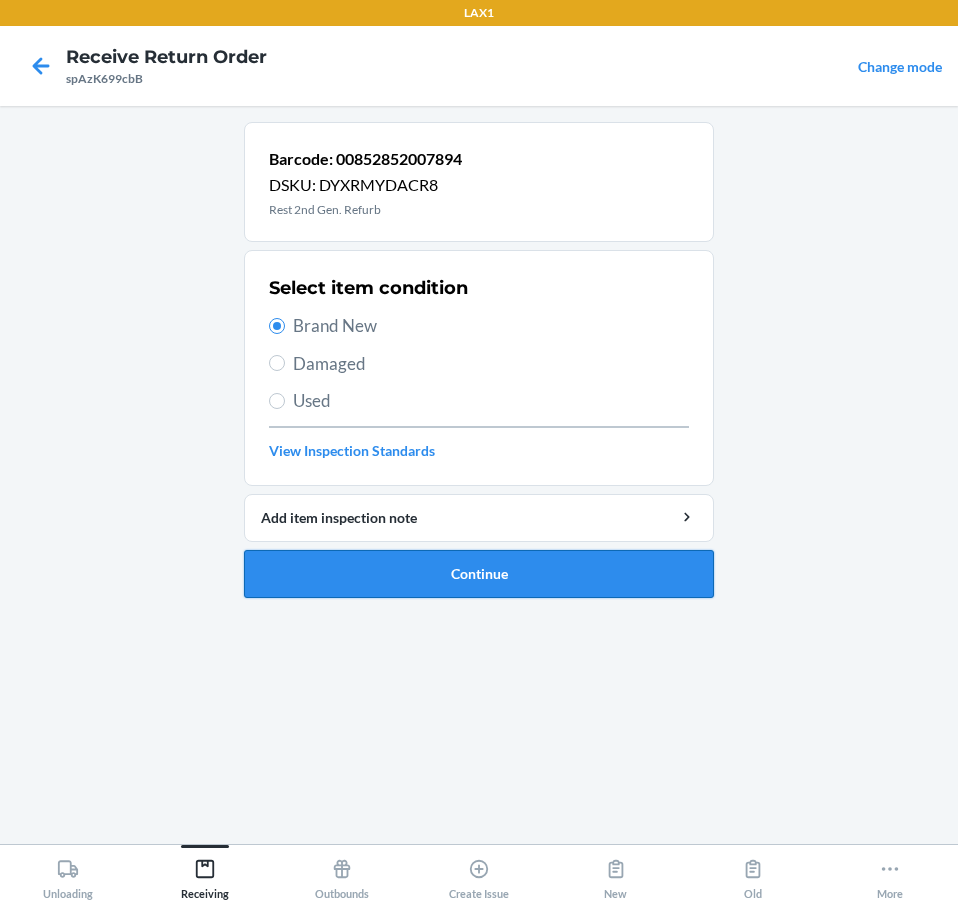 click on "Continue" at bounding box center [479, 574] 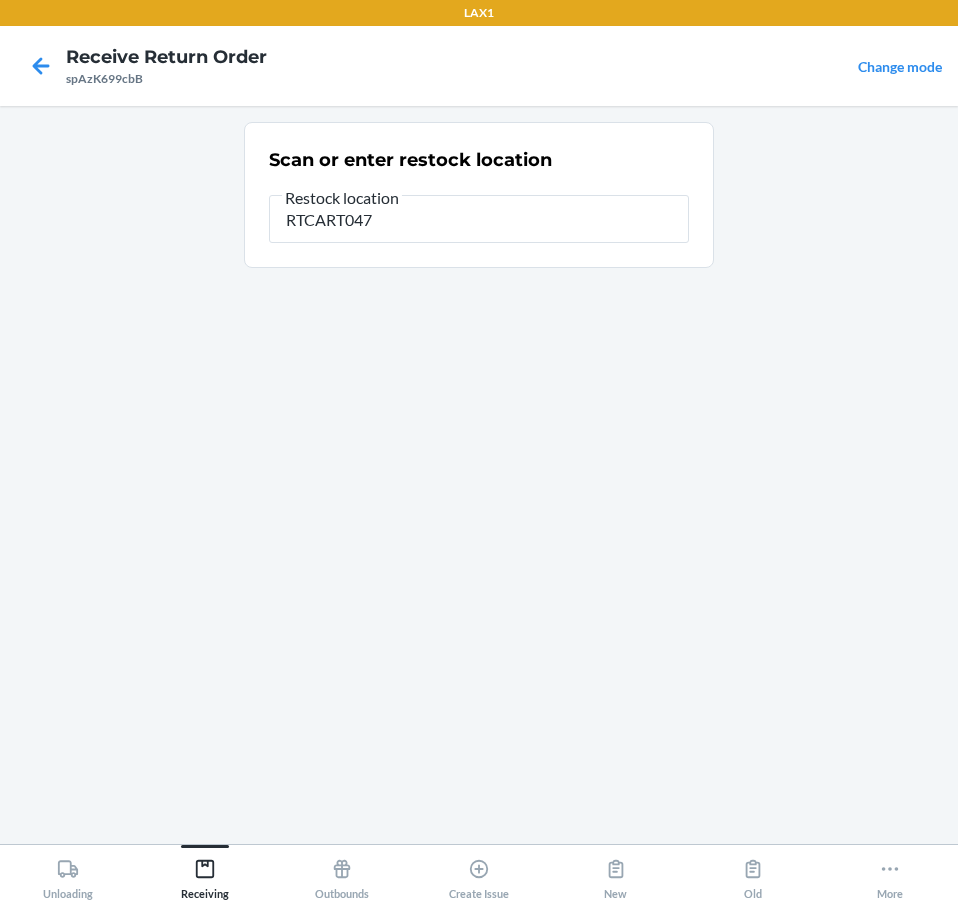 type on "RTCART047" 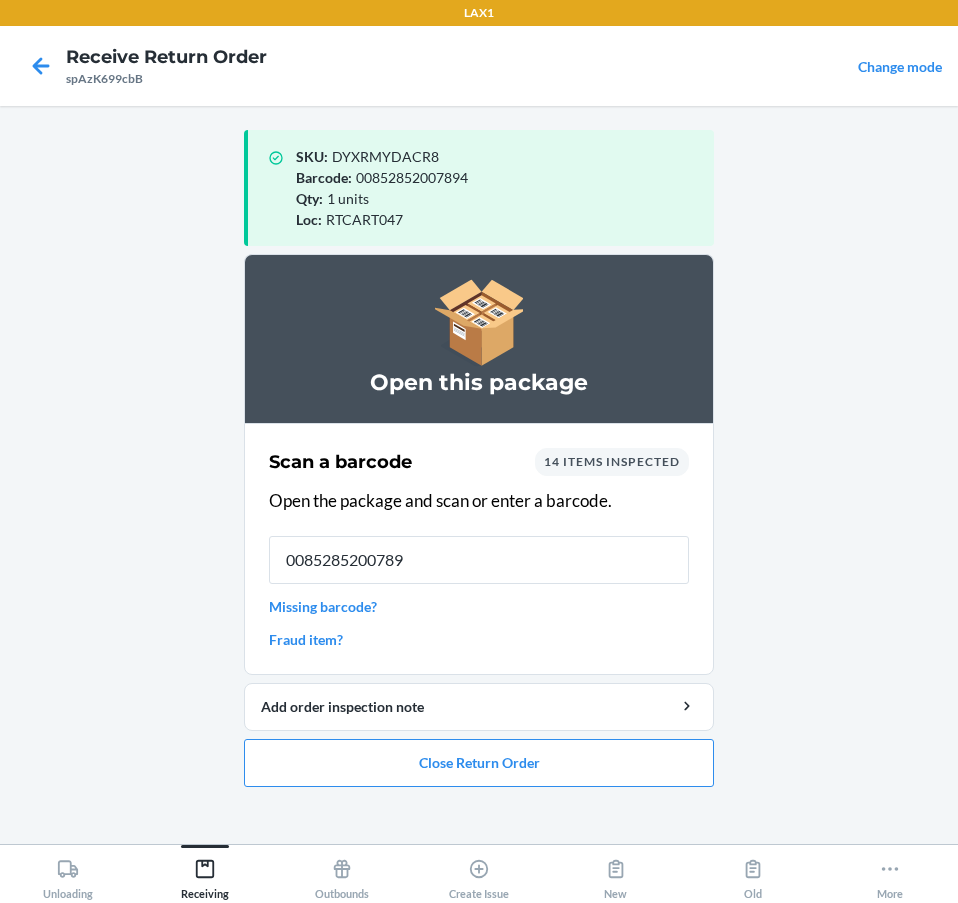 type on "00852852007894" 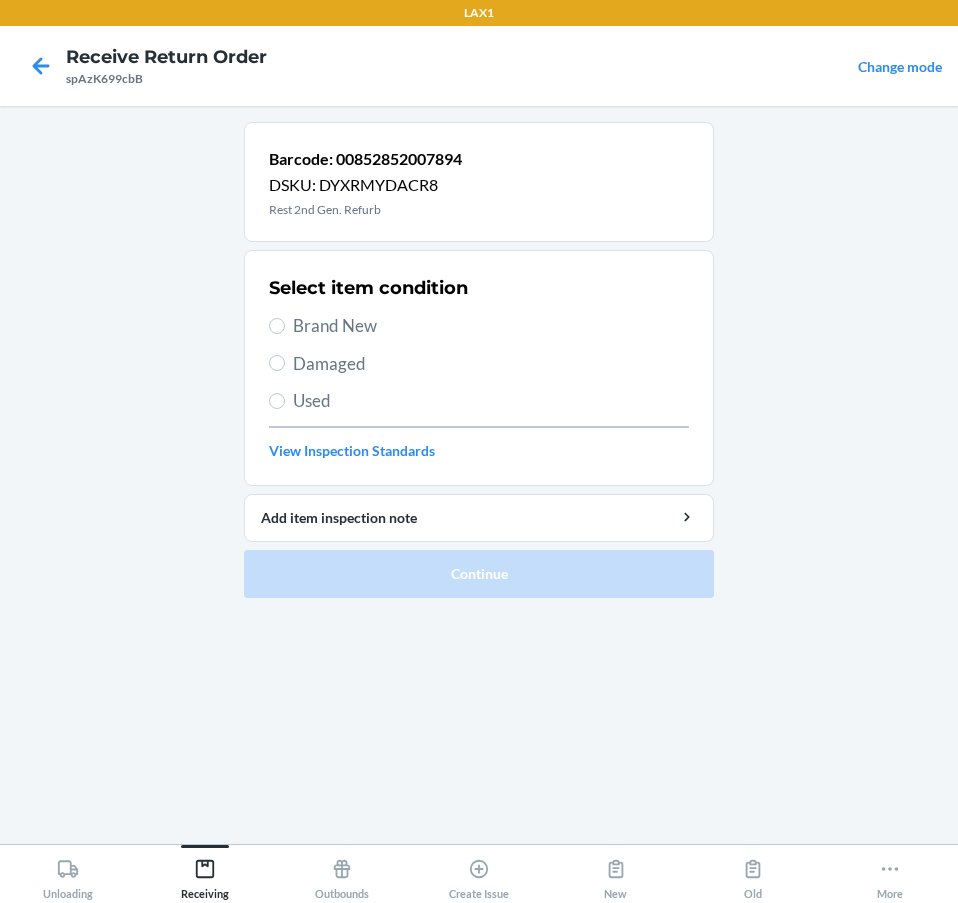 click on "Brand New" at bounding box center (491, 326) 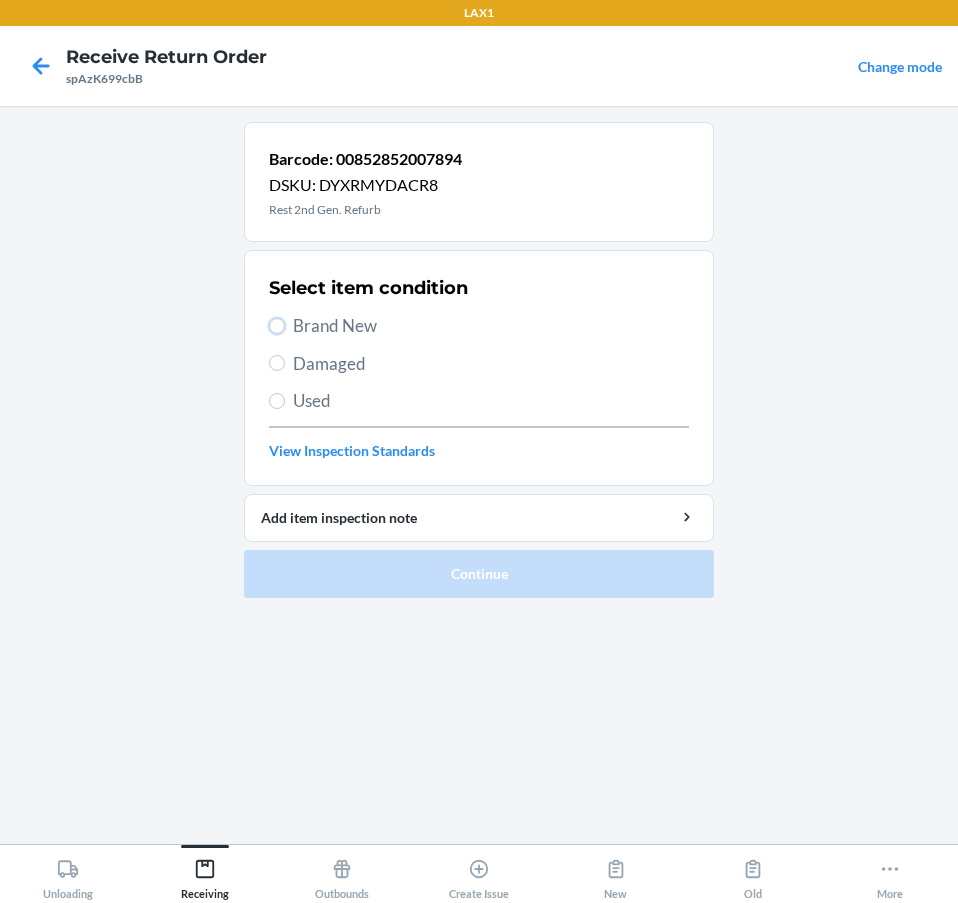 click on "Brand New" at bounding box center [277, 326] 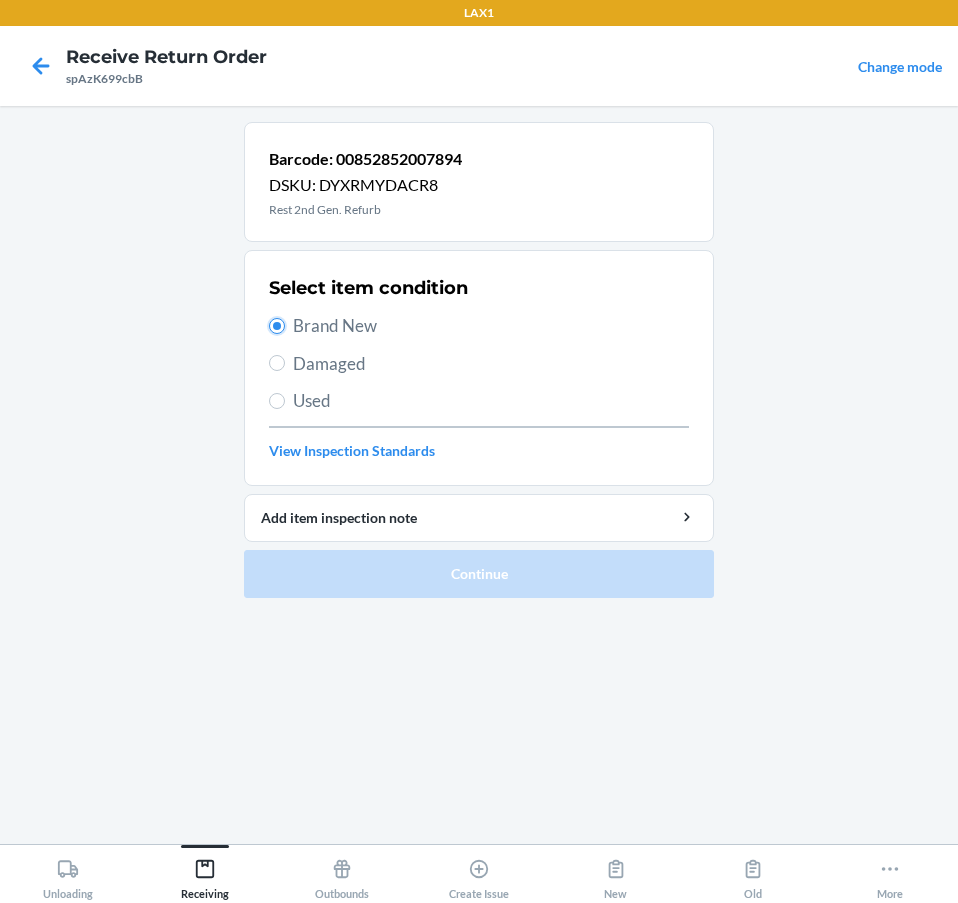radio on "true" 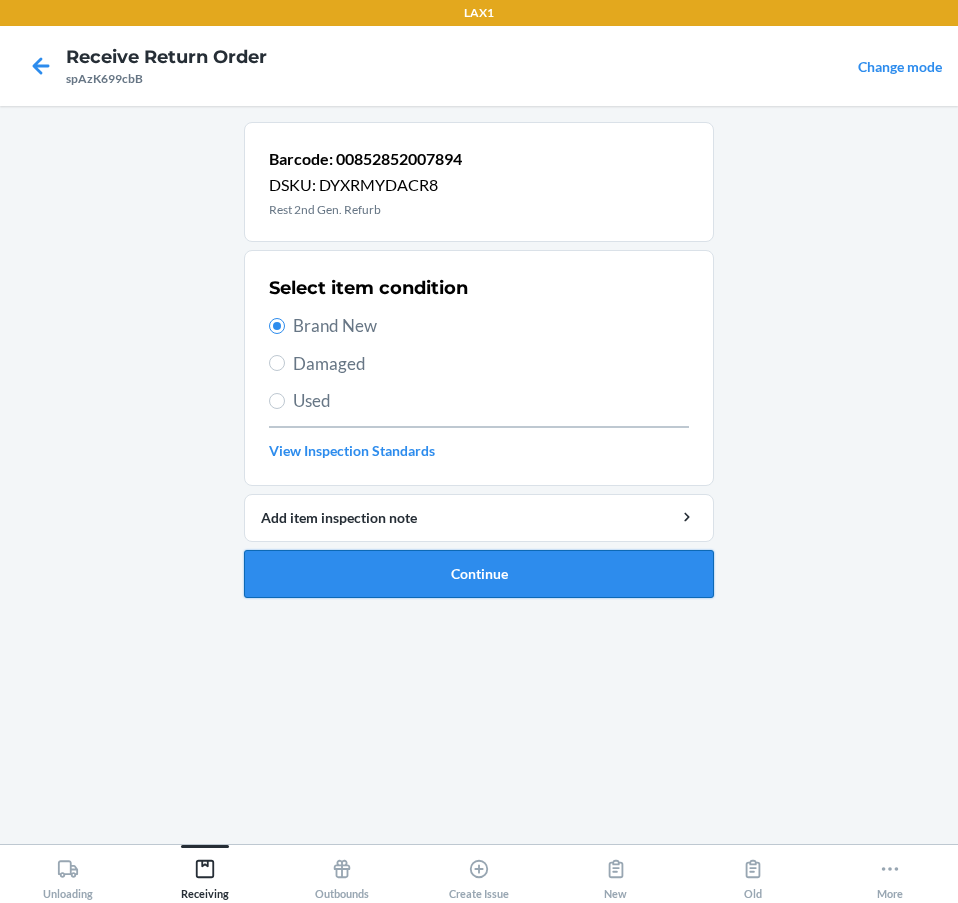 click on "Continue" at bounding box center [479, 574] 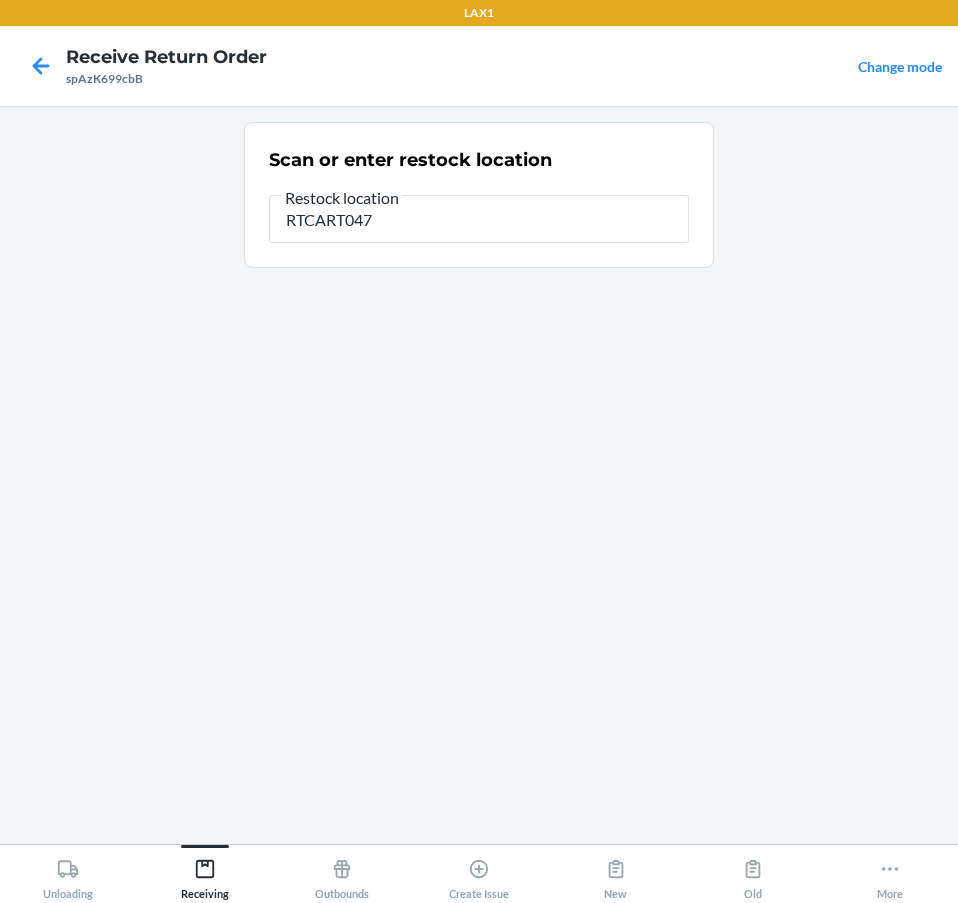 type on "RTCART047" 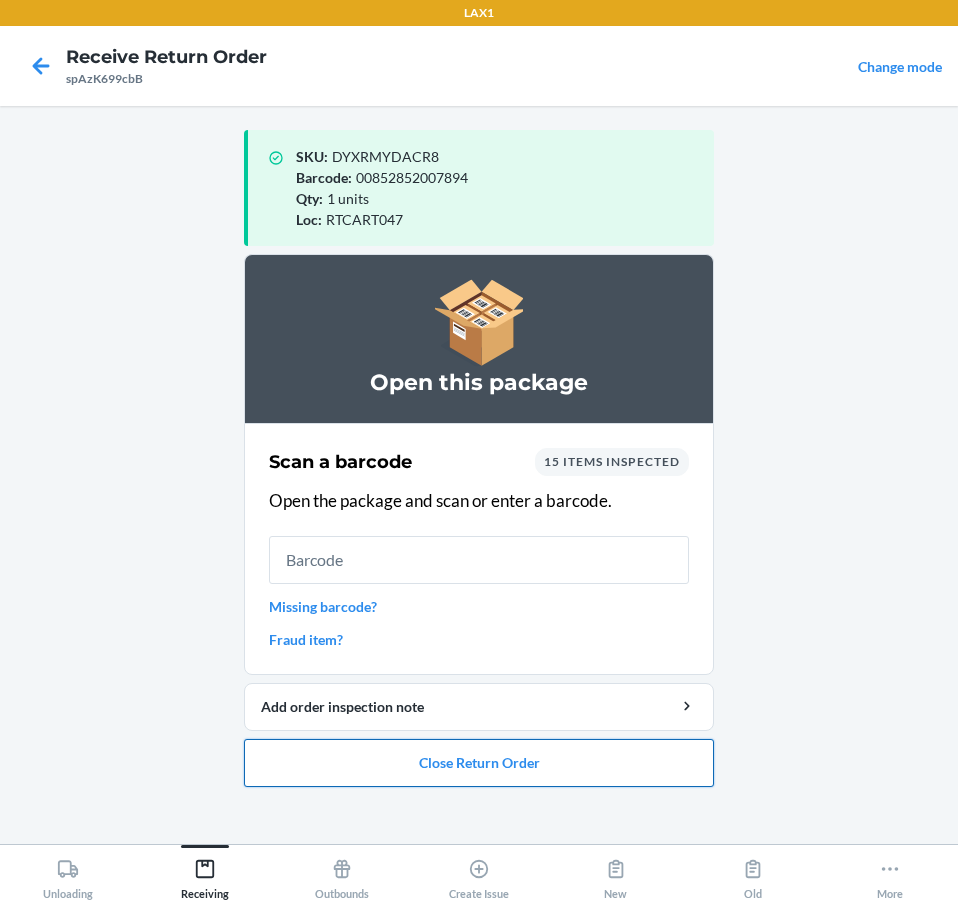 click on "Close Return Order" at bounding box center (479, 763) 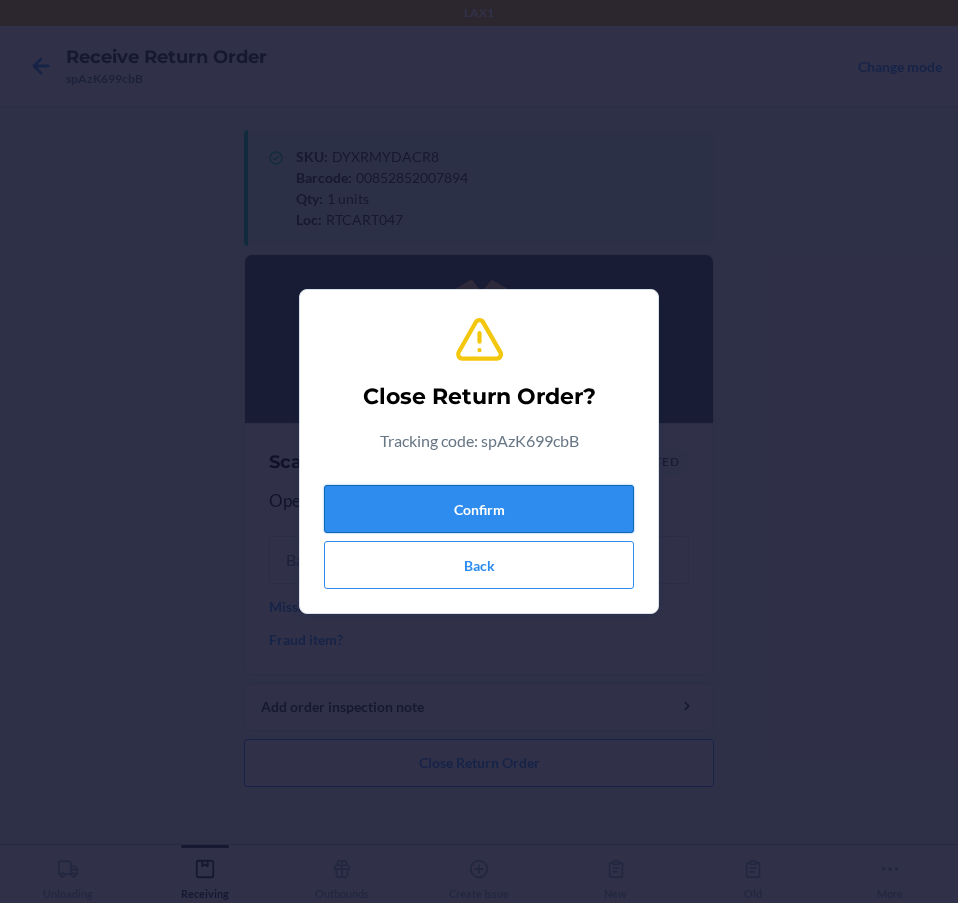 click on "Confirm" at bounding box center (479, 509) 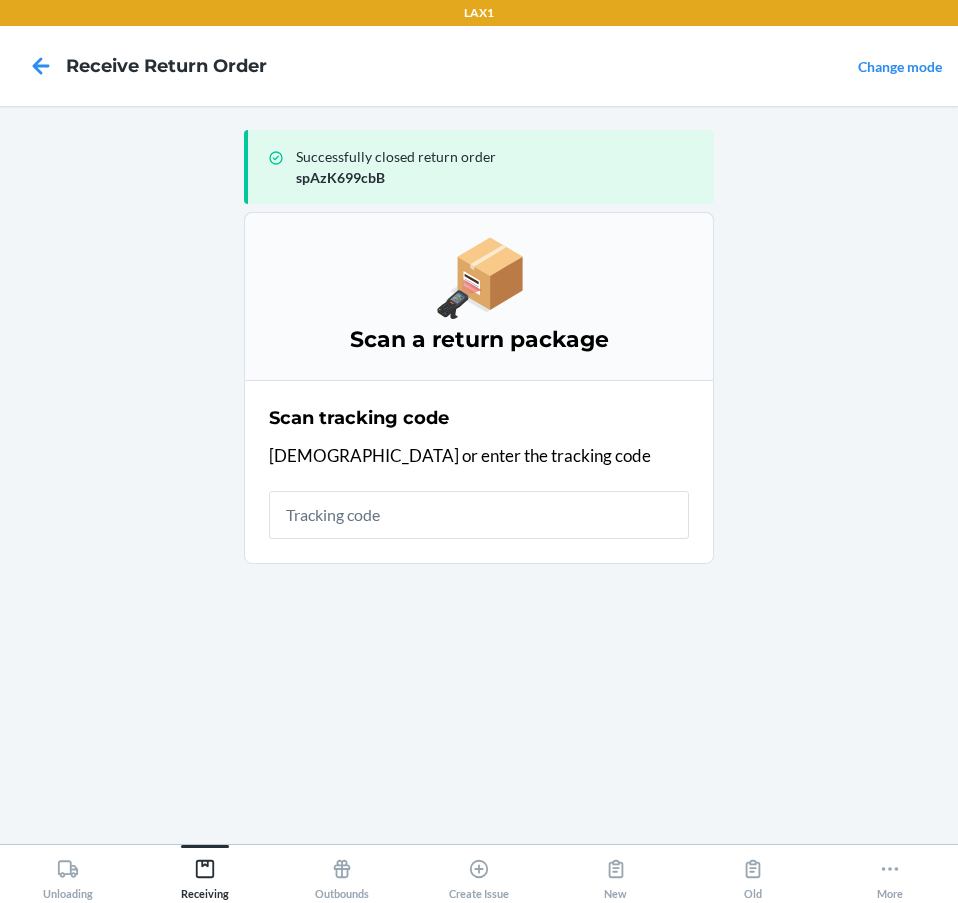 drag, startPoint x: 74, startPoint y: 566, endPoint x: 103, endPoint y: 600, distance: 44.687805 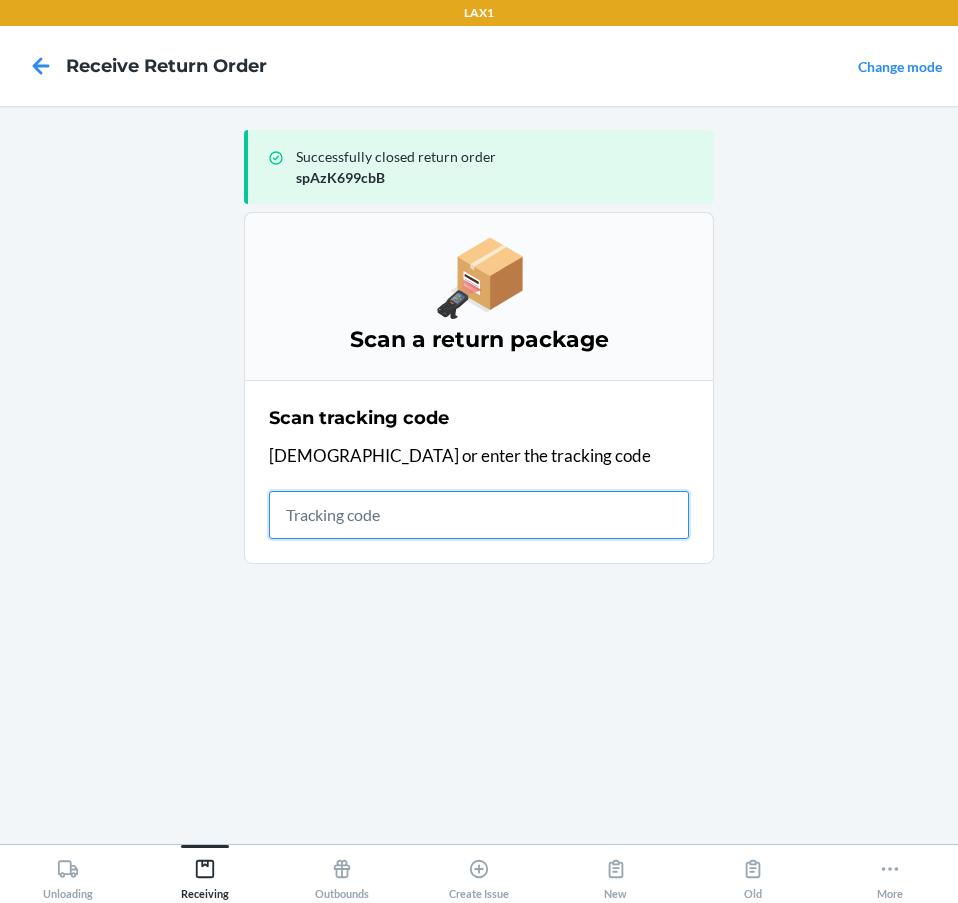 click at bounding box center (479, 515) 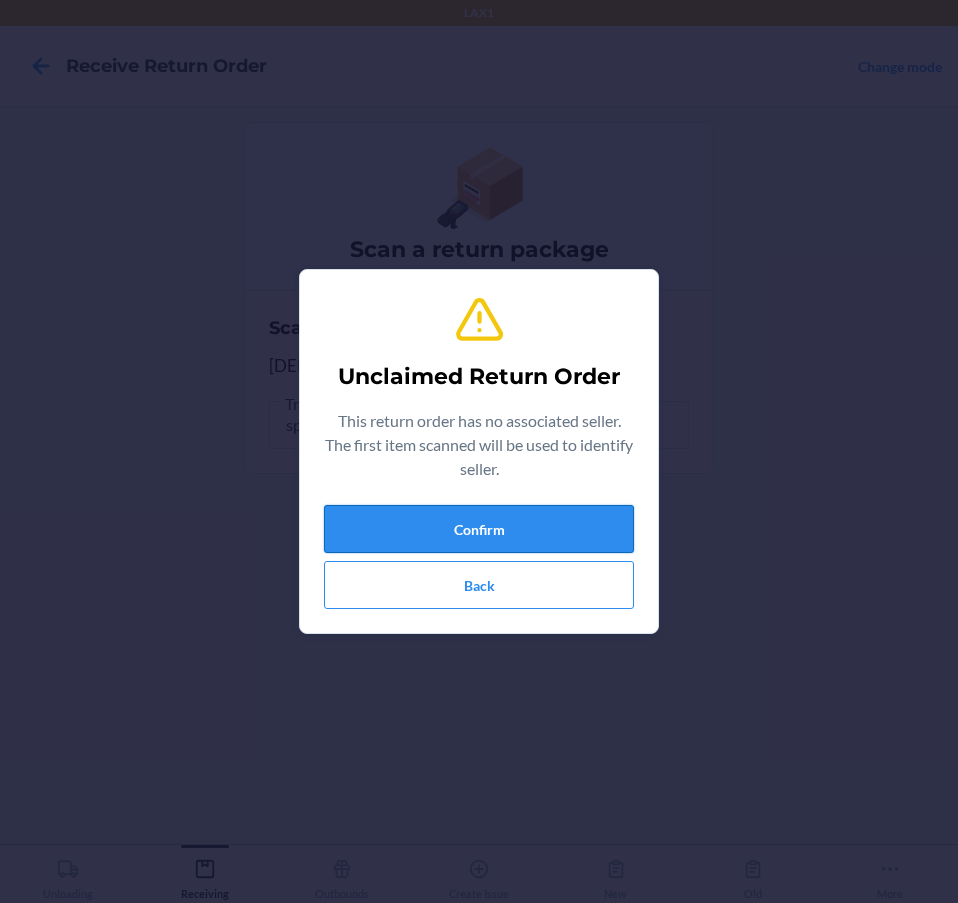 click on "Confirm" at bounding box center (479, 529) 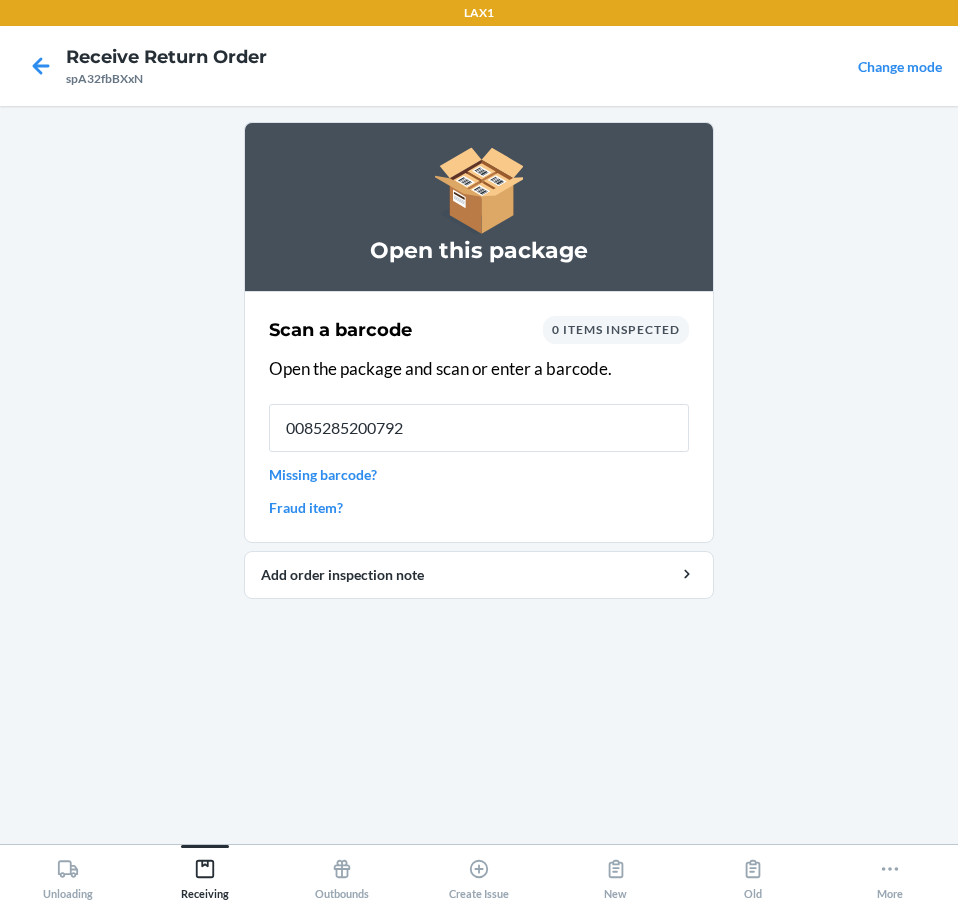 type on "00852852007924" 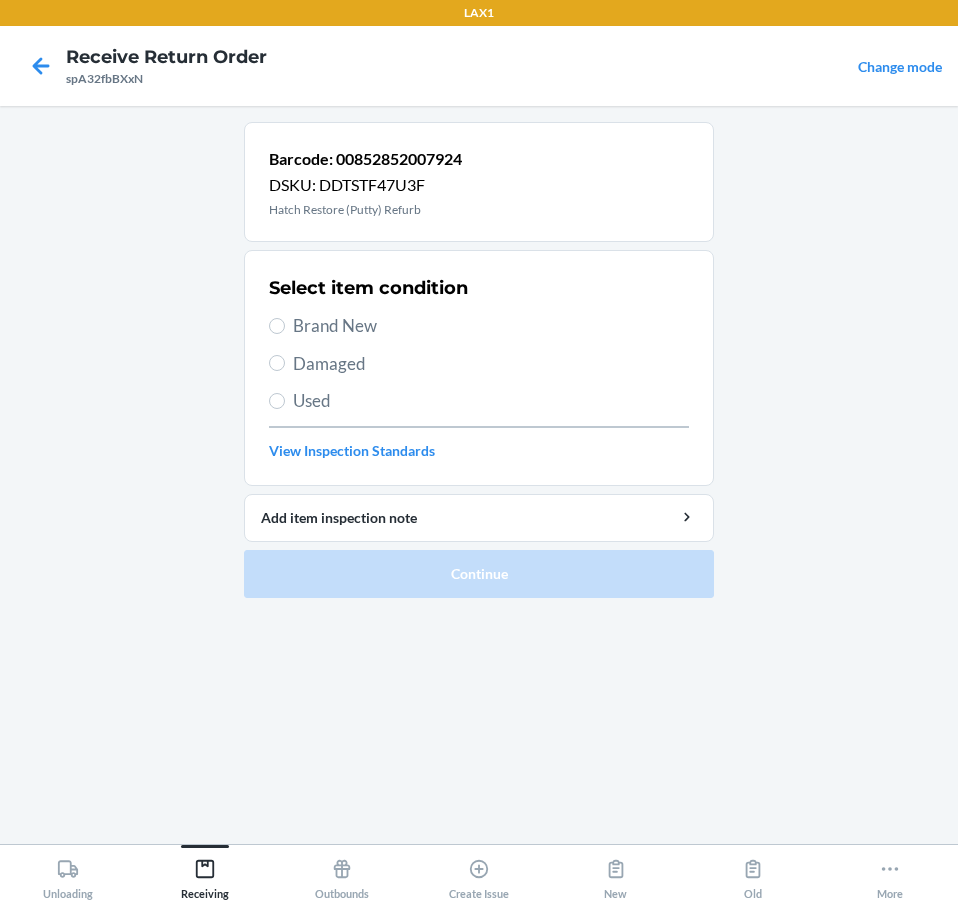 click on "Brand New" at bounding box center [491, 326] 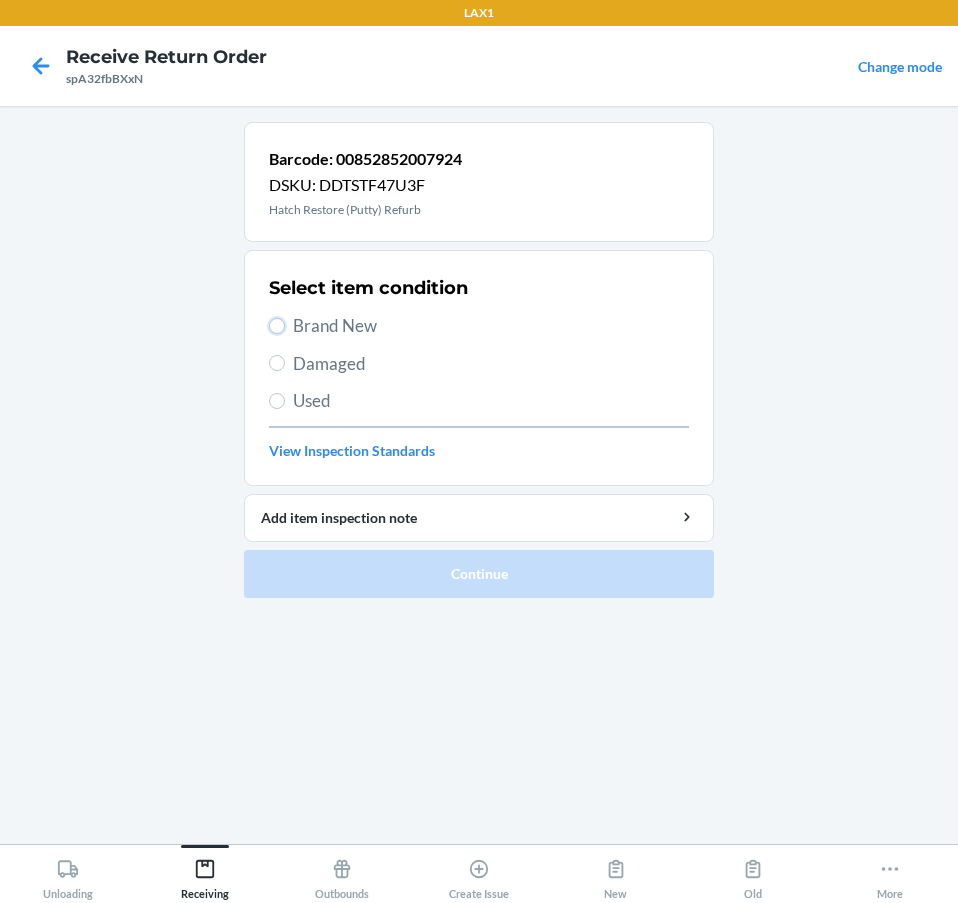click on "Brand New" at bounding box center [277, 326] 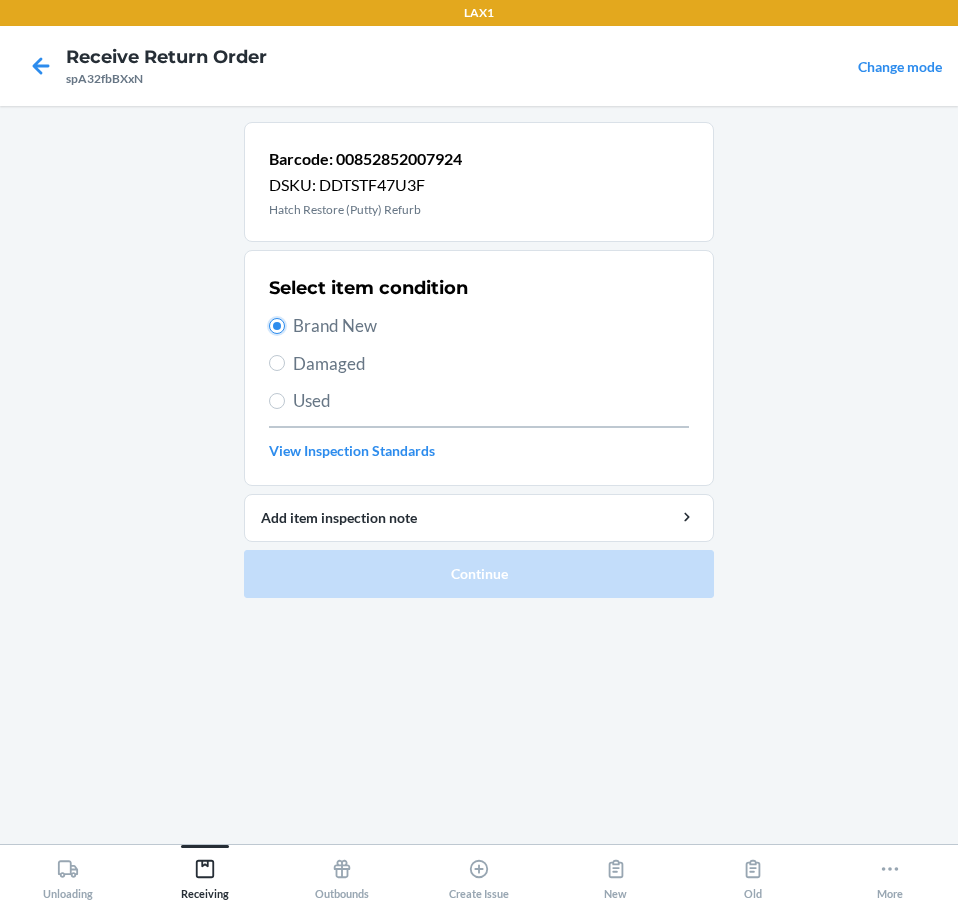 radio on "true" 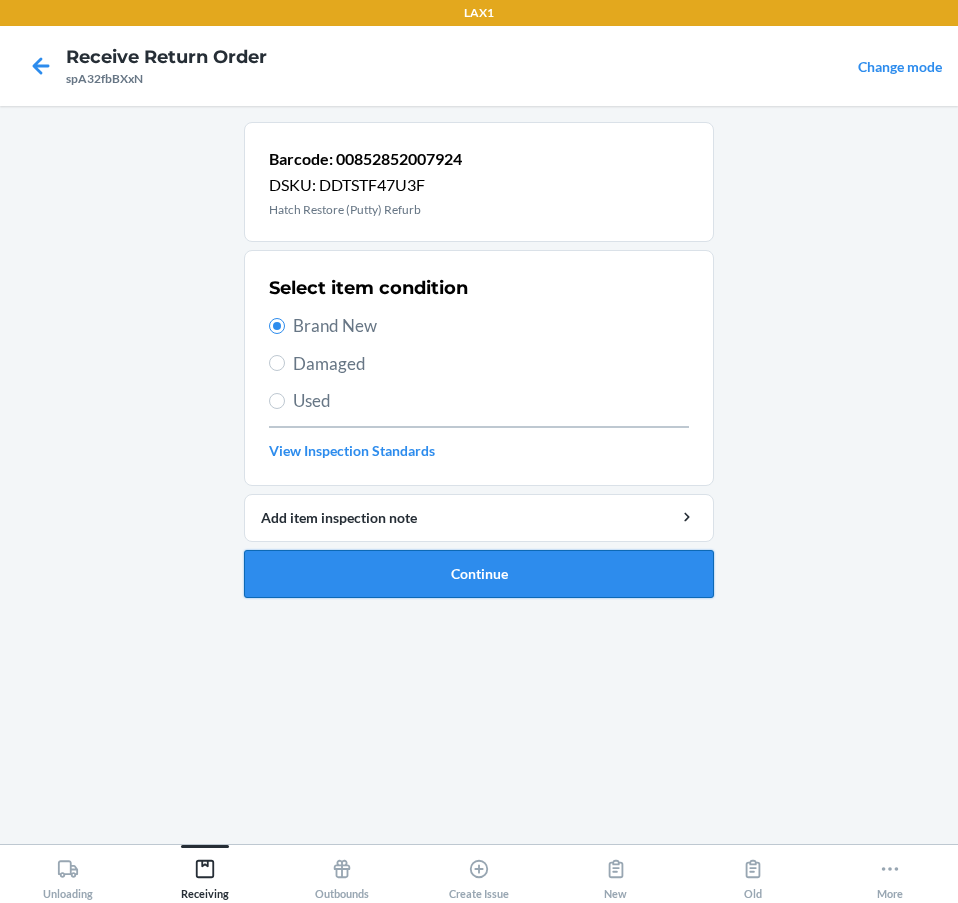 click on "Continue" at bounding box center (479, 574) 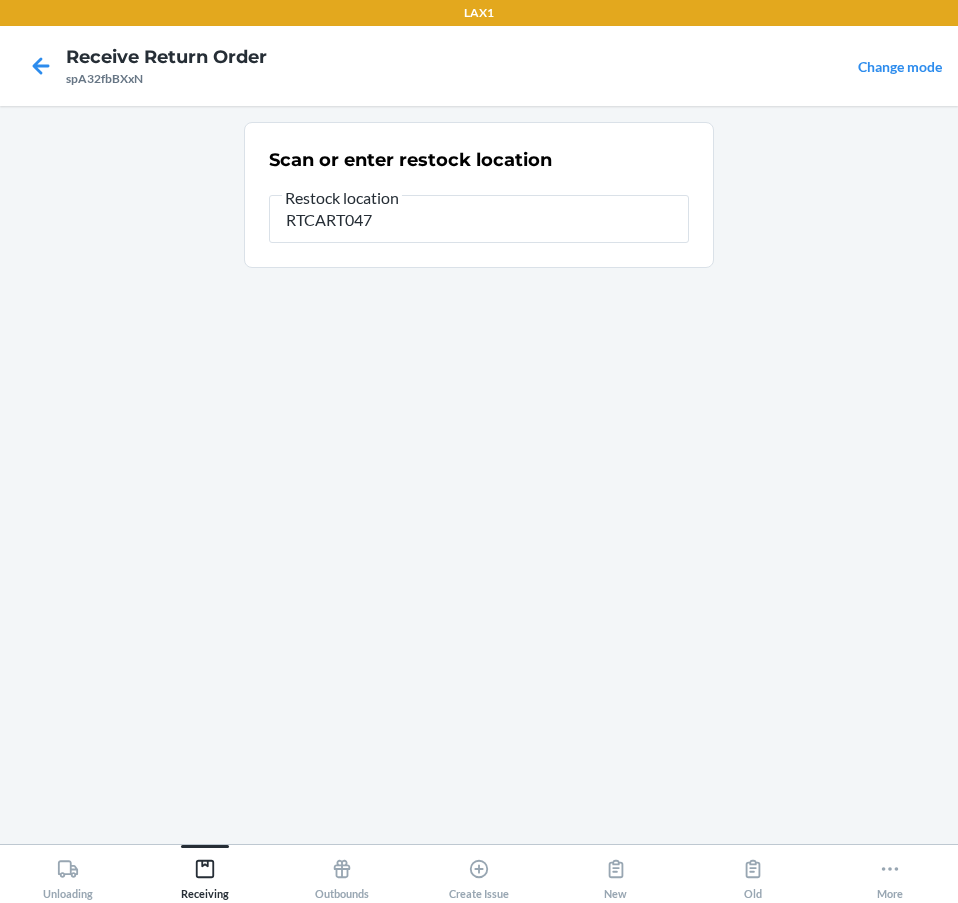 type on "RTCART047" 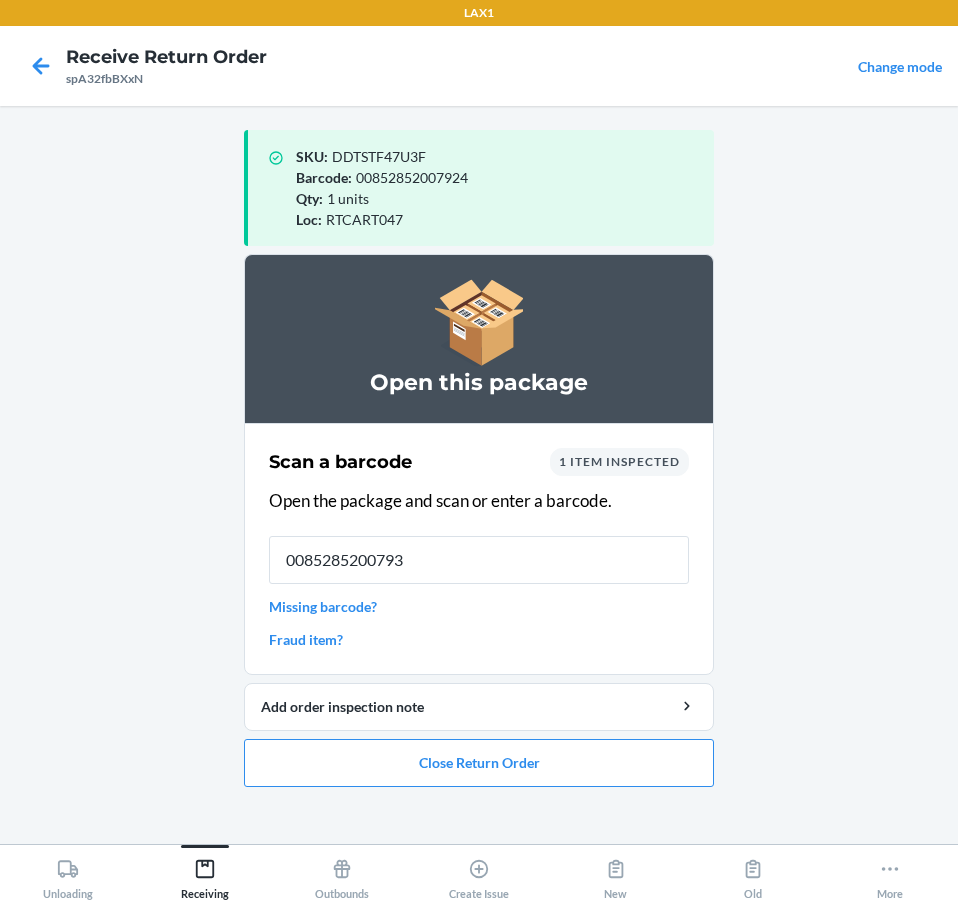 type on "00852852007931" 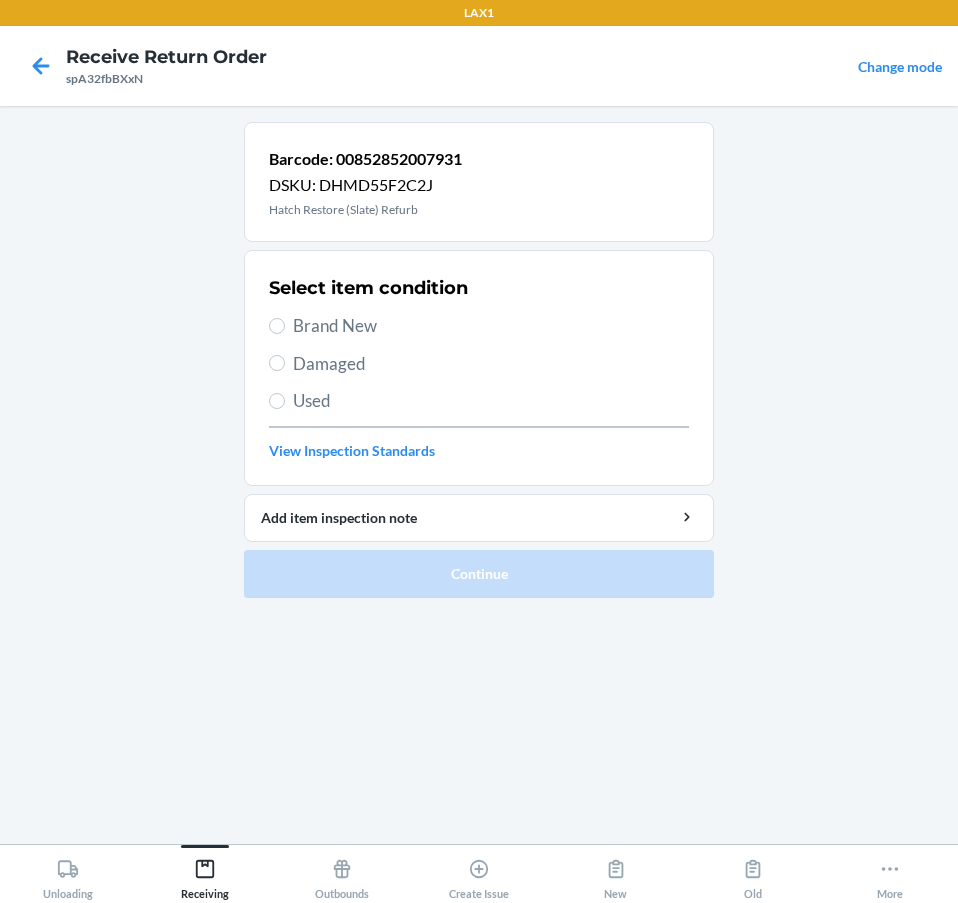 click on "Brand New" at bounding box center (491, 326) 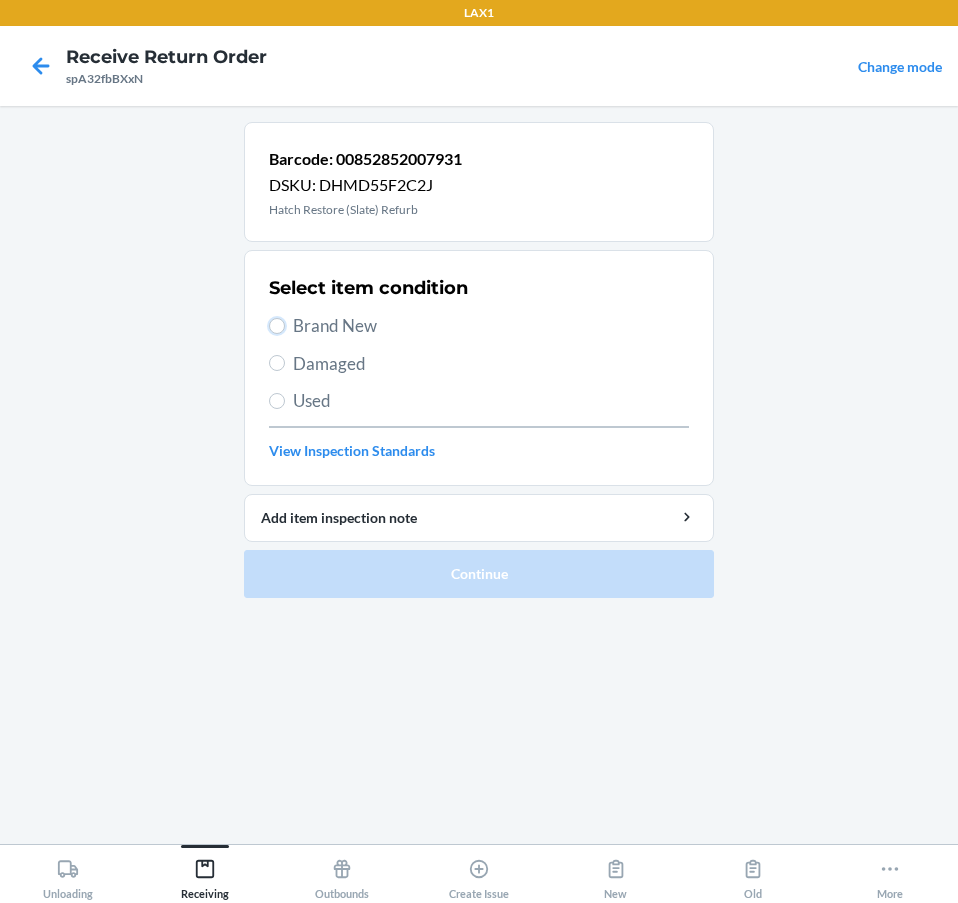click on "Brand New" at bounding box center [277, 326] 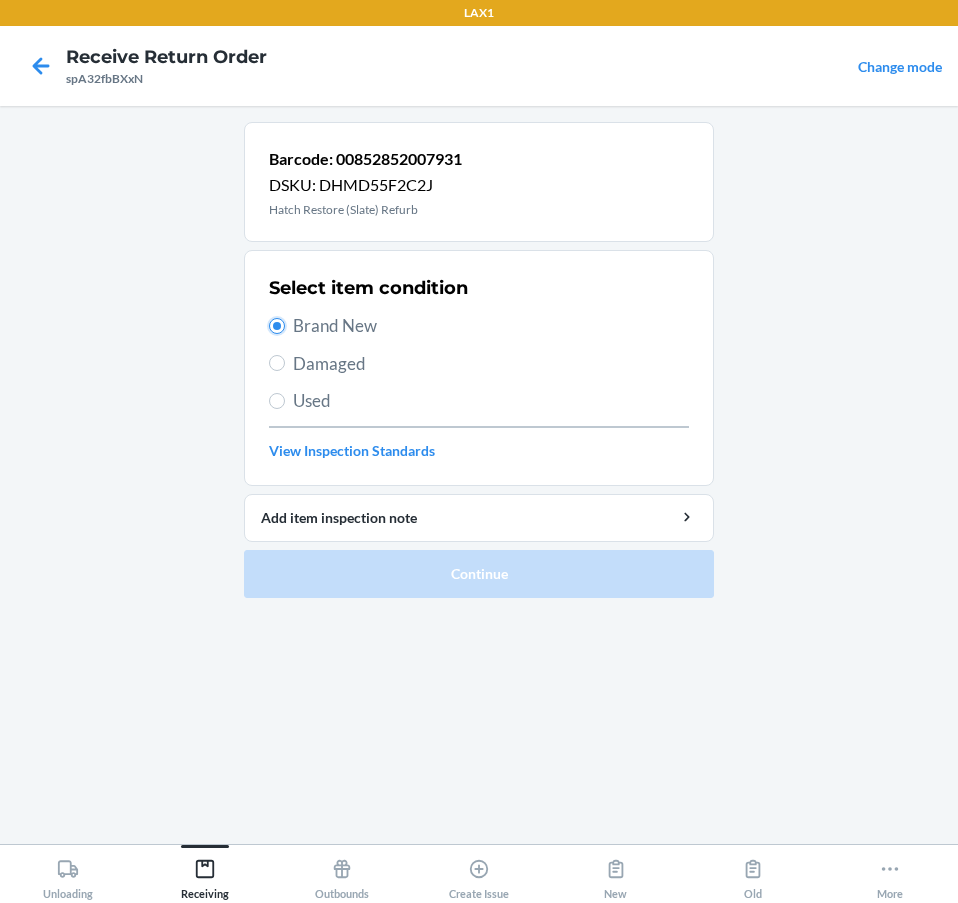 radio on "true" 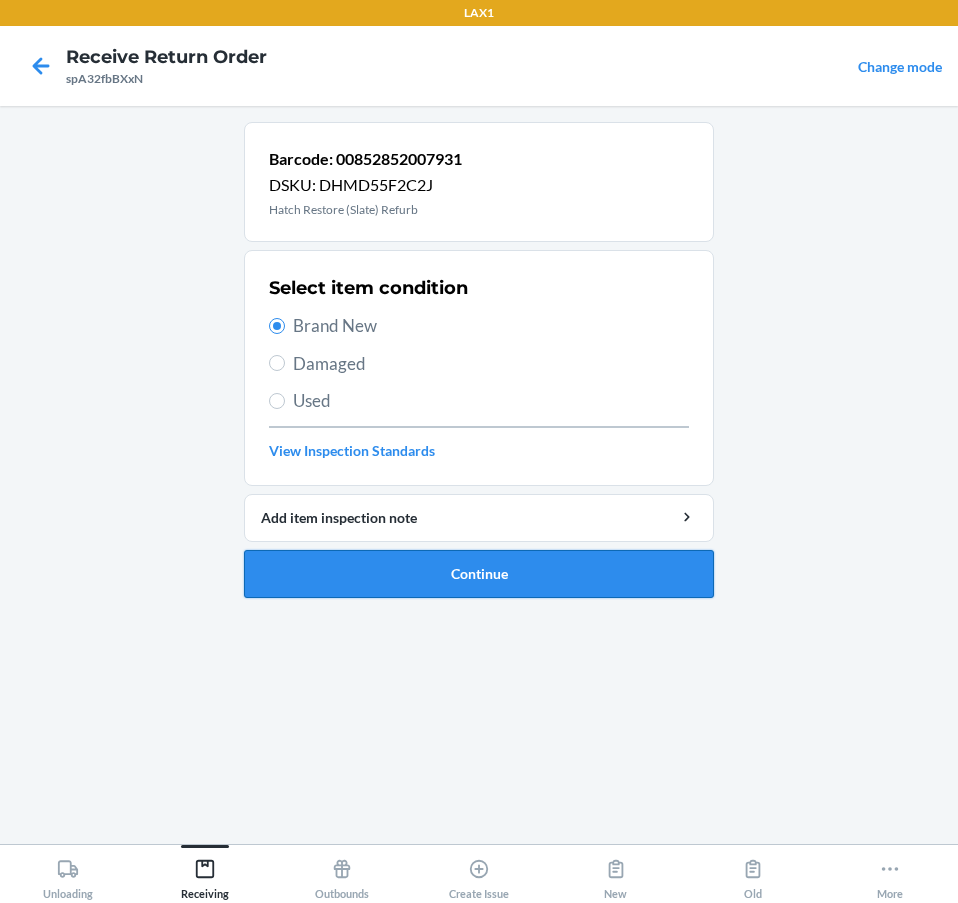 click on "Continue" at bounding box center (479, 574) 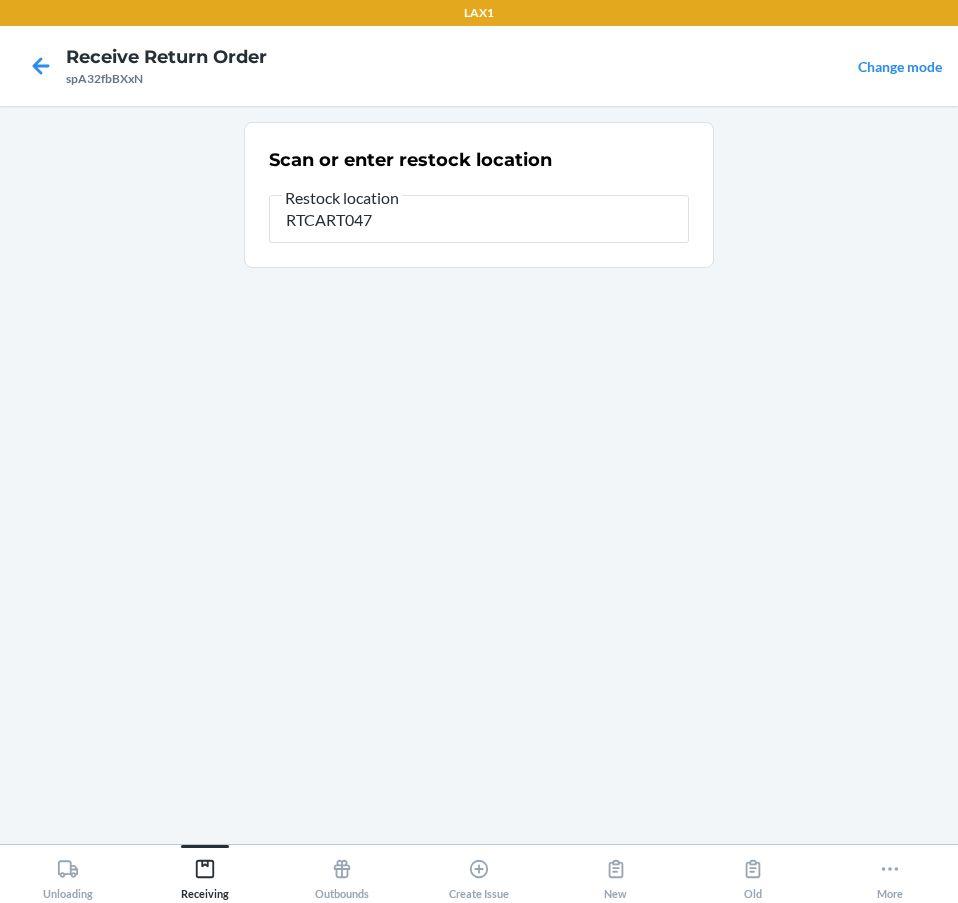 type on "RTCART047" 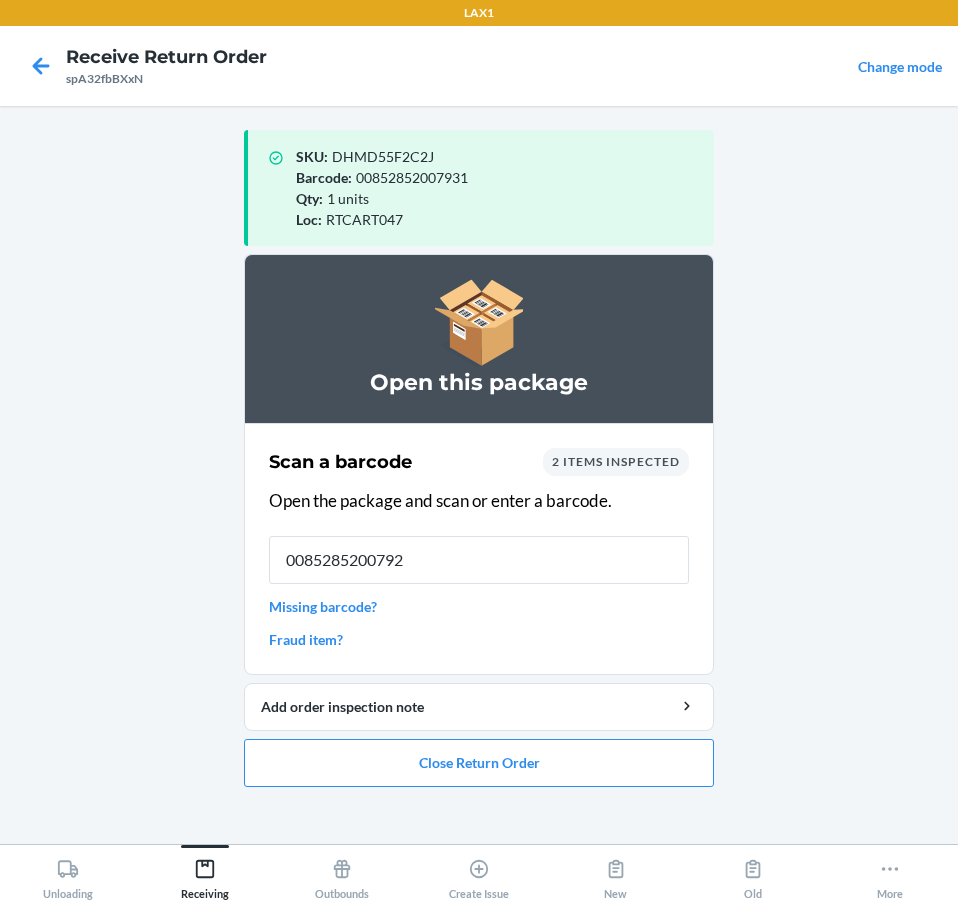 type on "00852852007924" 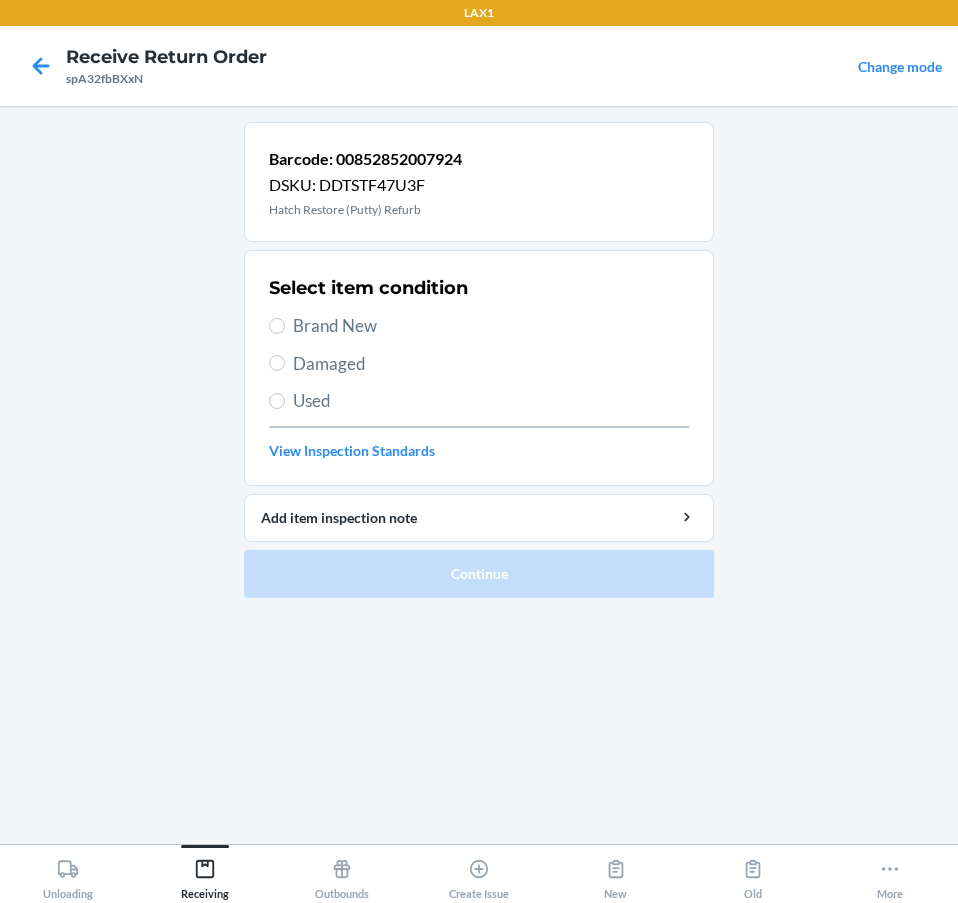 click on "Brand New" at bounding box center [491, 326] 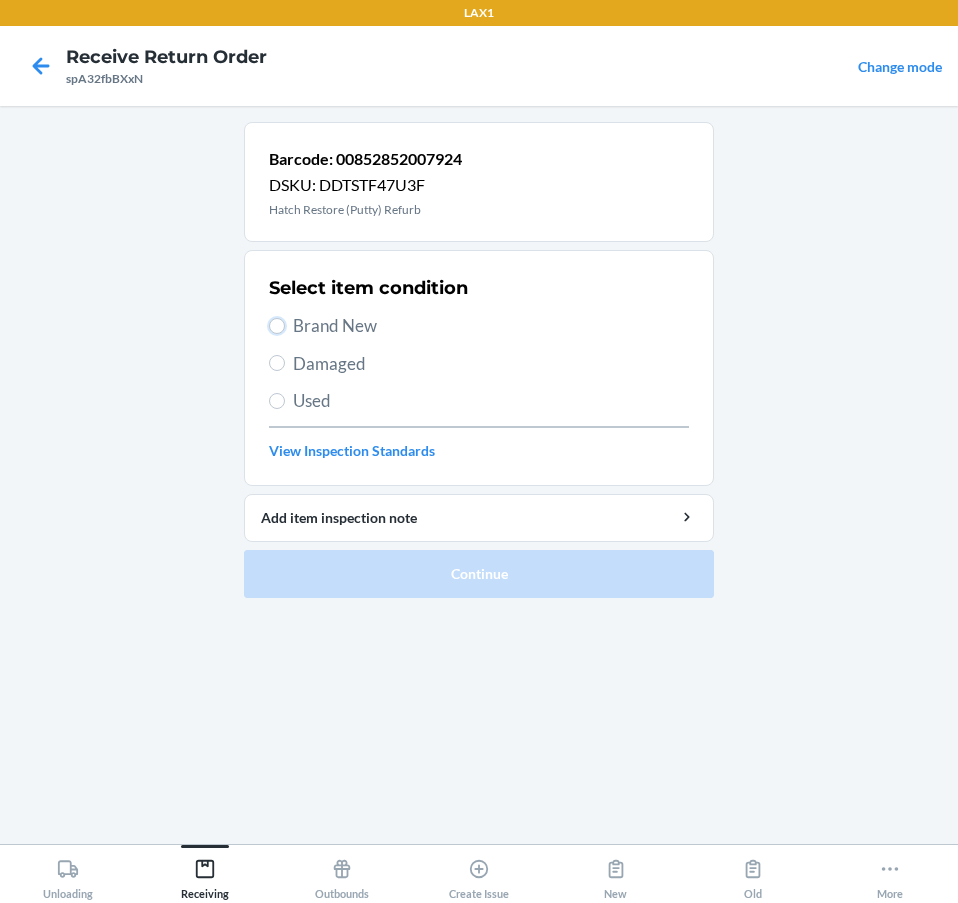 click on "Brand New" at bounding box center (277, 326) 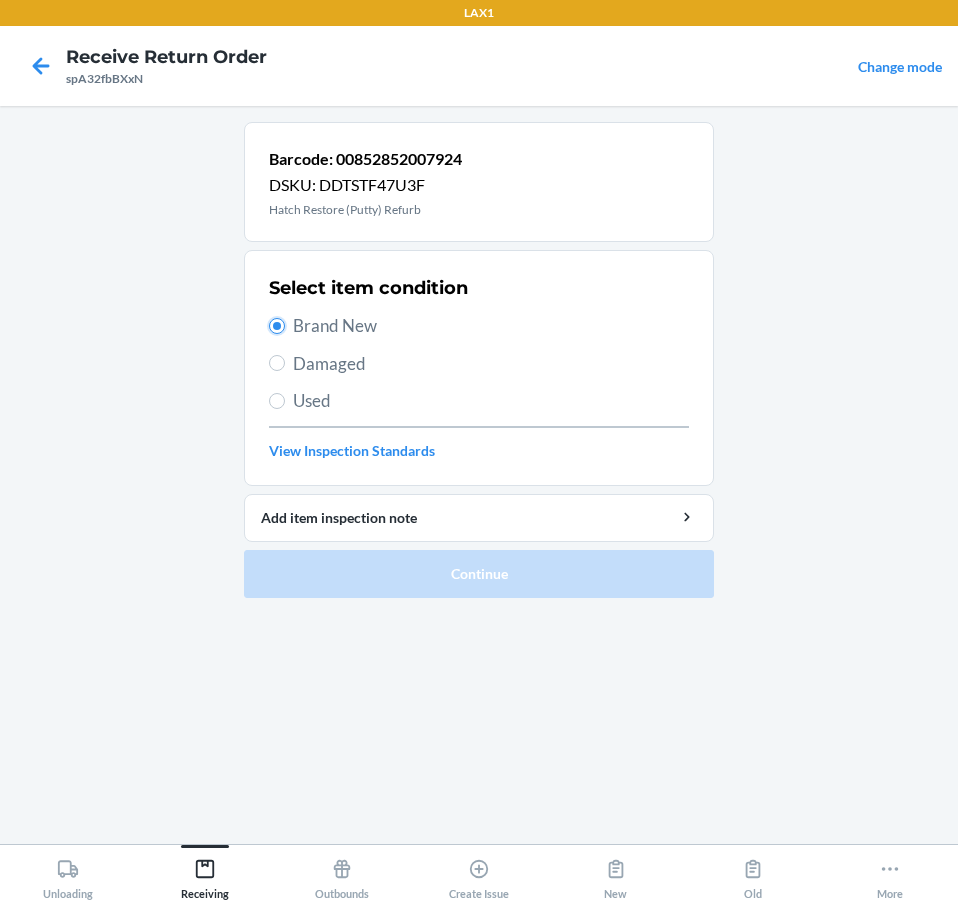 radio on "true" 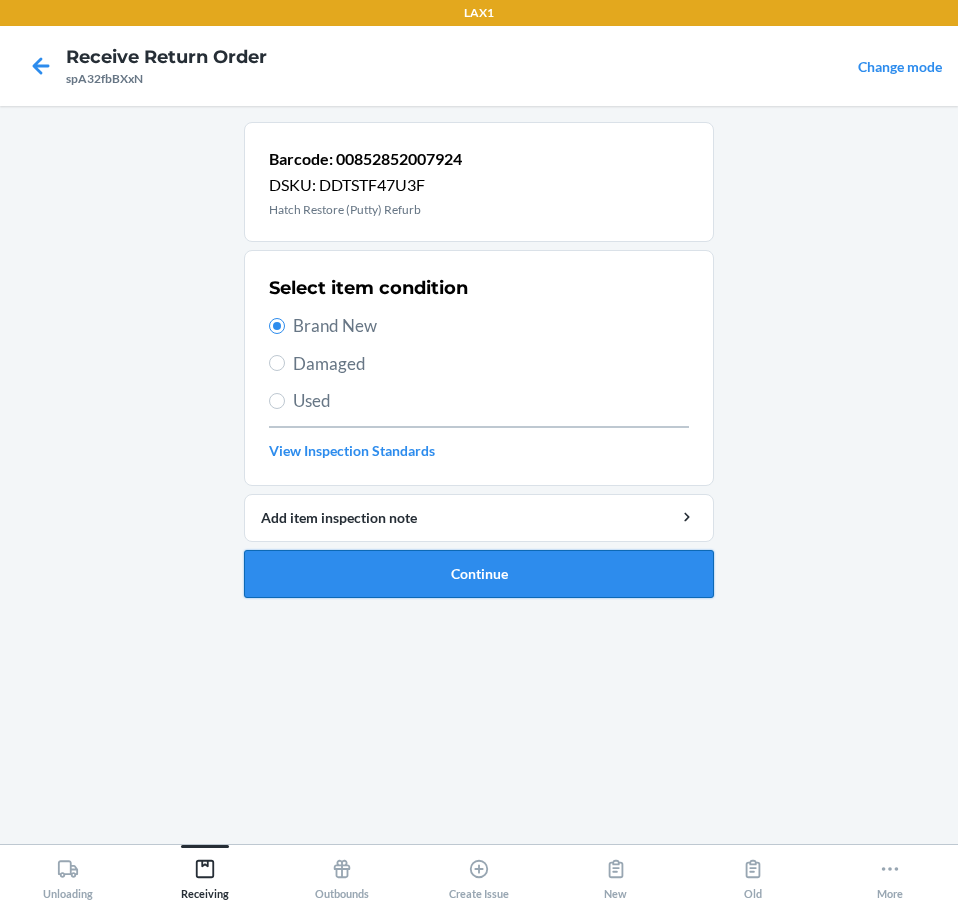click on "Continue" at bounding box center (479, 574) 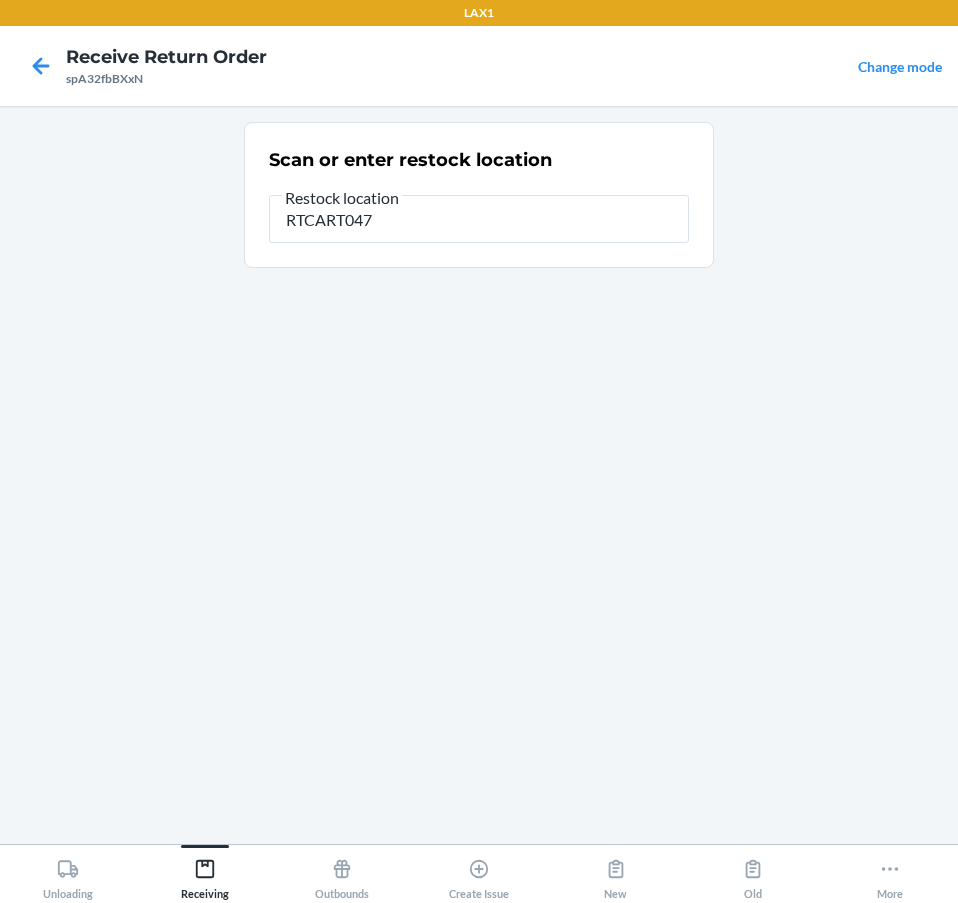 type on "RTCART047" 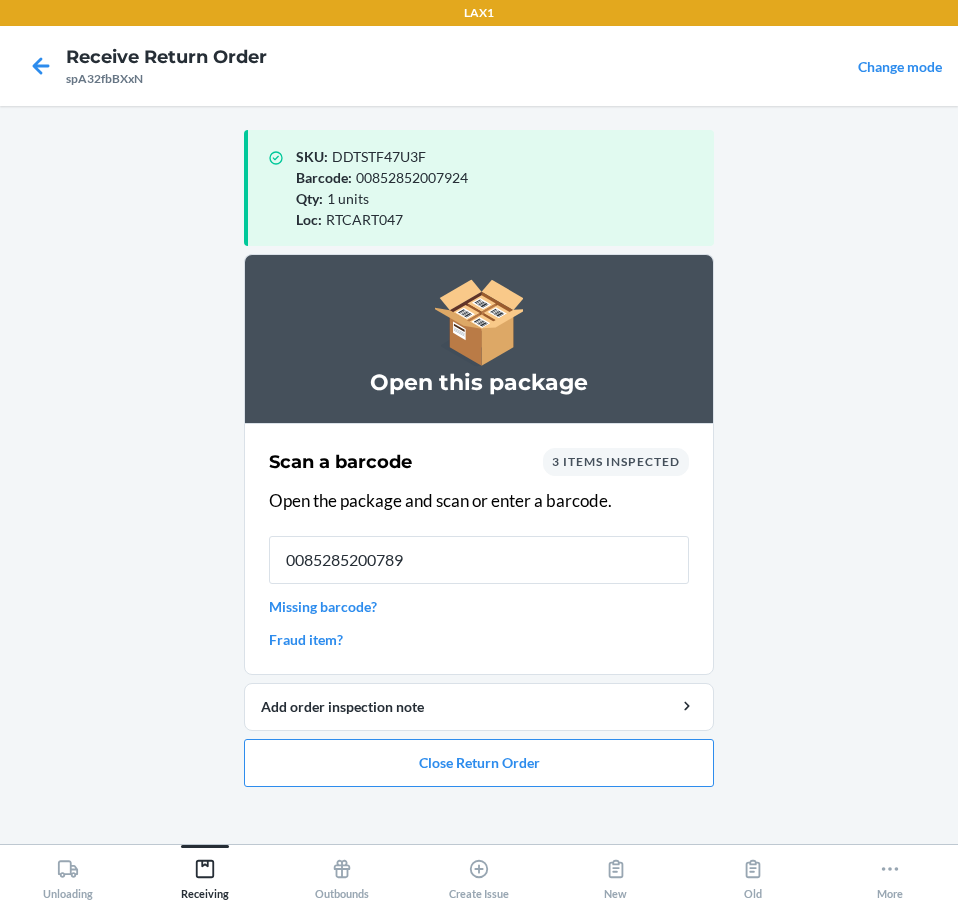type on "00852852007894" 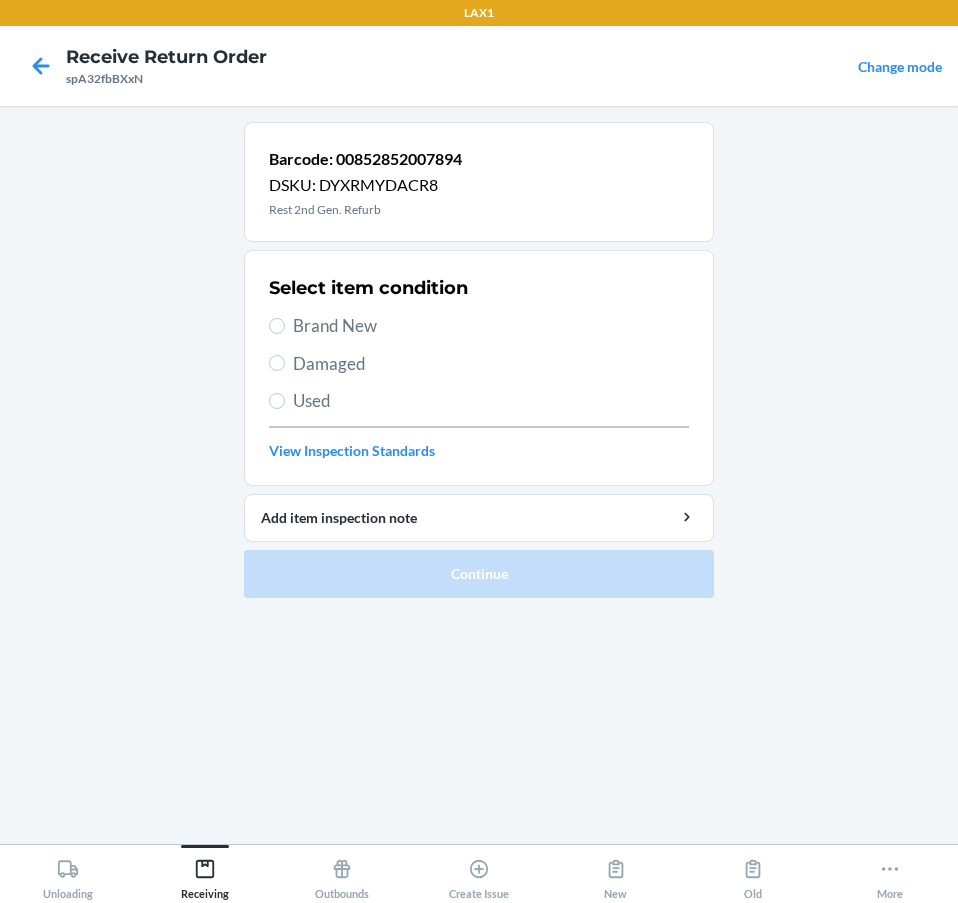 click on "Brand New" at bounding box center (491, 326) 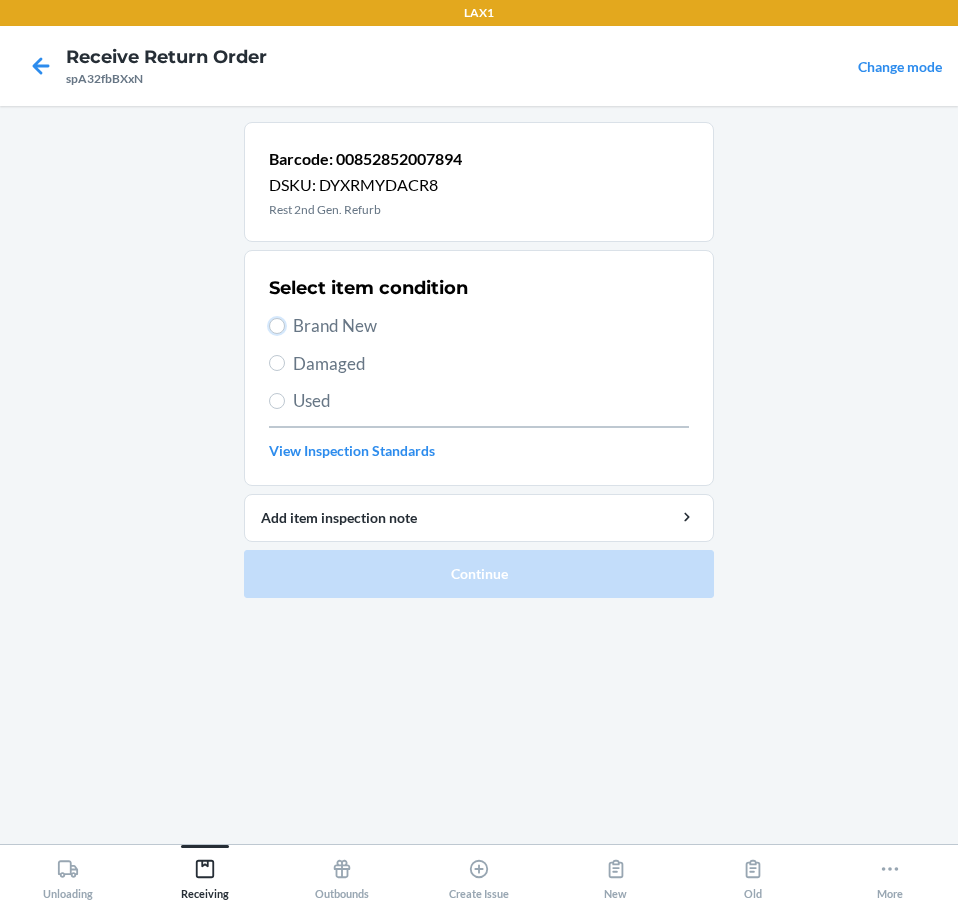 click on "Brand New" at bounding box center (277, 326) 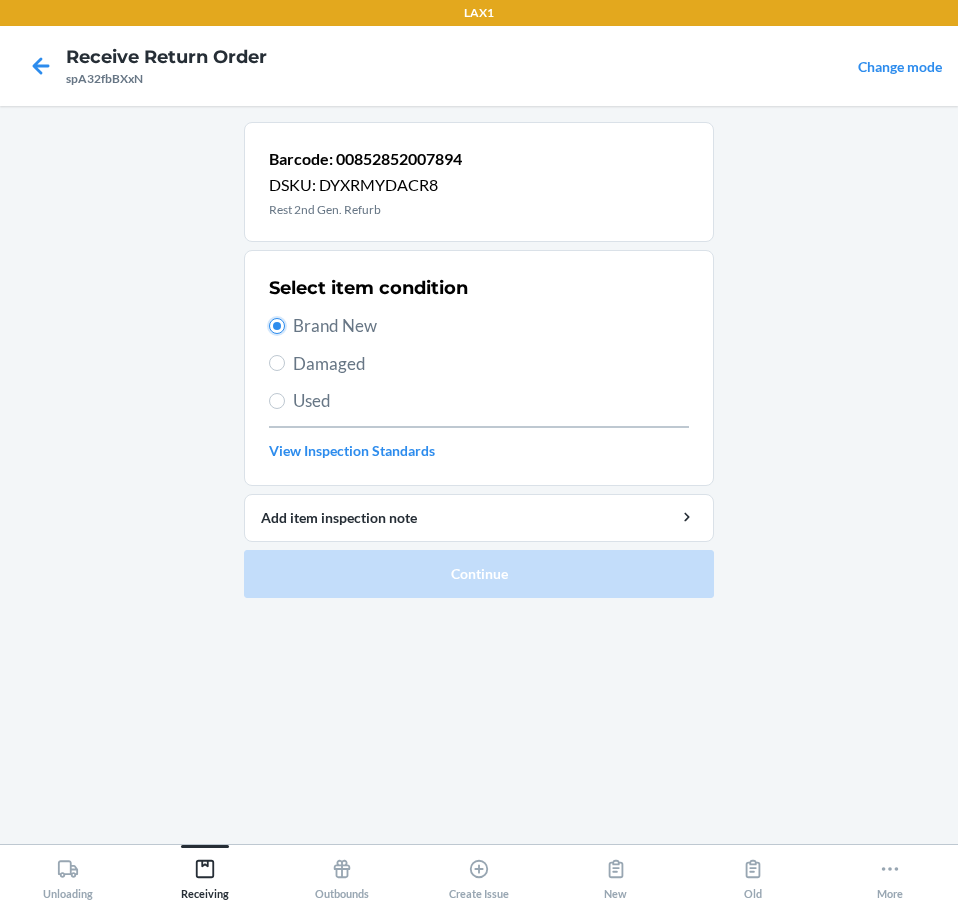 radio on "true" 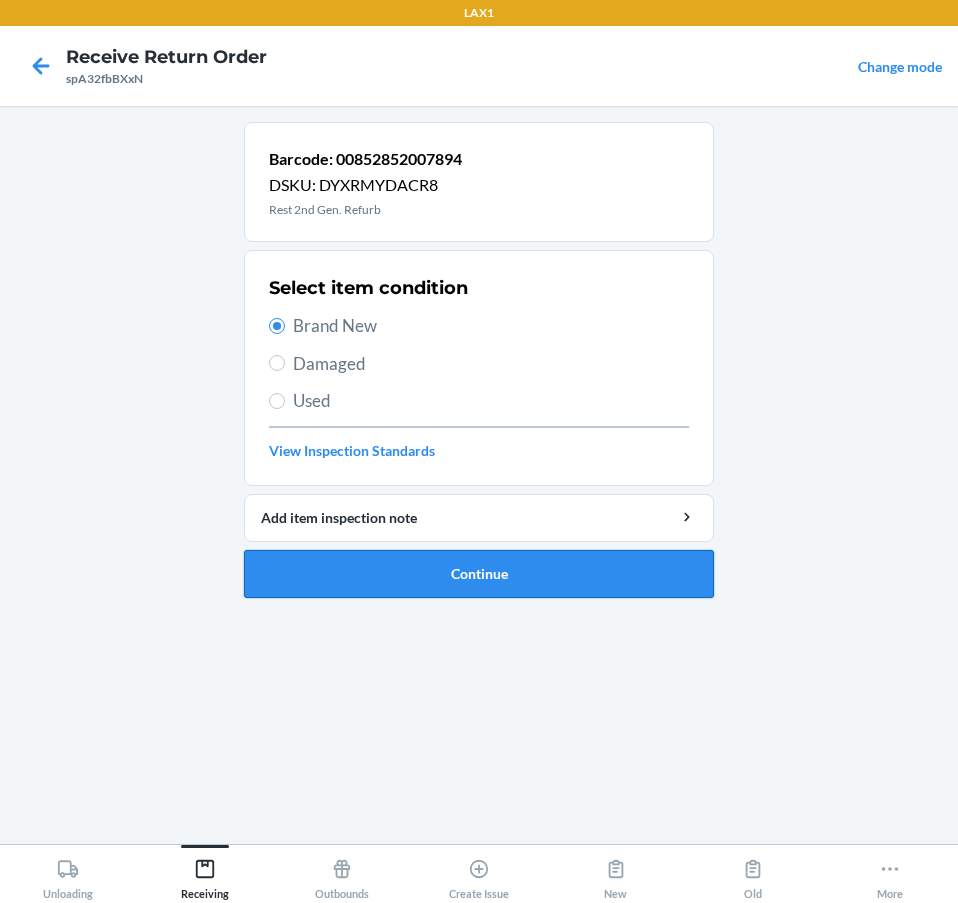 click on "Continue" at bounding box center (479, 574) 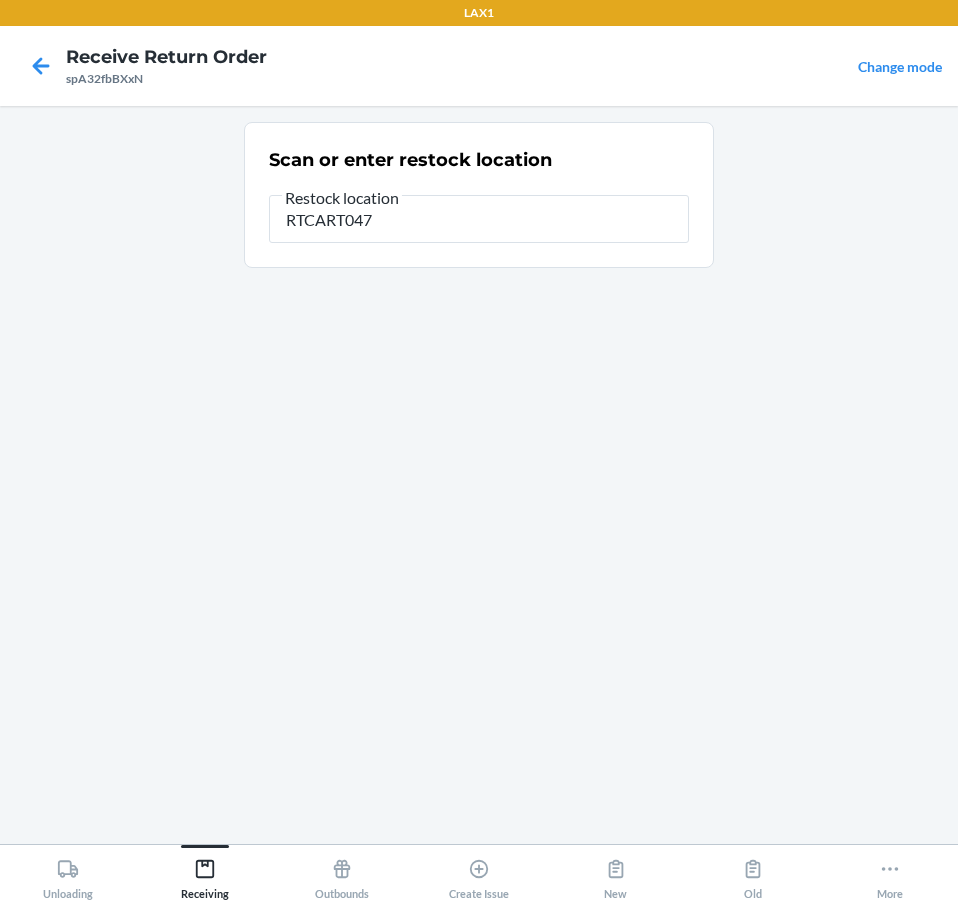 type on "RTCART047" 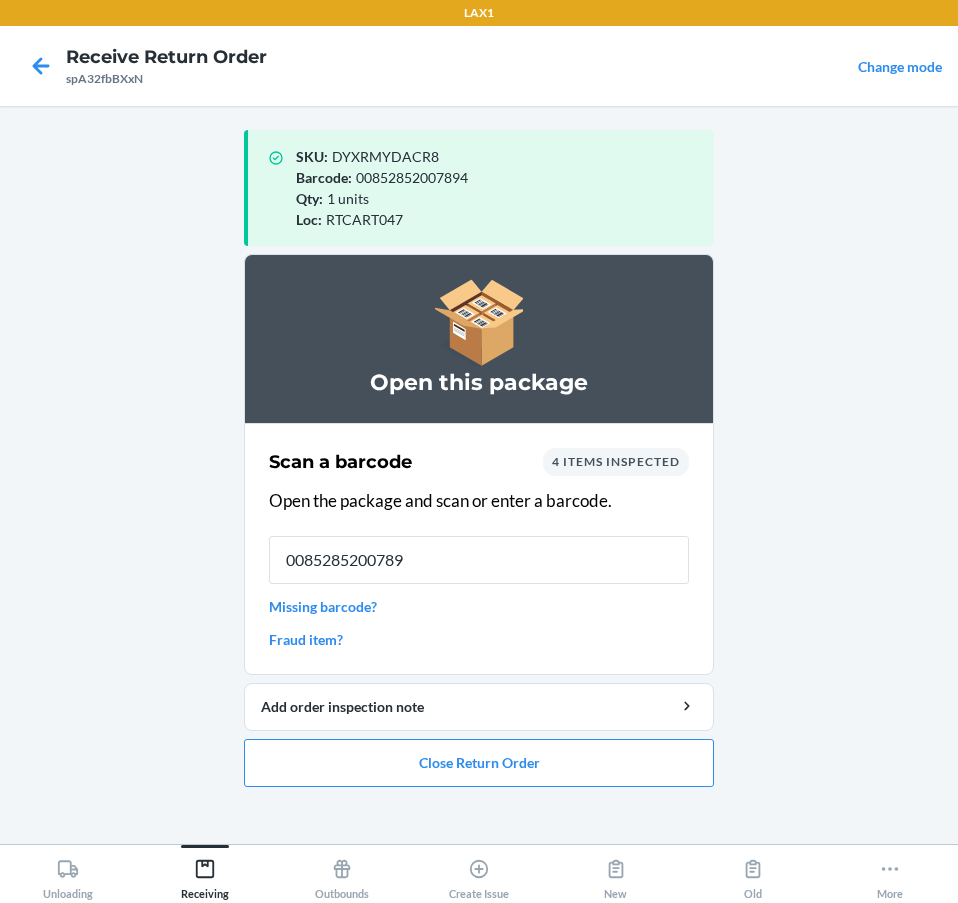 type on "00852852007894" 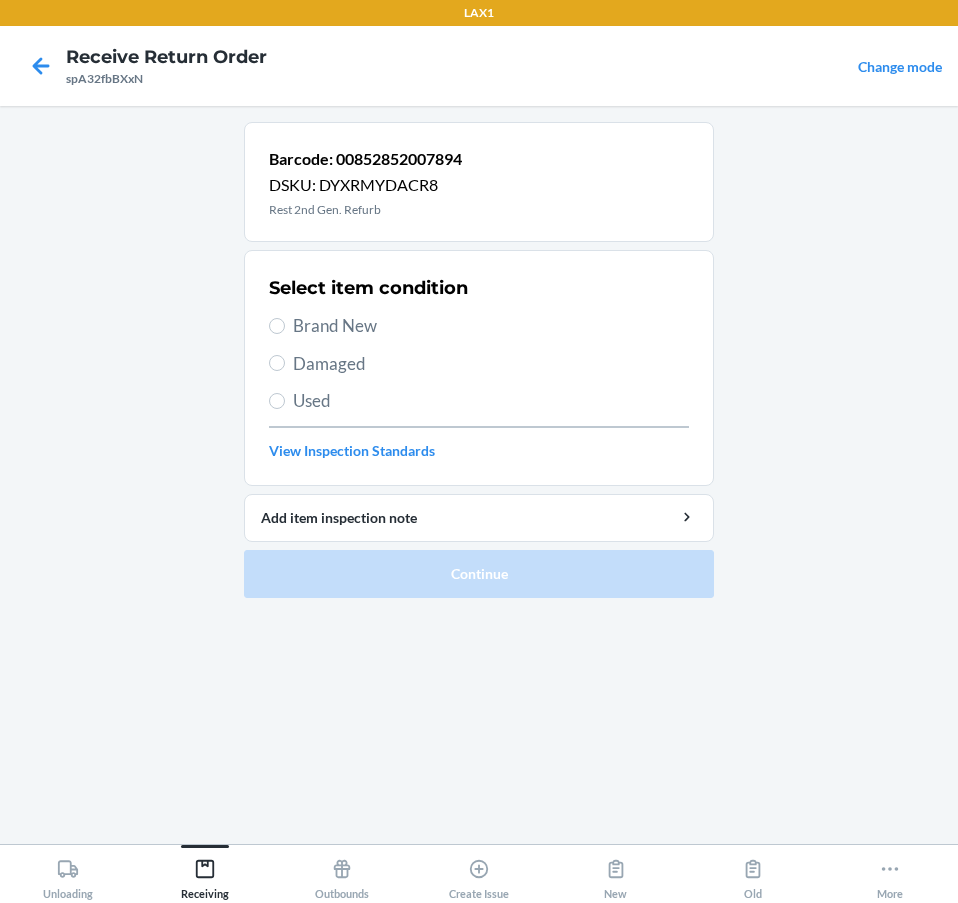 click on "Brand New" at bounding box center [491, 326] 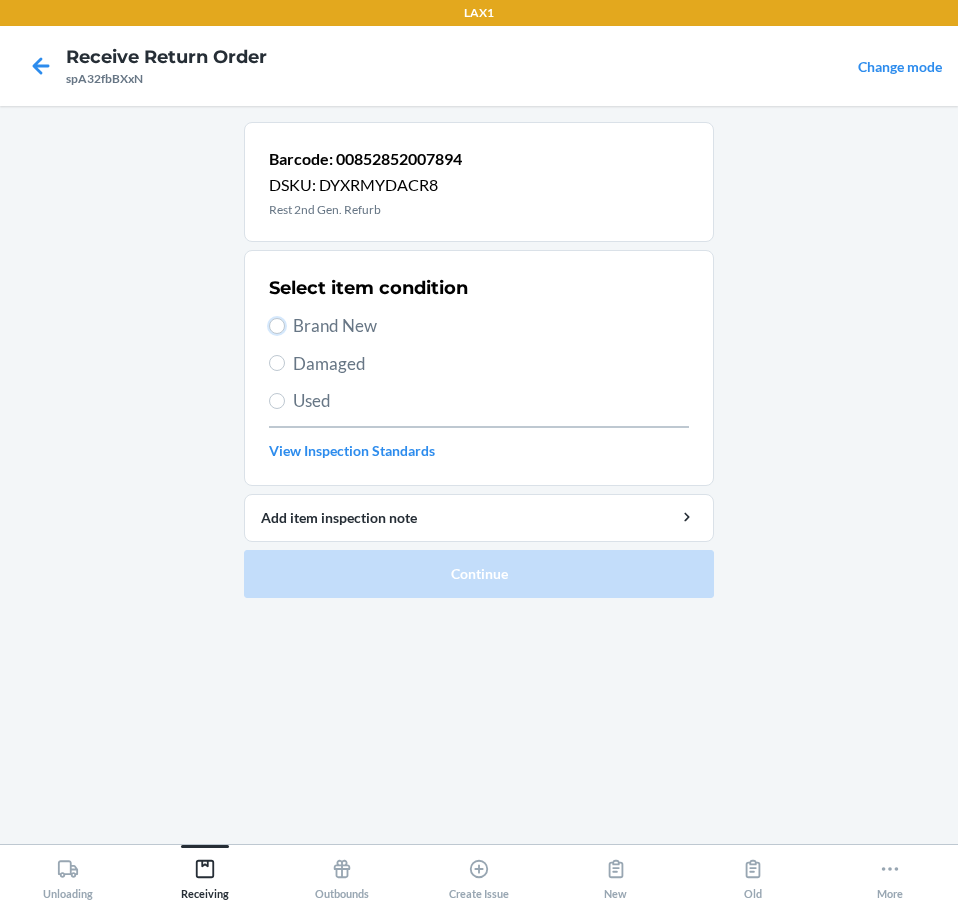 click on "Brand New" at bounding box center (277, 326) 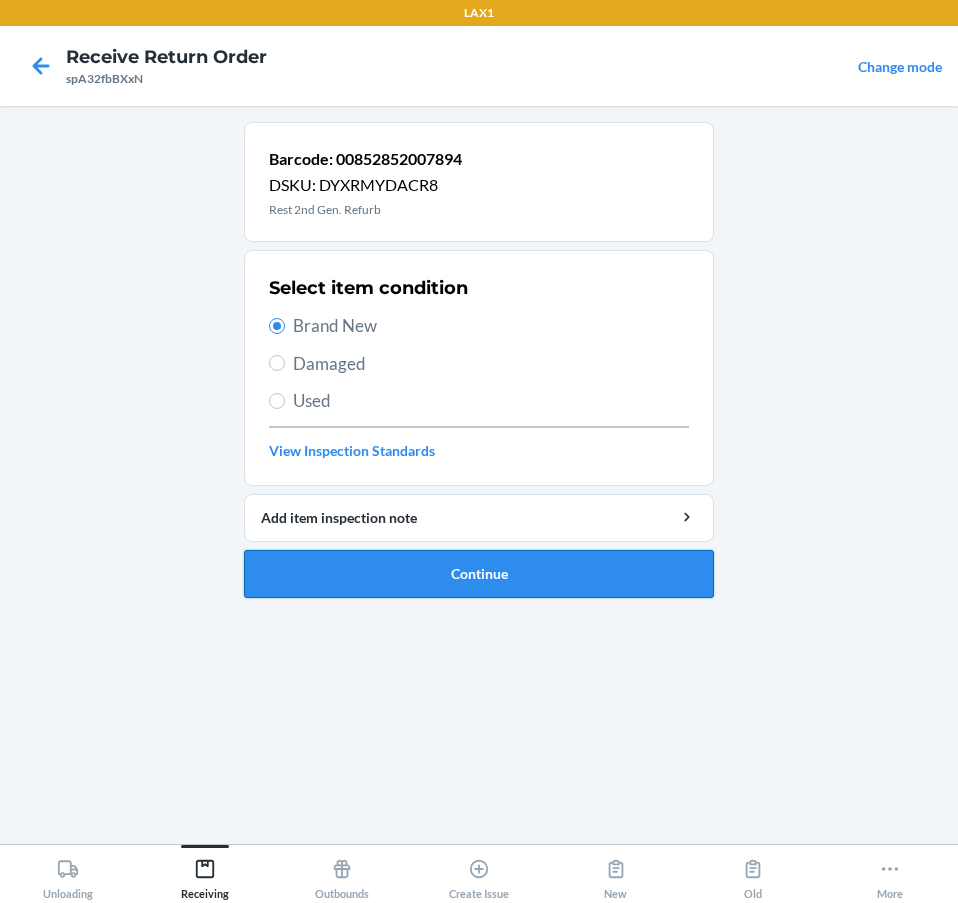 click on "Continue" at bounding box center [479, 574] 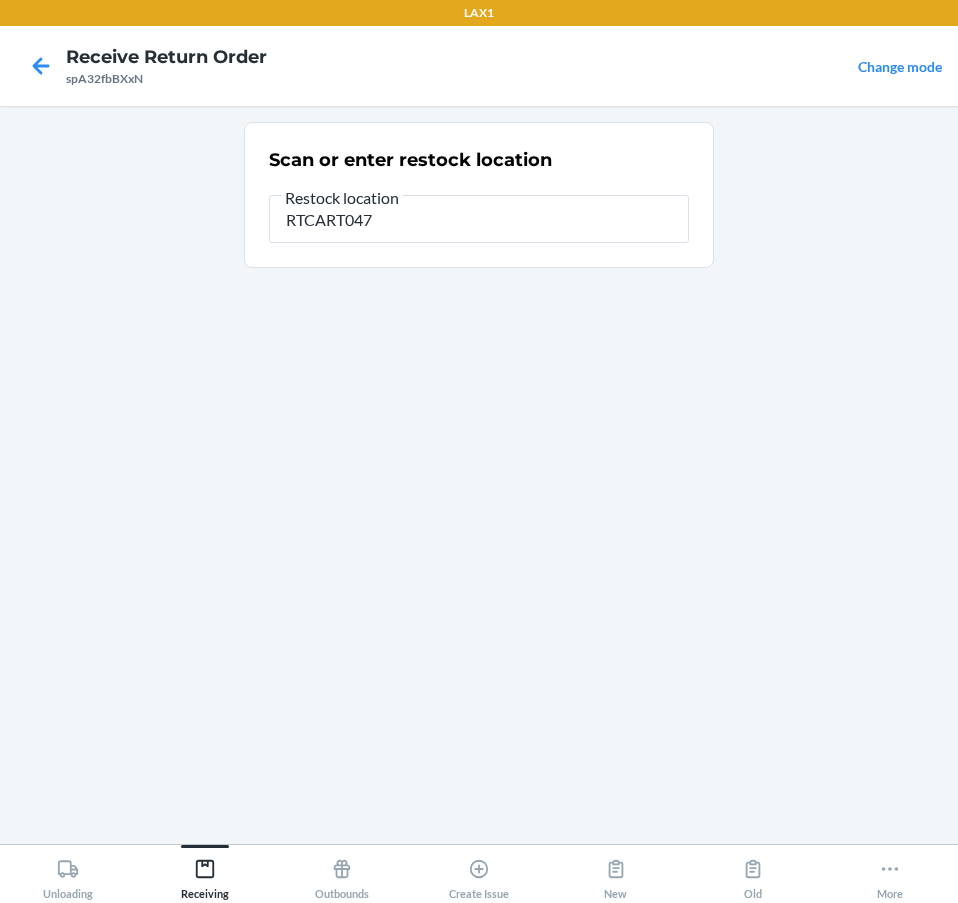type on "RTCART047" 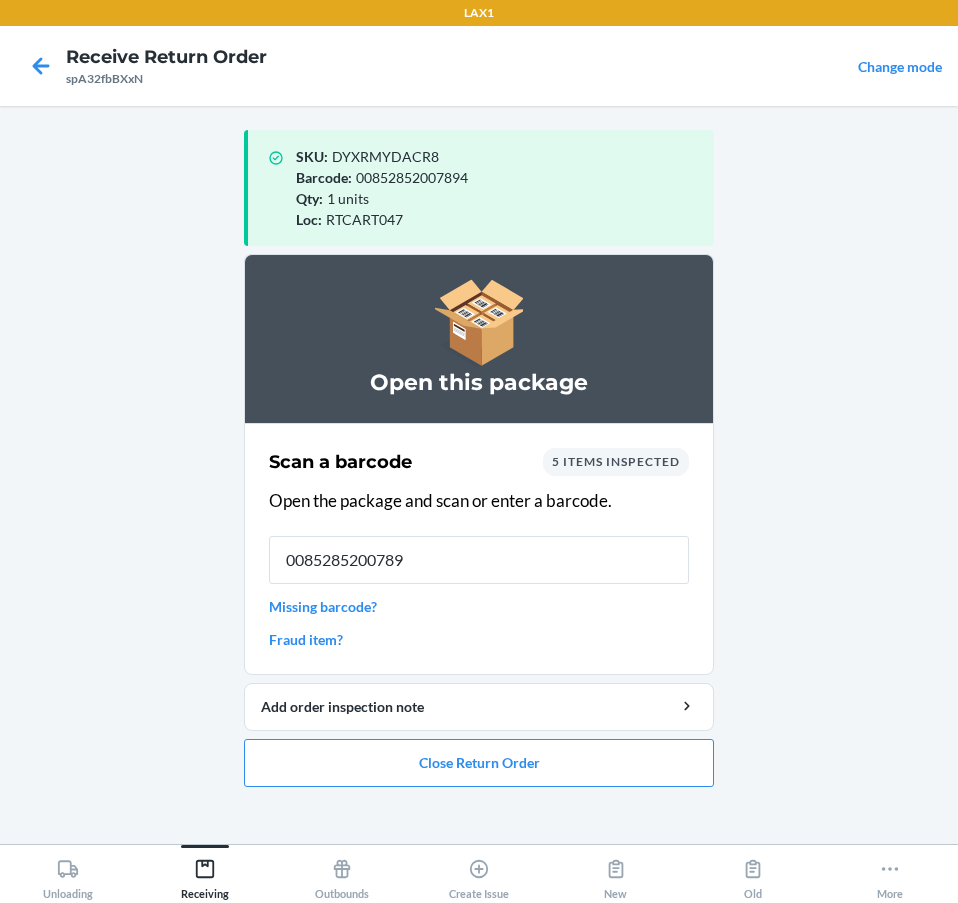 type on "00852852007894" 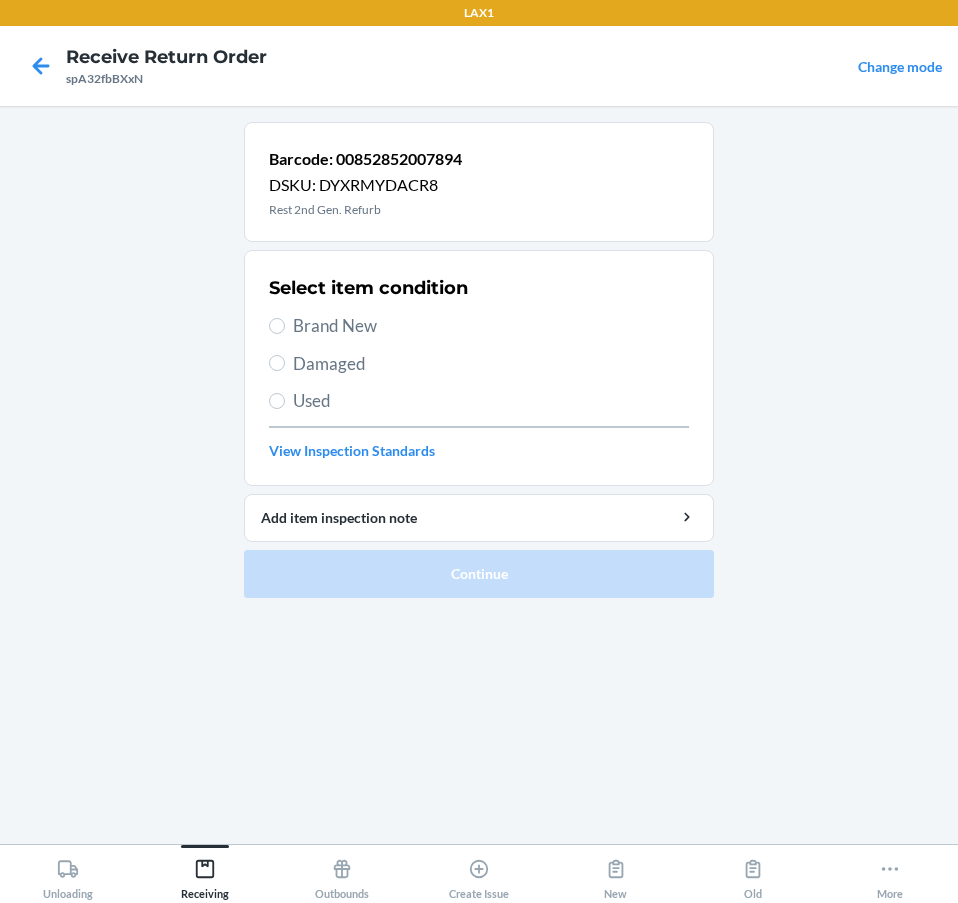 click on "Brand New" at bounding box center (491, 326) 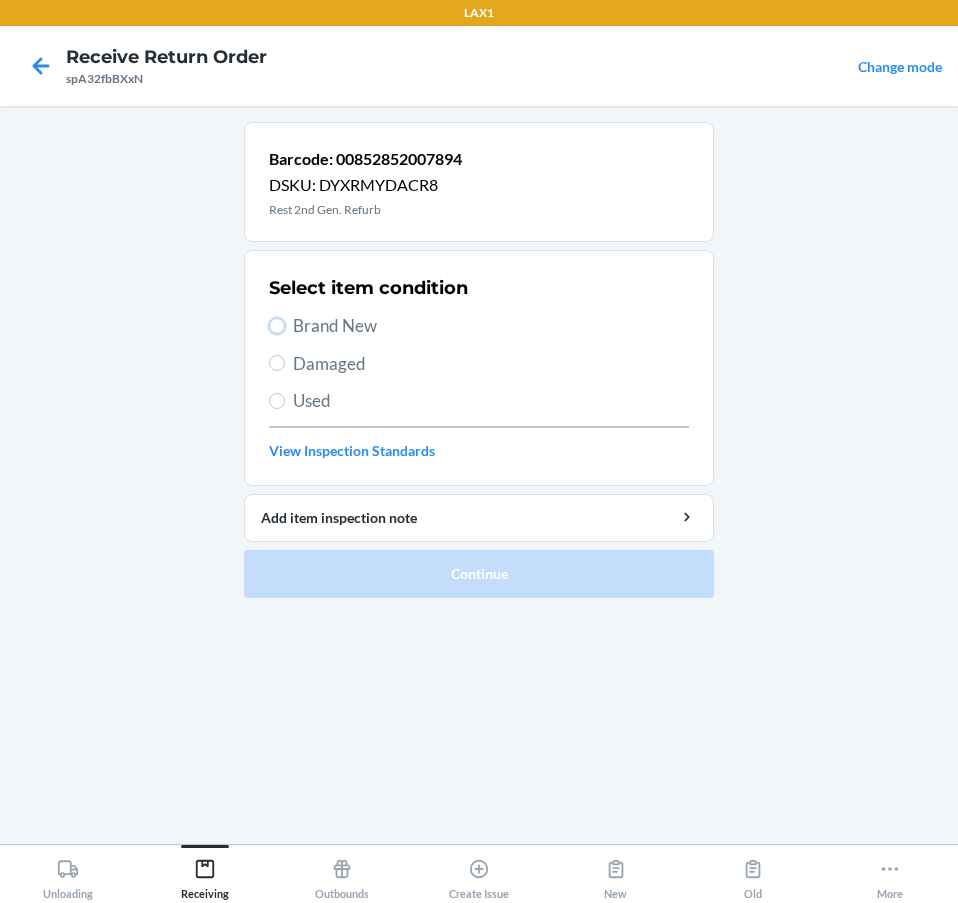 click on "Brand New" at bounding box center [277, 326] 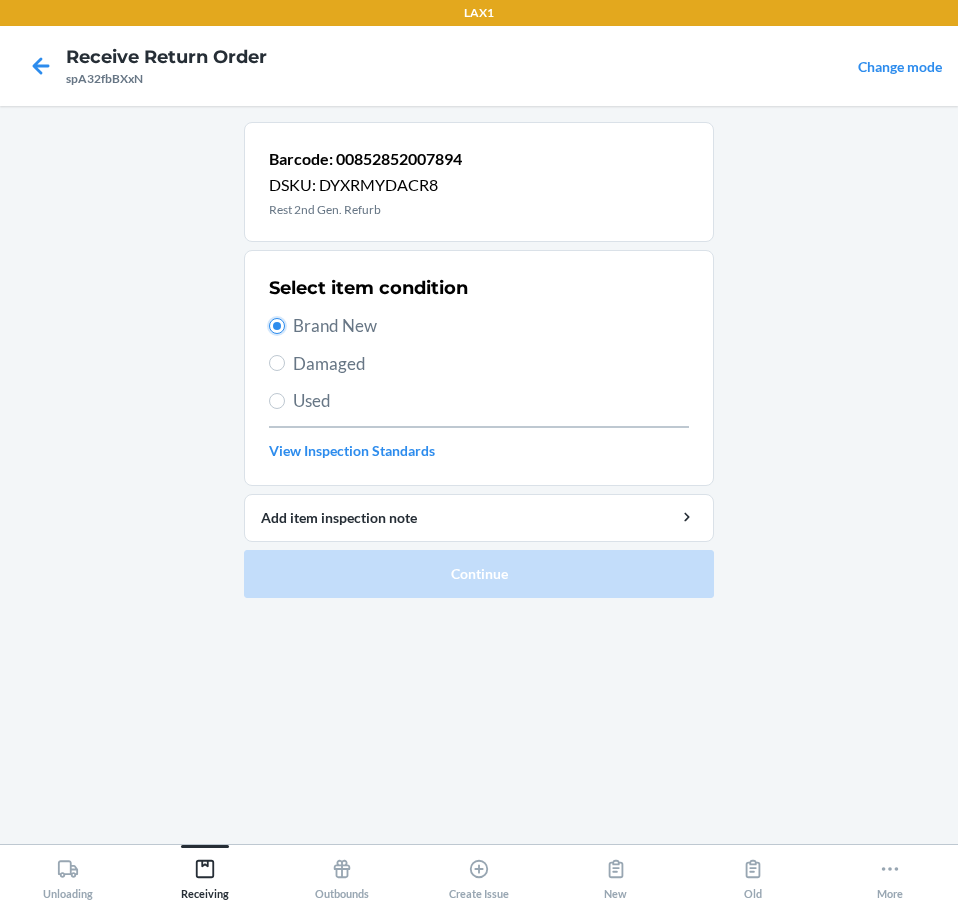radio on "true" 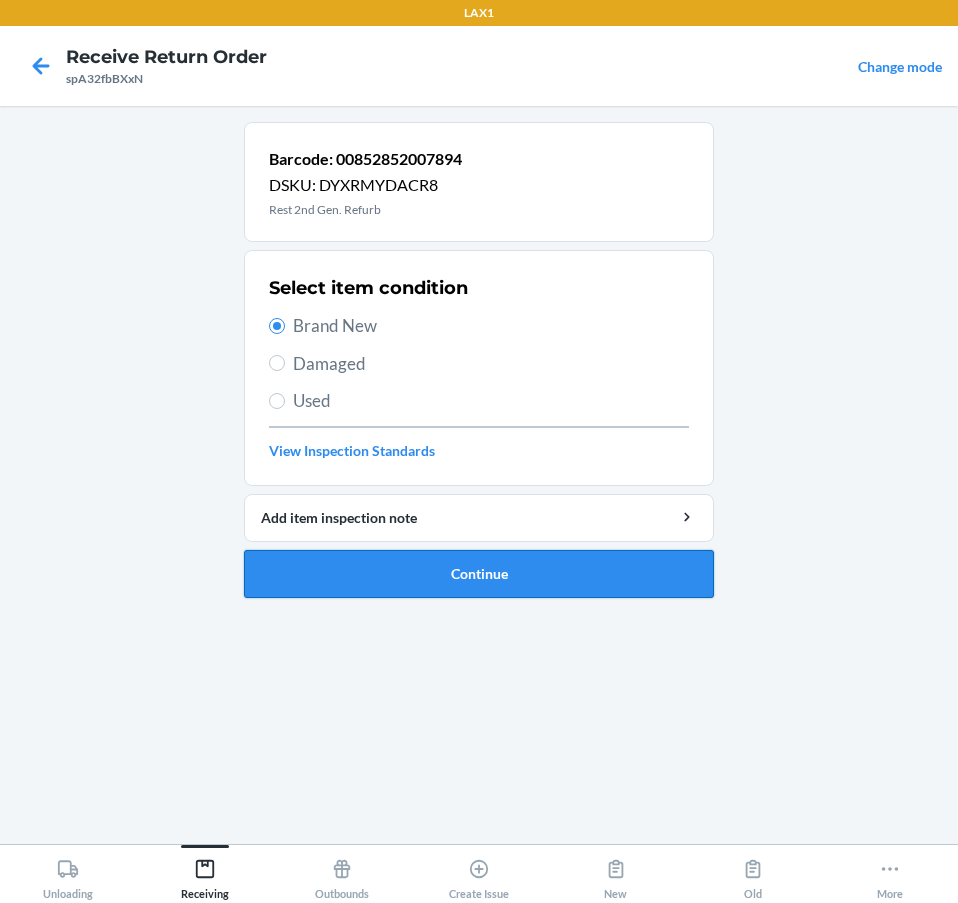 click on "Continue" at bounding box center (479, 574) 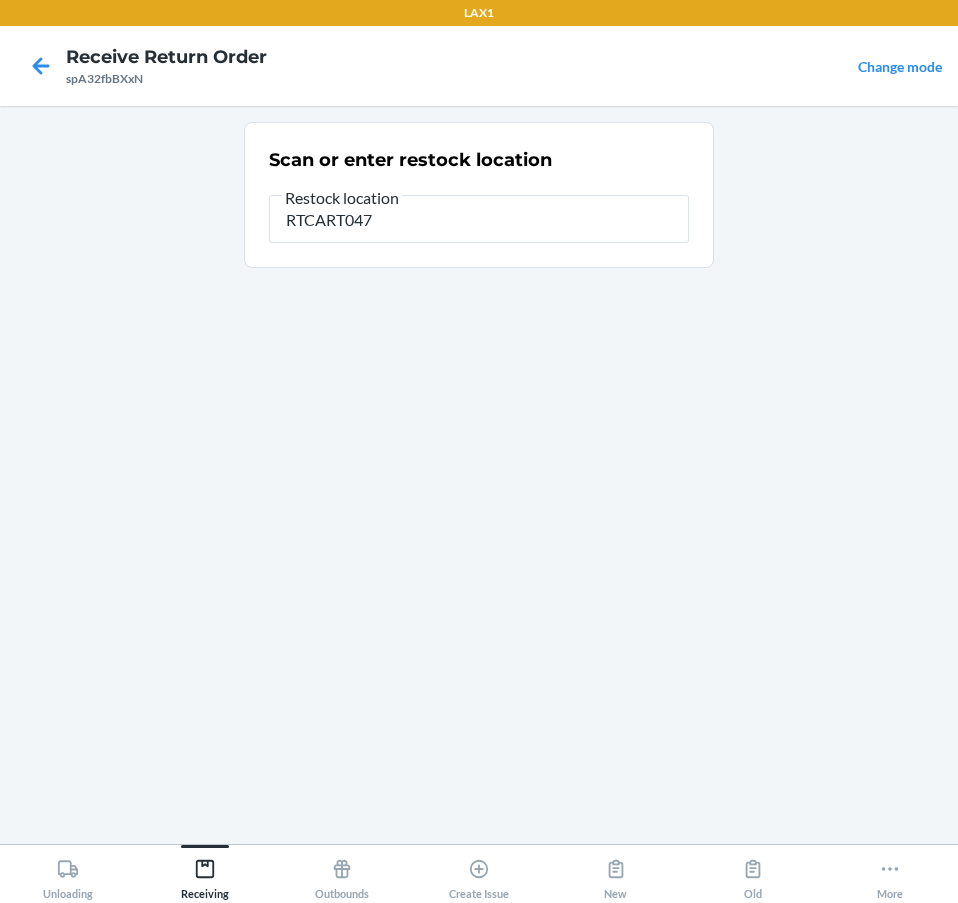 type on "RTCART047" 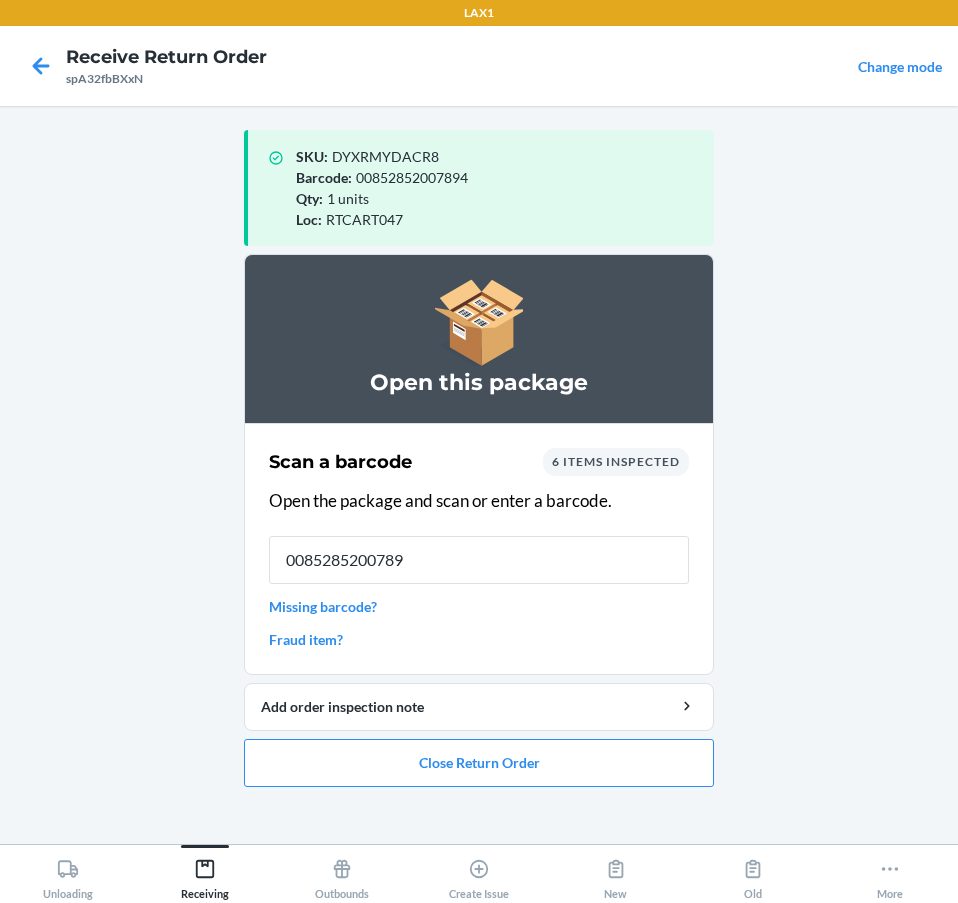 type on "00852852007894" 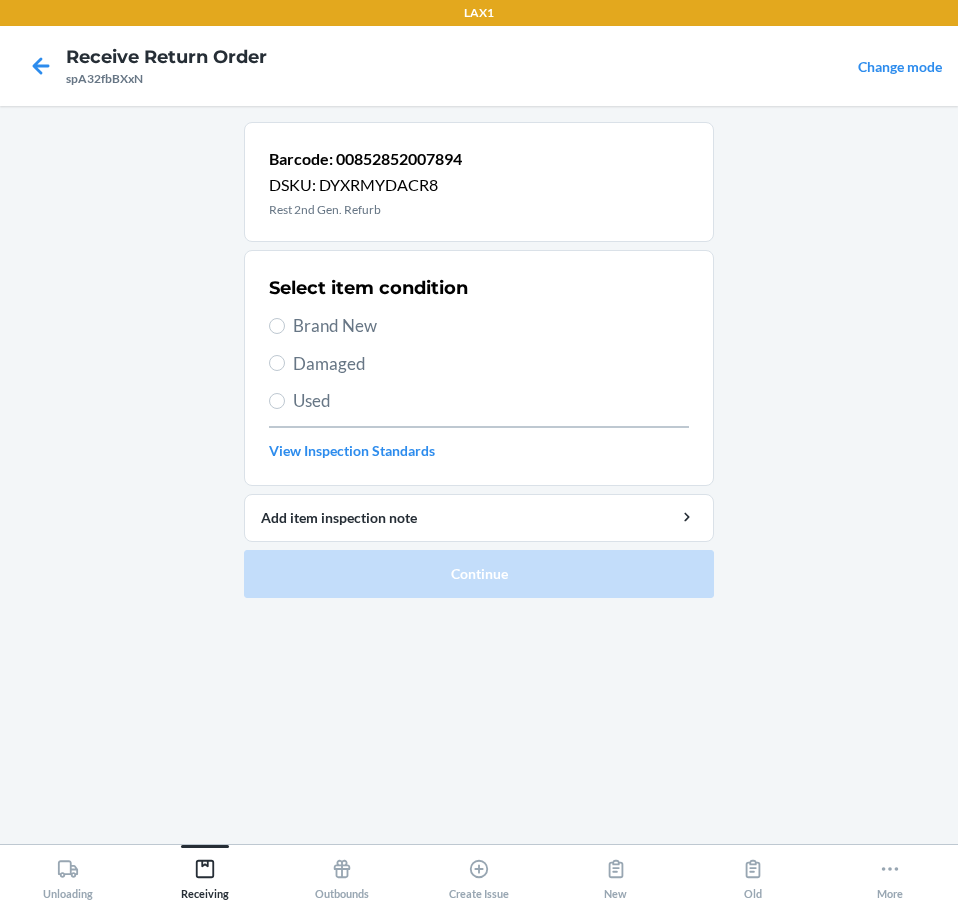 click on "Brand New" at bounding box center [491, 326] 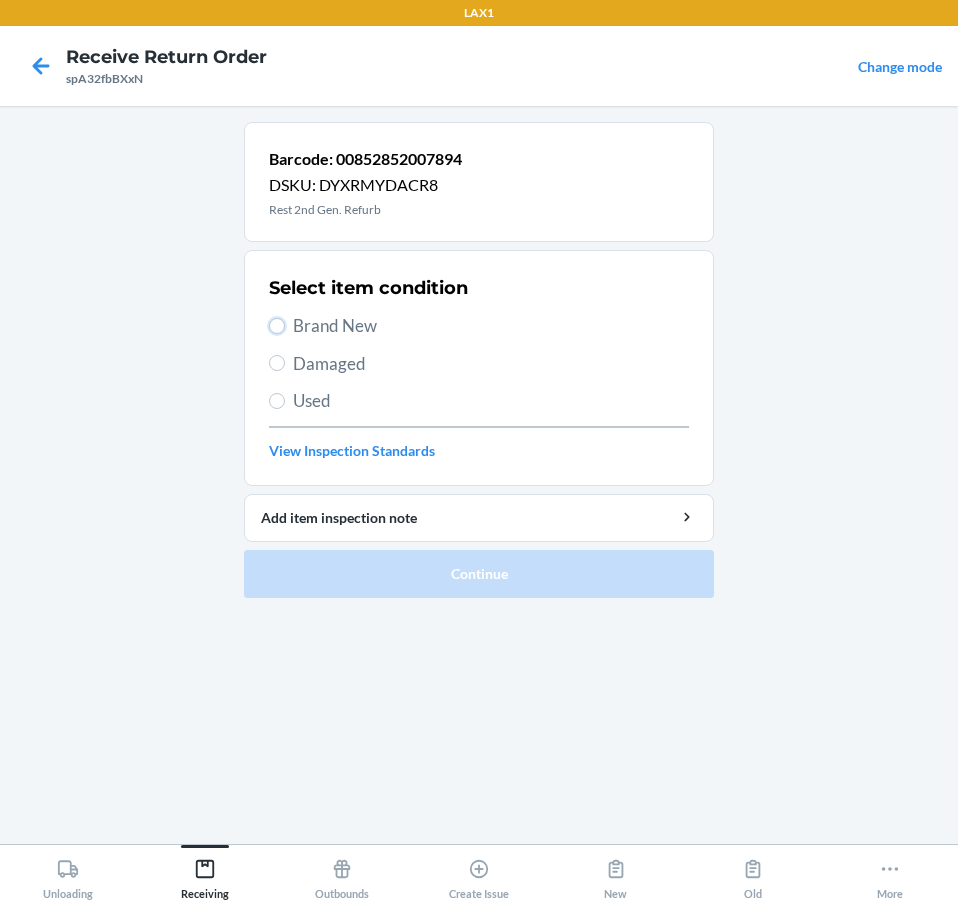 click on "Brand New" at bounding box center (277, 326) 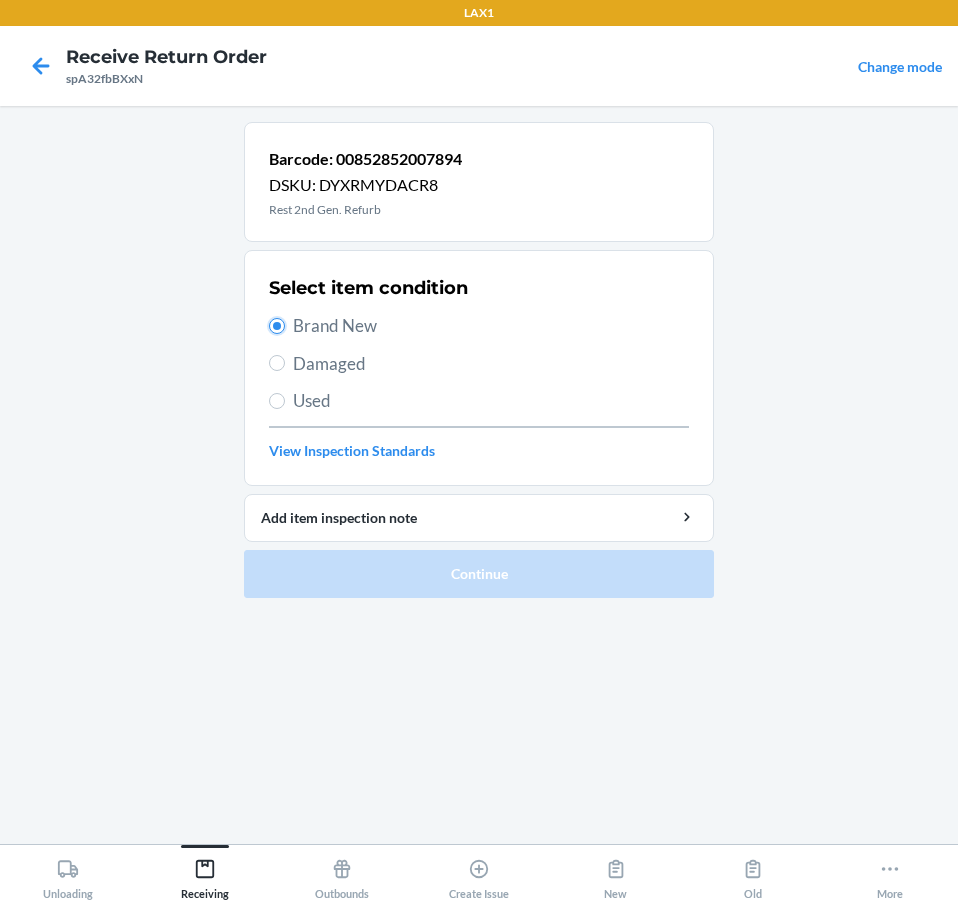 radio on "true" 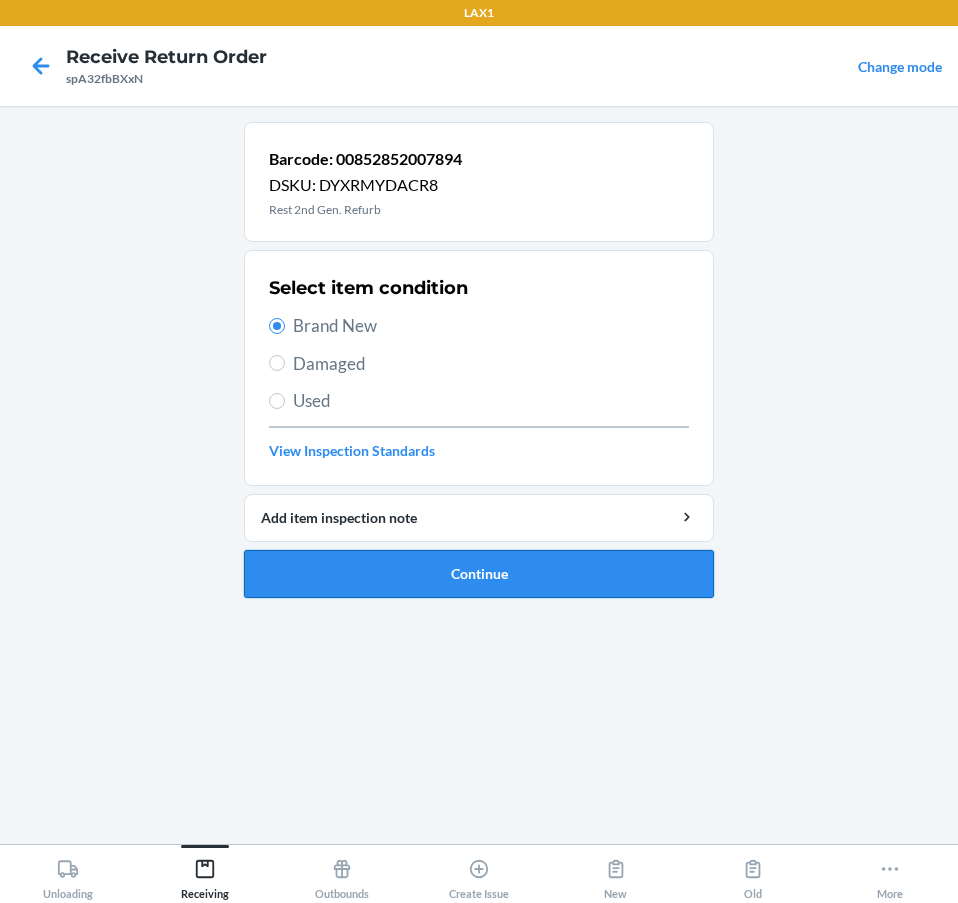 click on "Continue" at bounding box center (479, 574) 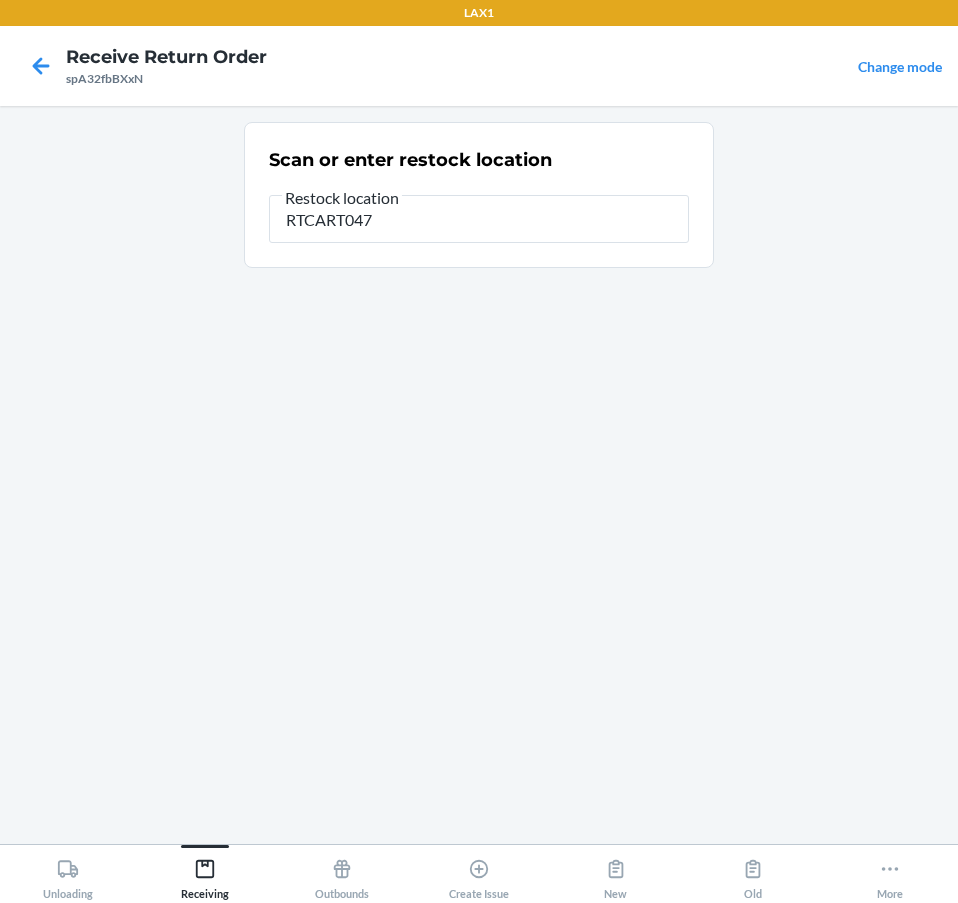 type on "RTCART047" 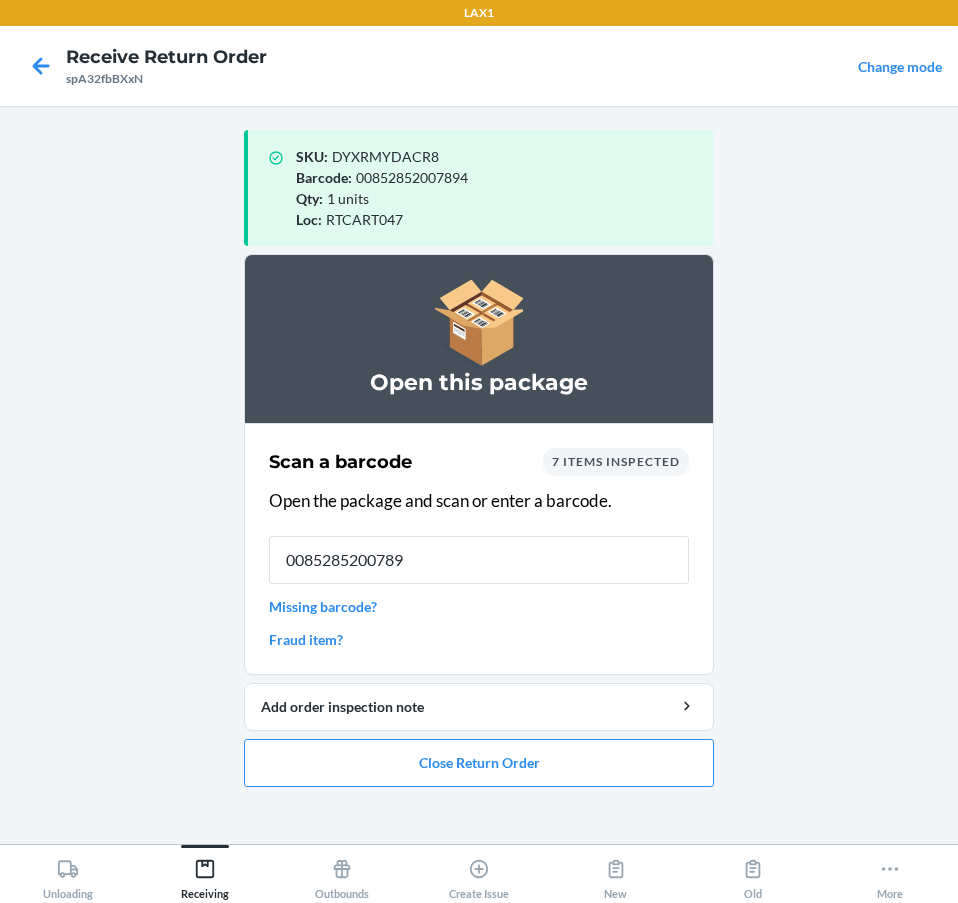 type on "00852852007894" 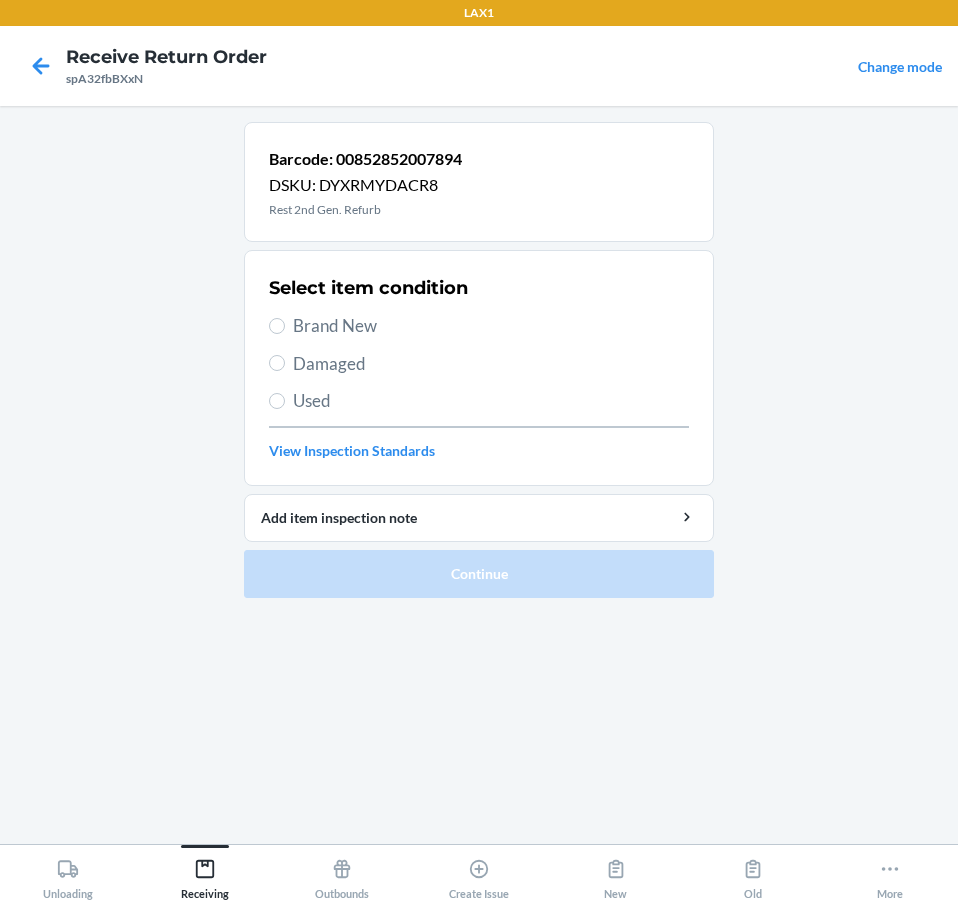 click on "Brand New" at bounding box center [491, 326] 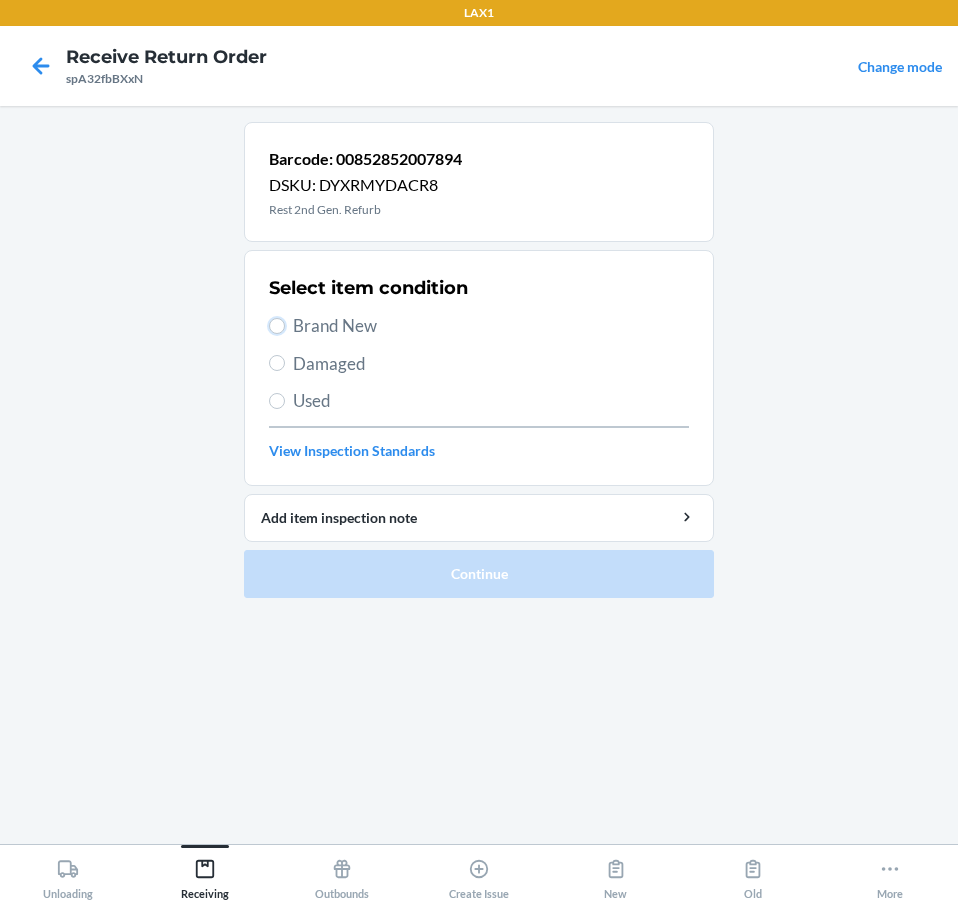 click on "Brand New" at bounding box center (277, 326) 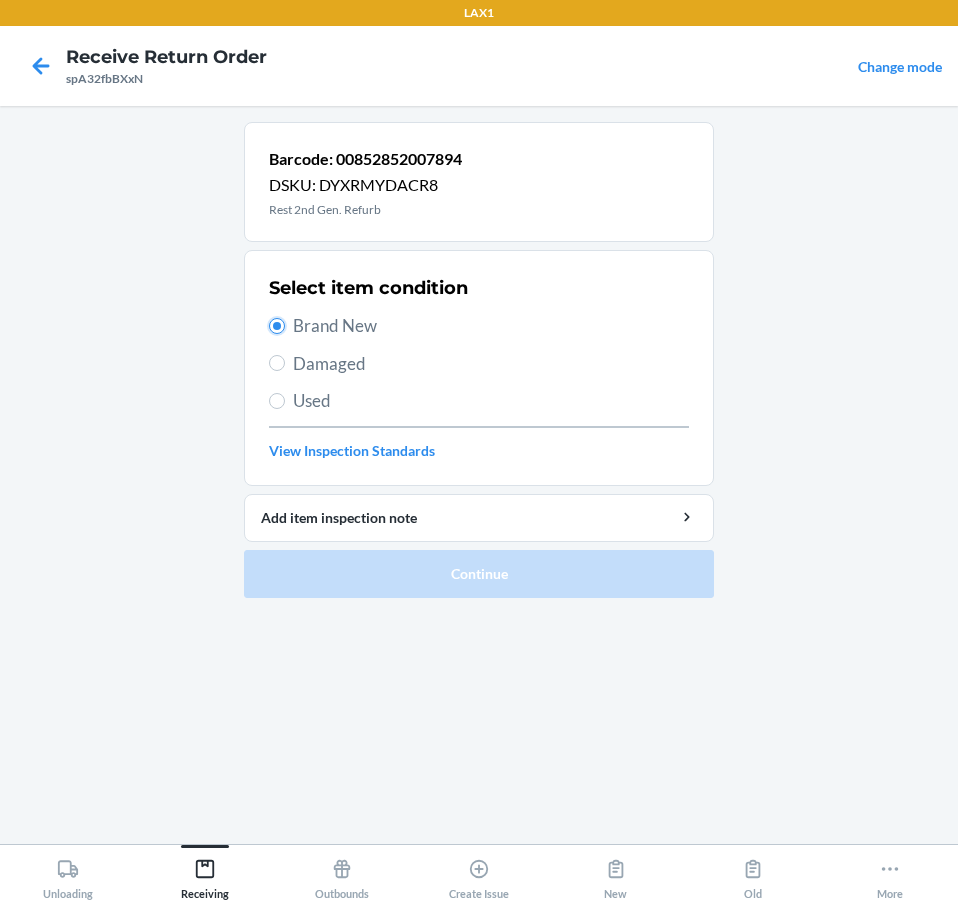 radio on "true" 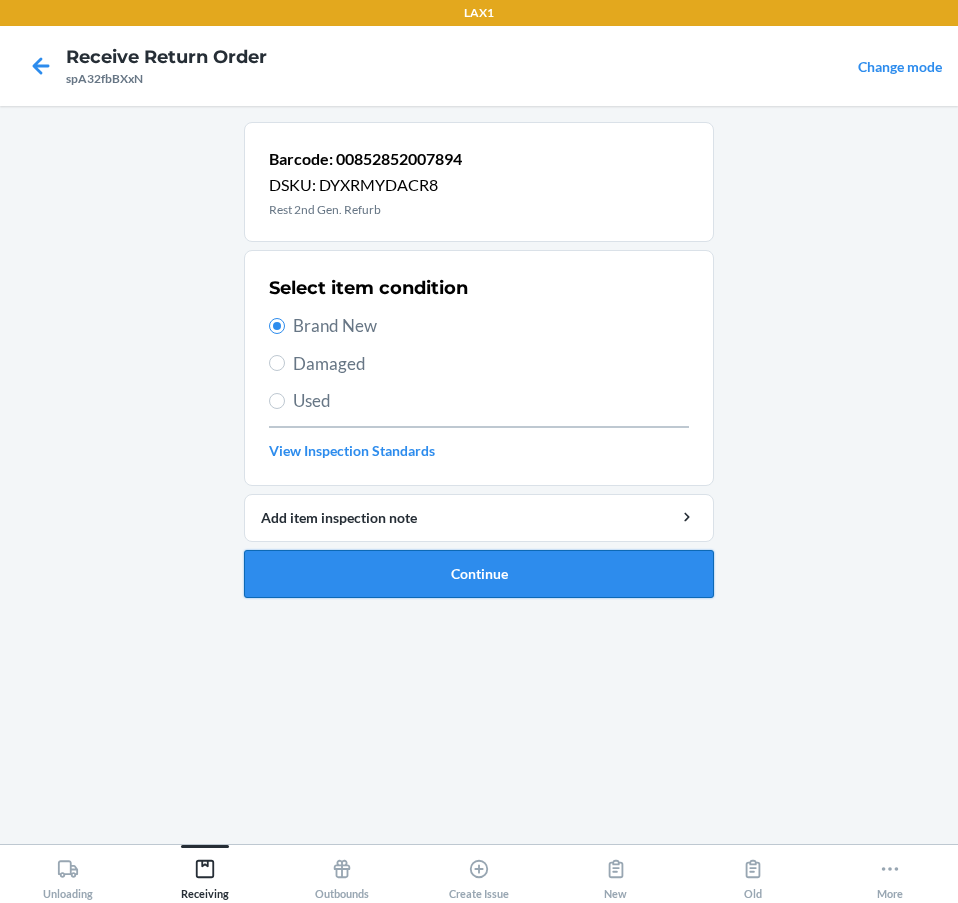 click on "Continue" at bounding box center [479, 574] 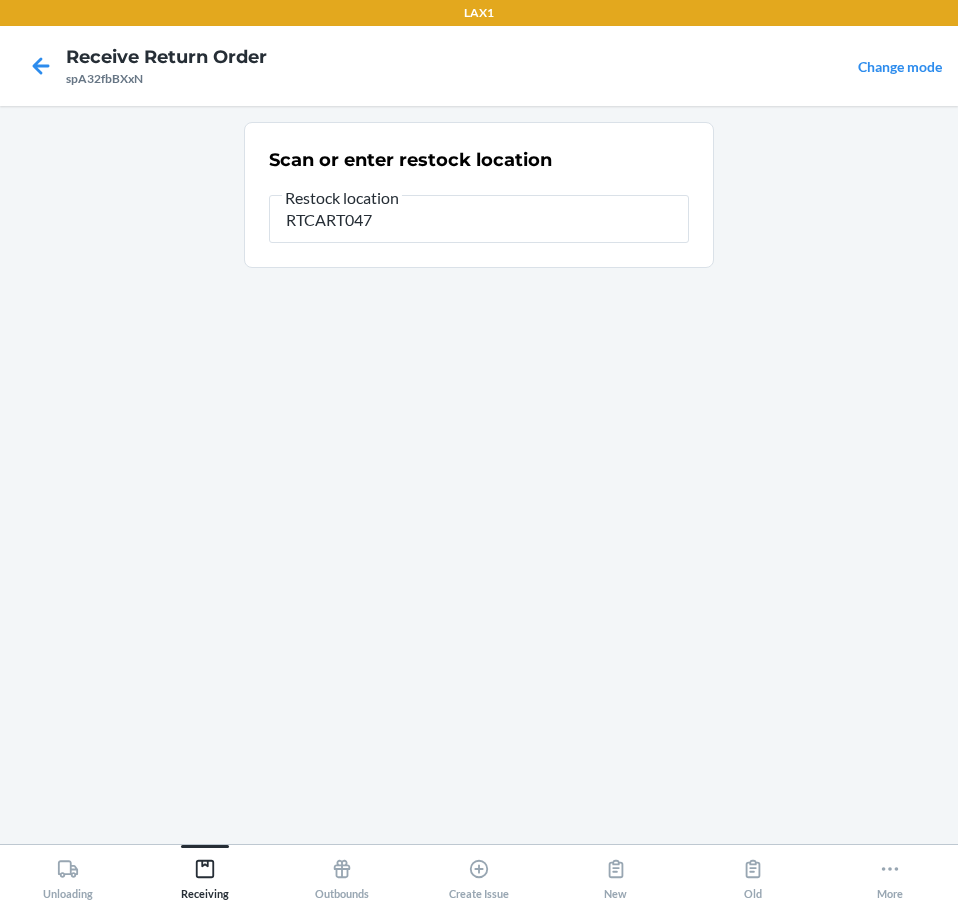type on "RTCART047" 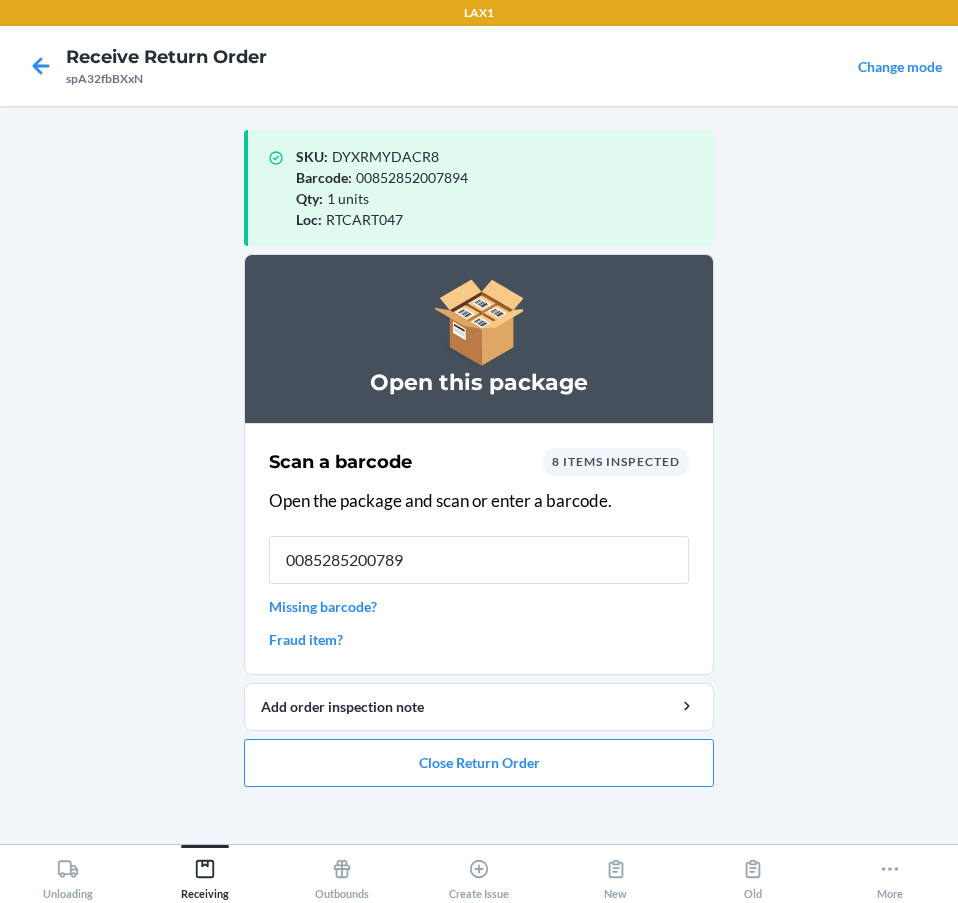 type on "00852852007894" 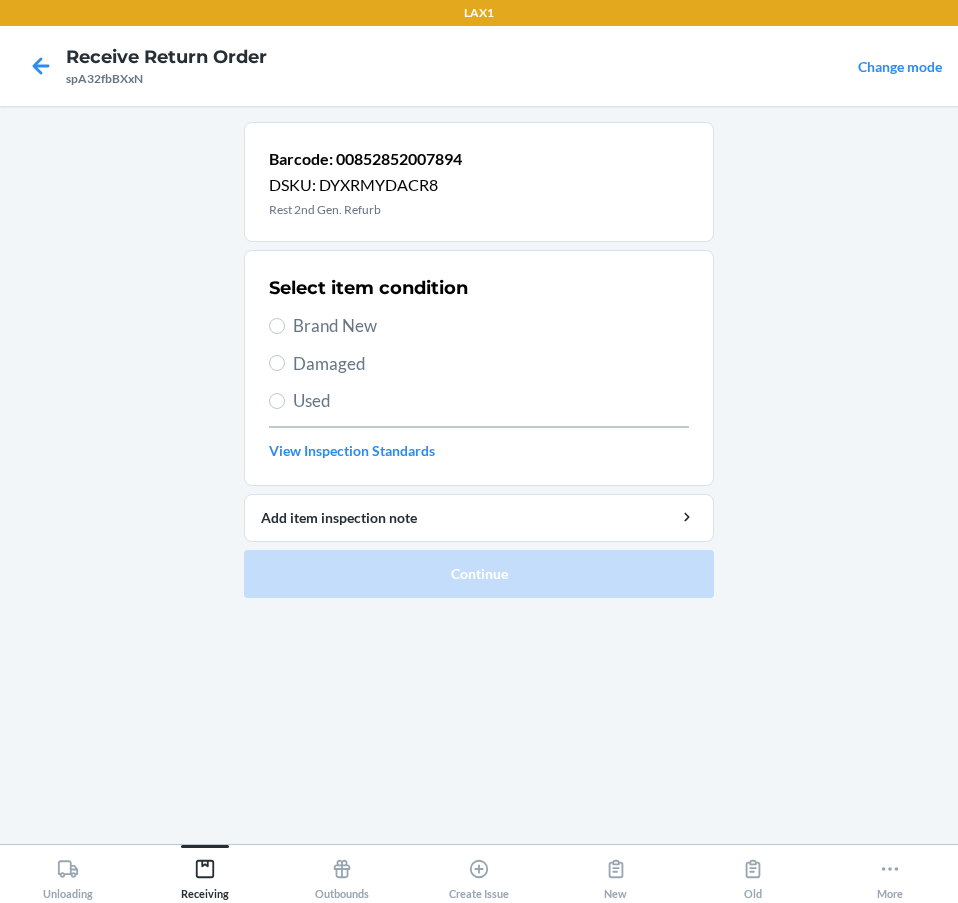 click on "Brand New" at bounding box center [491, 326] 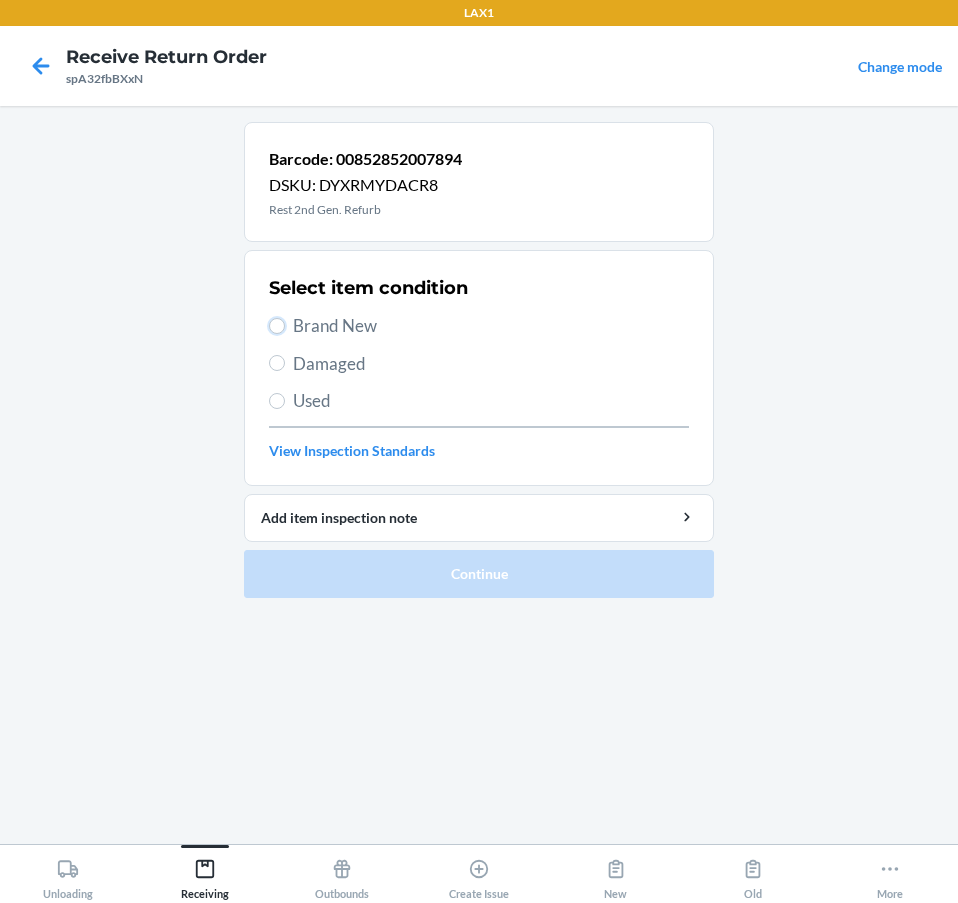 click on "Brand New" at bounding box center [277, 326] 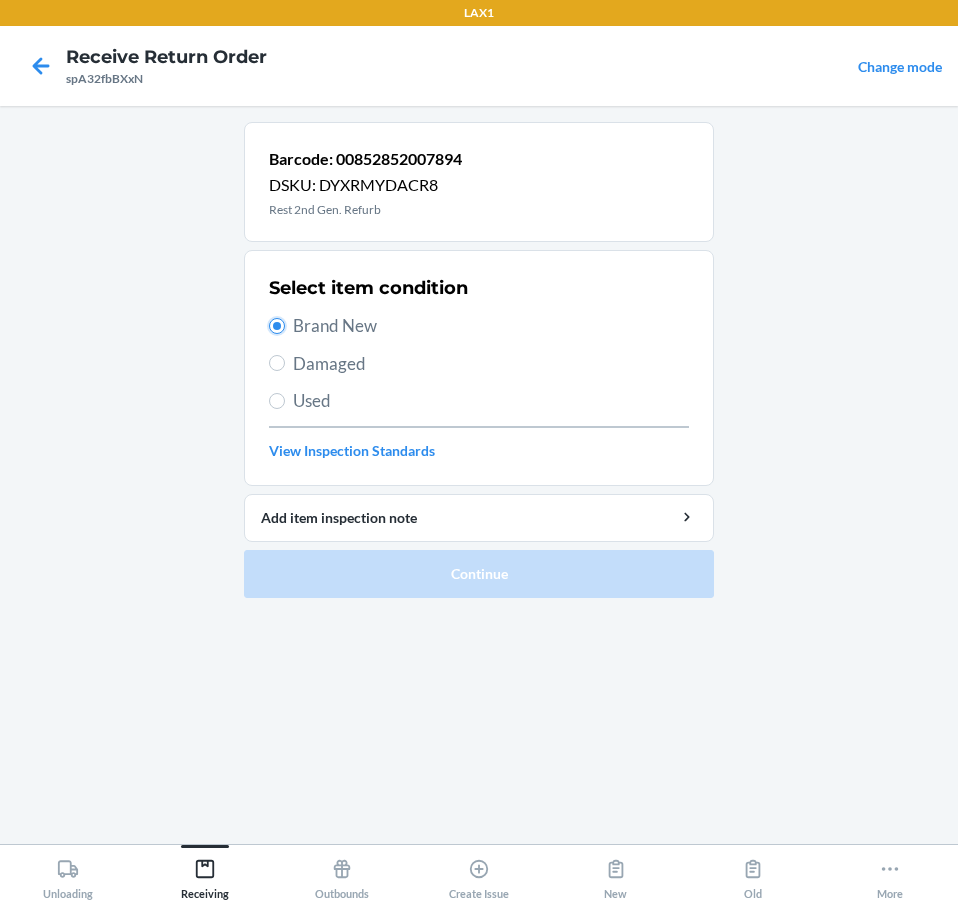 radio on "true" 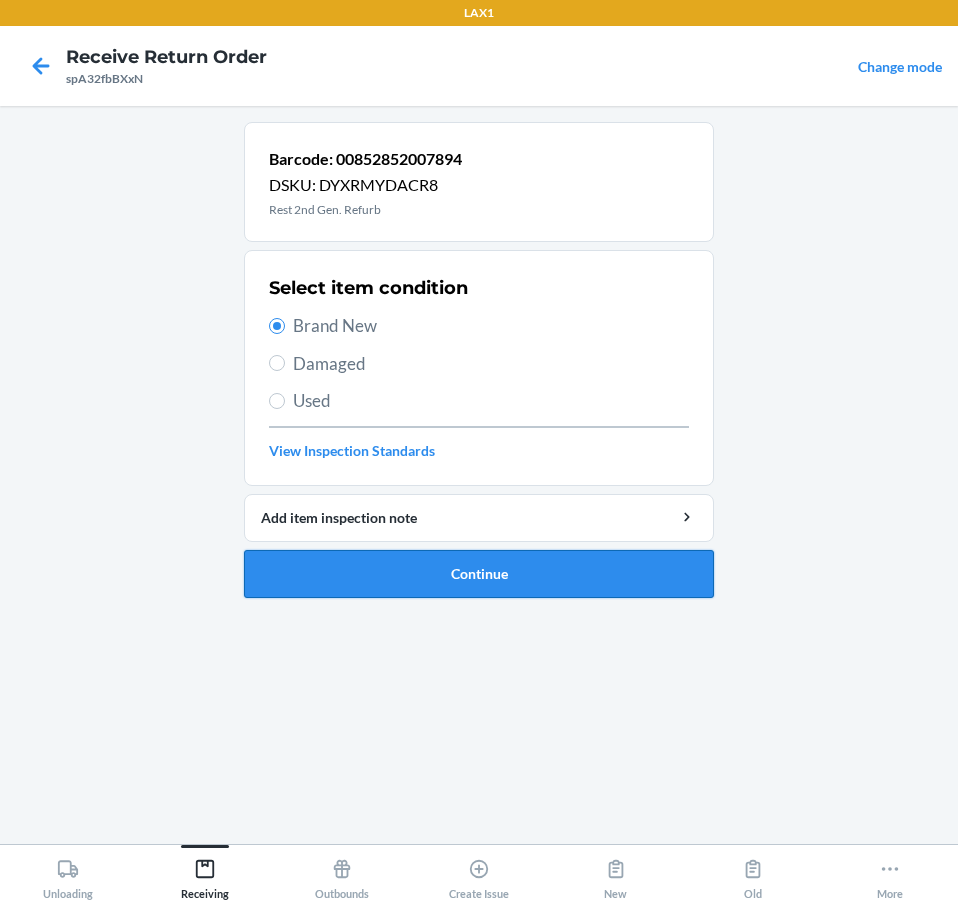click on "Continue" at bounding box center [479, 574] 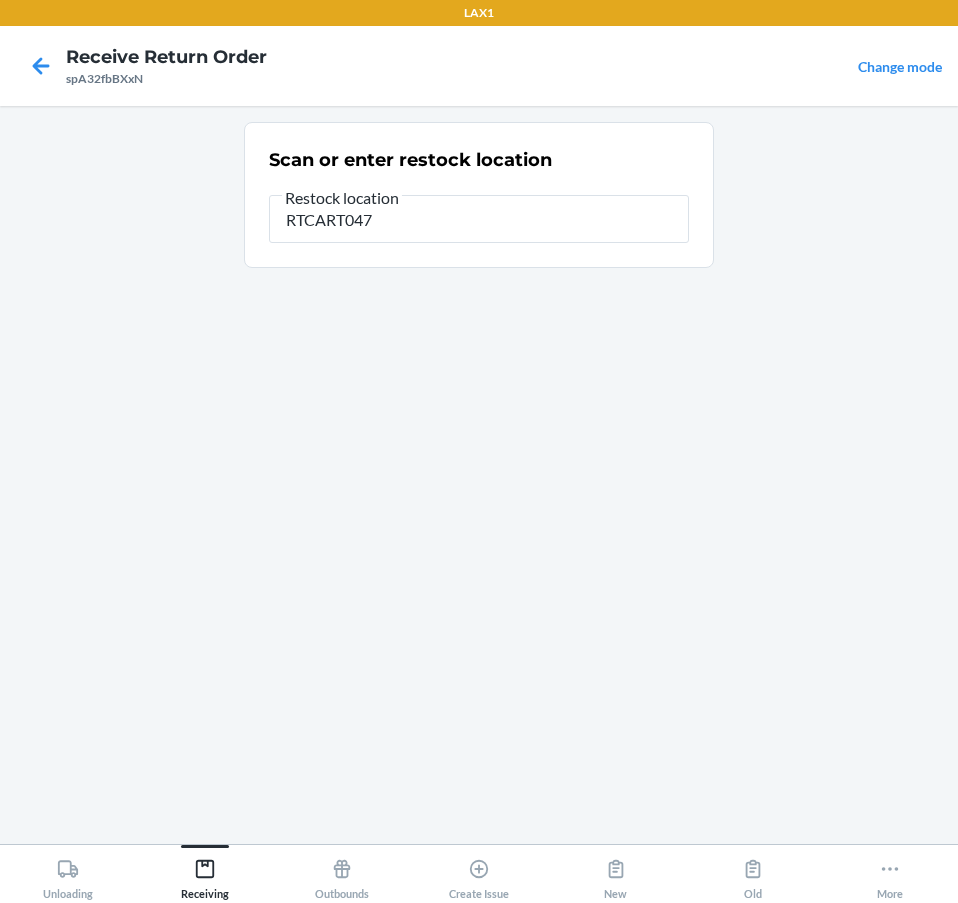 type on "RTCART047" 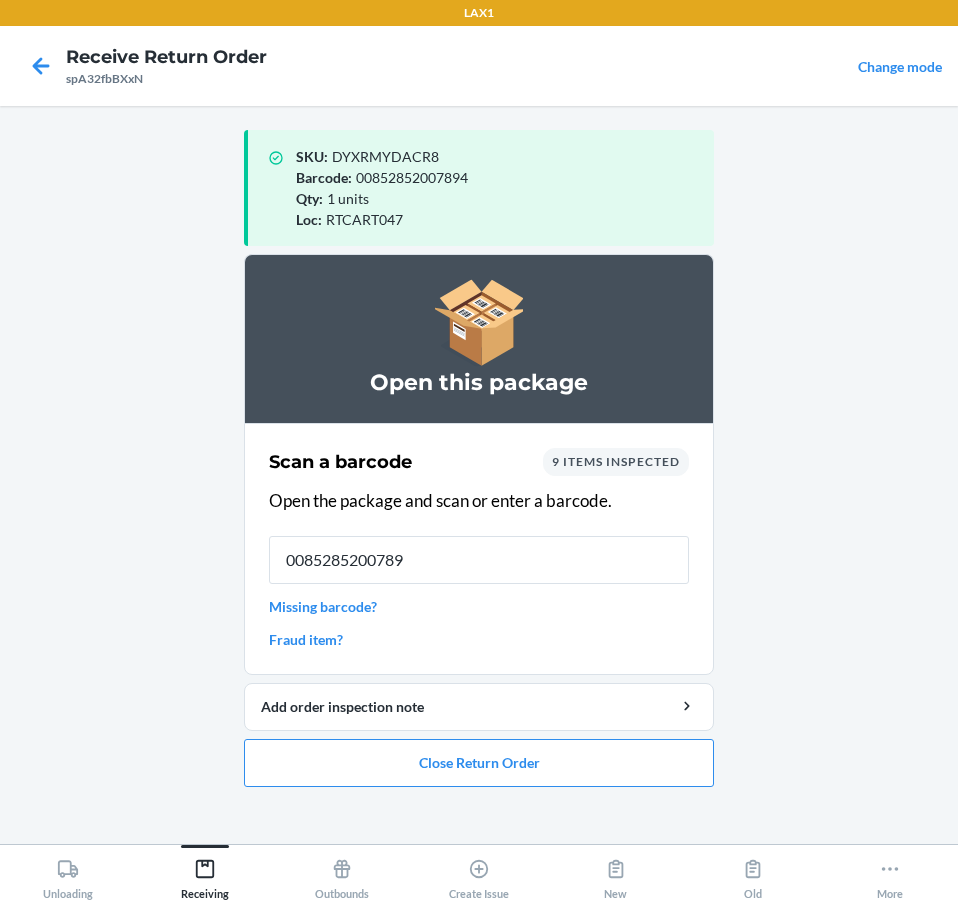 type on "00852852007894" 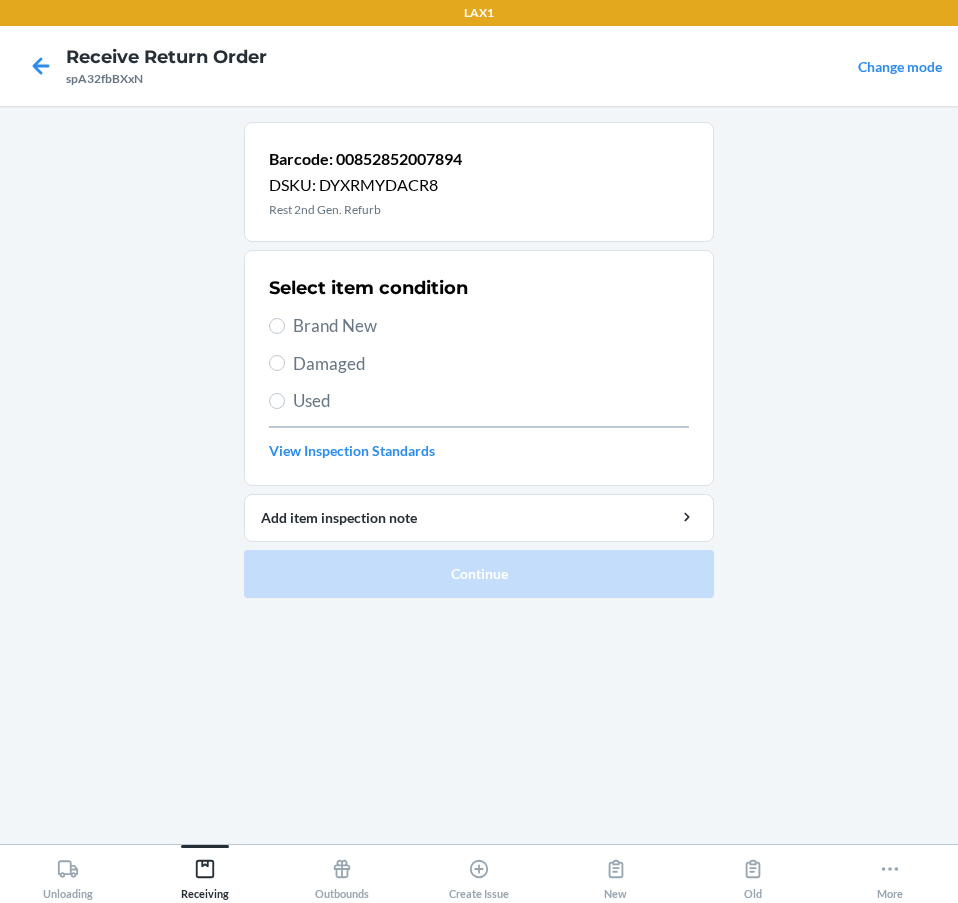 click on "Brand New" at bounding box center (491, 326) 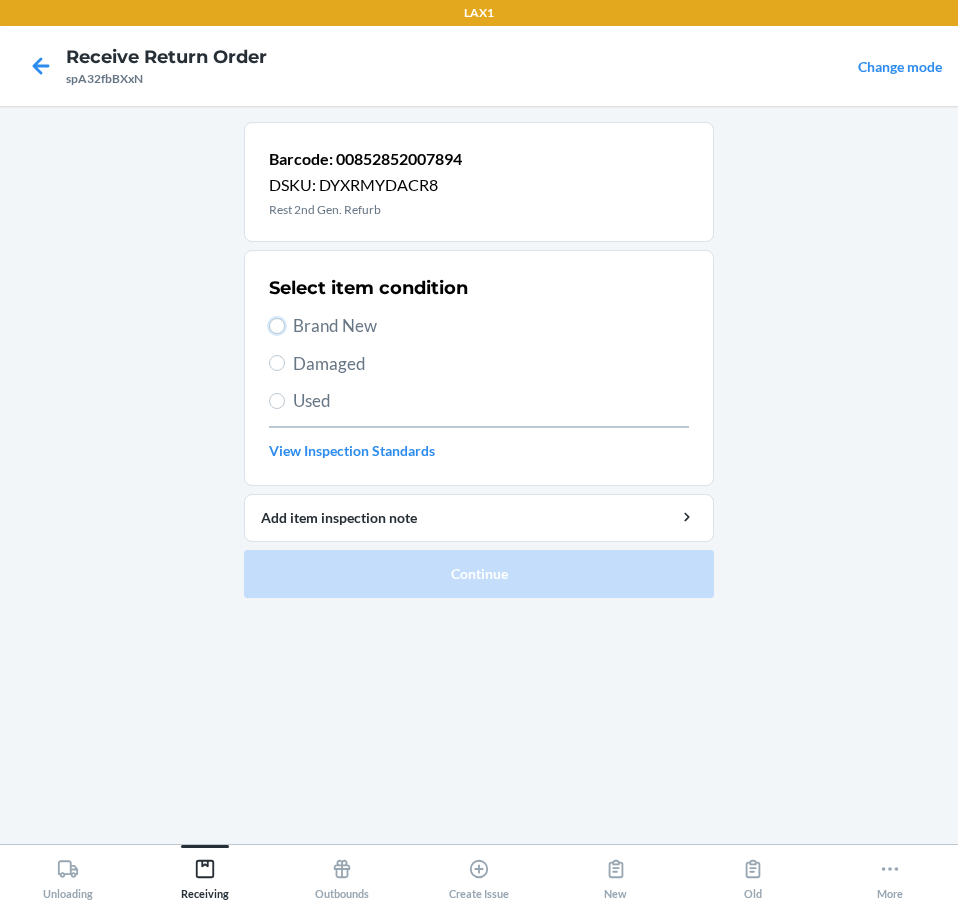 click on "Brand New" at bounding box center (277, 326) 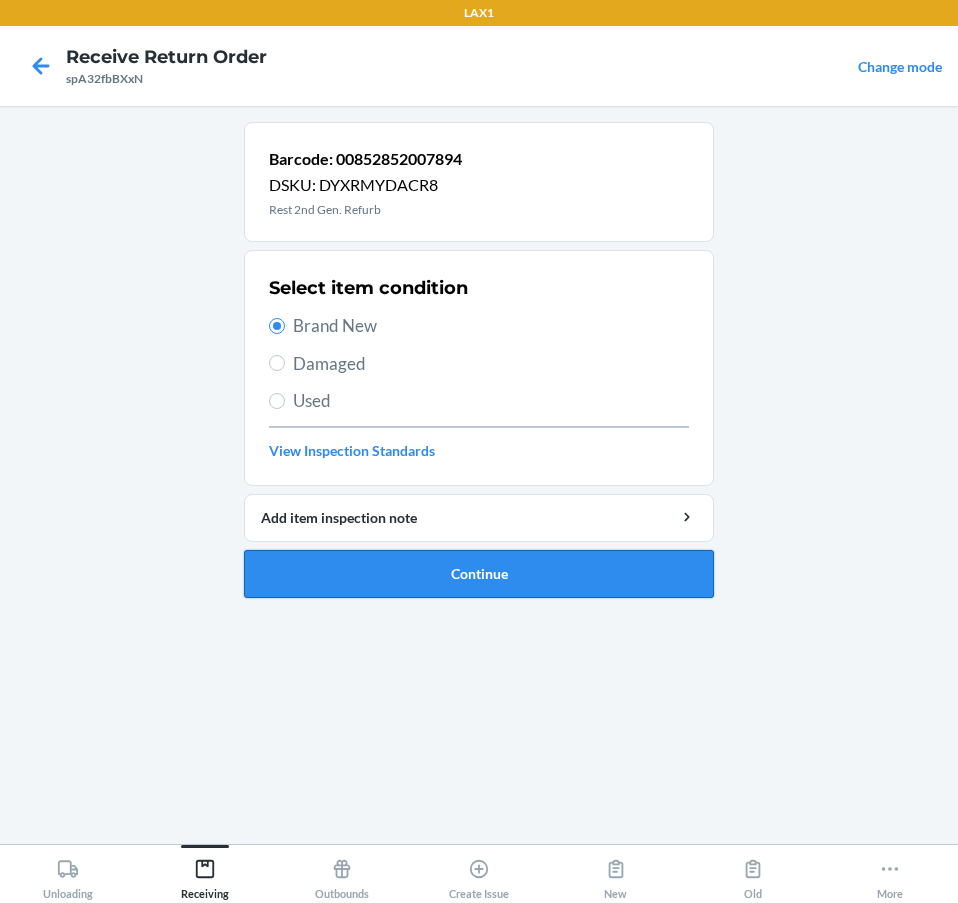 click on "Continue" at bounding box center (479, 574) 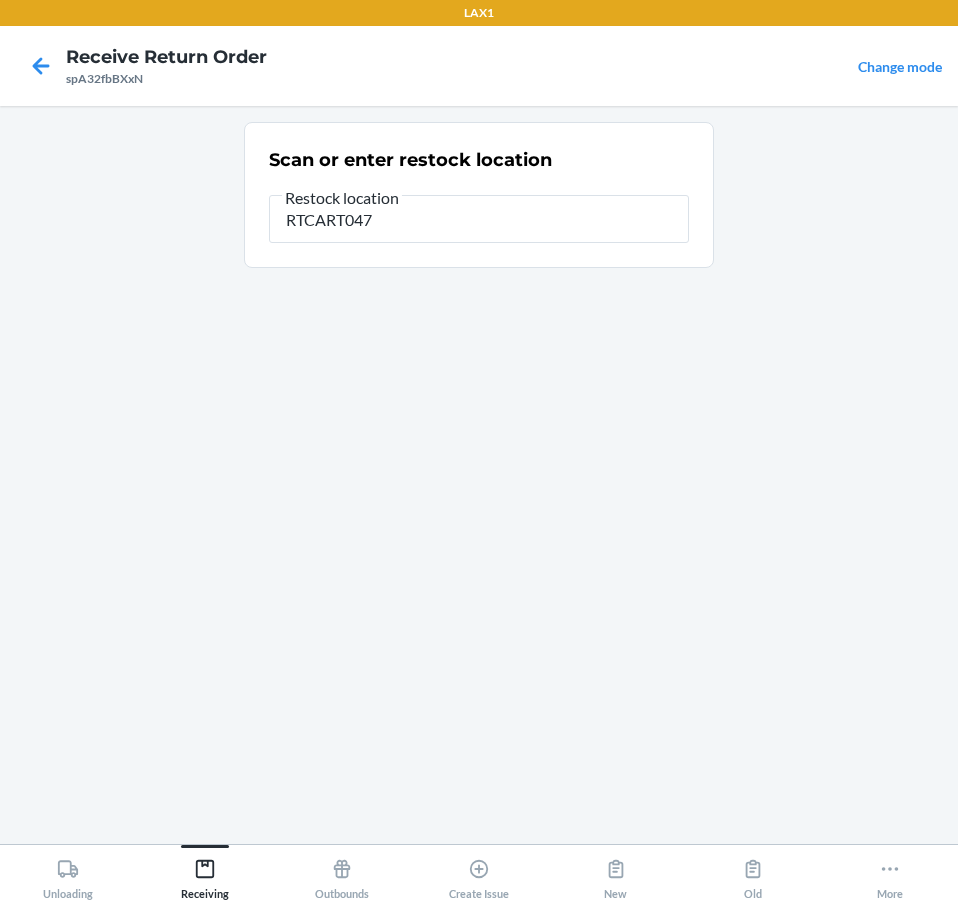type on "RTCART047" 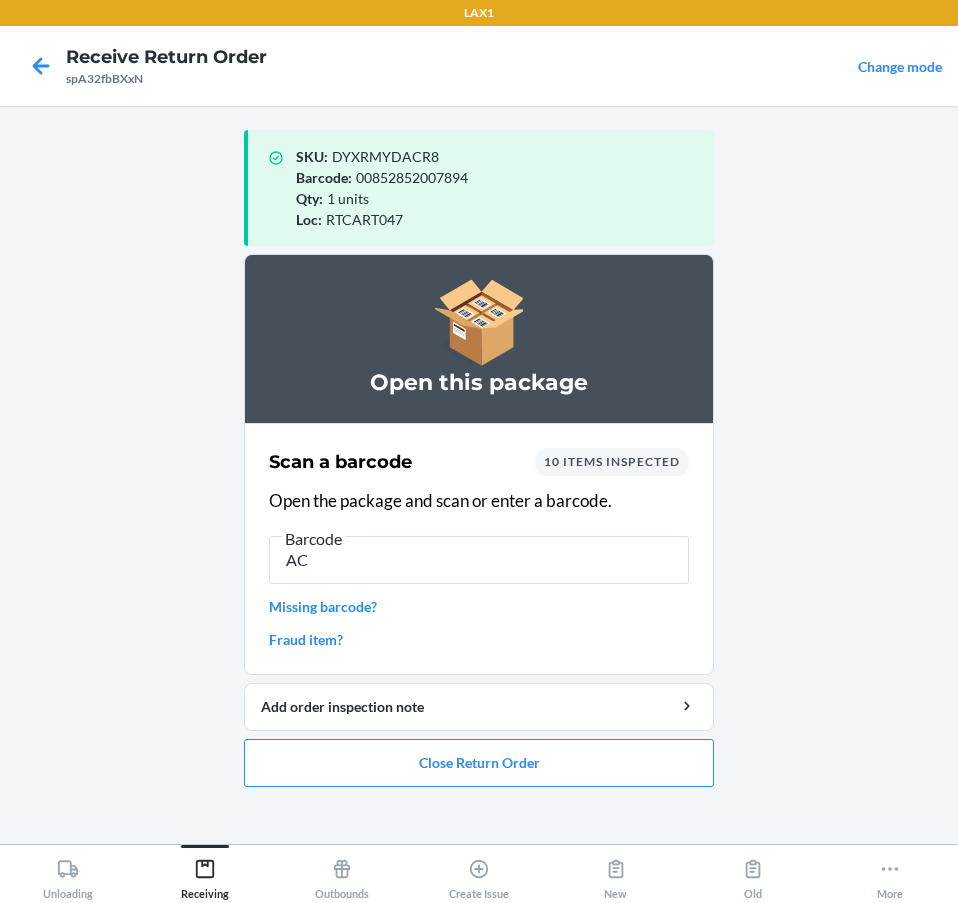 type on "A" 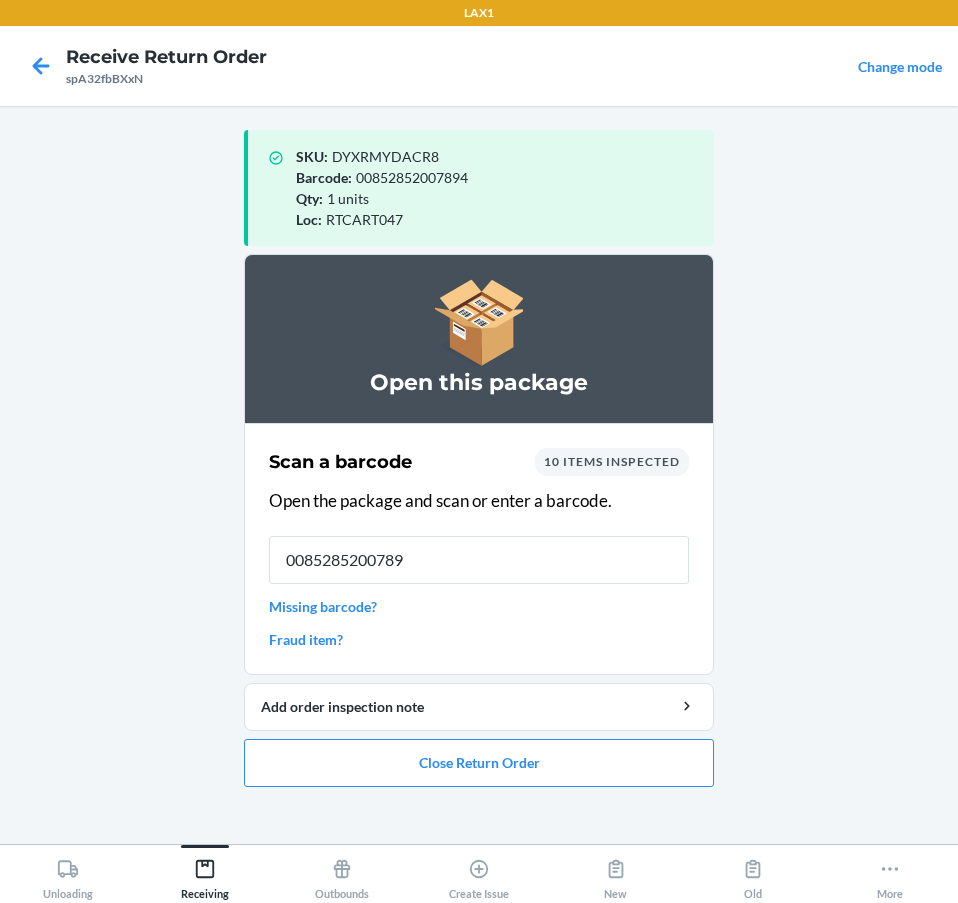 type on "00852852007894" 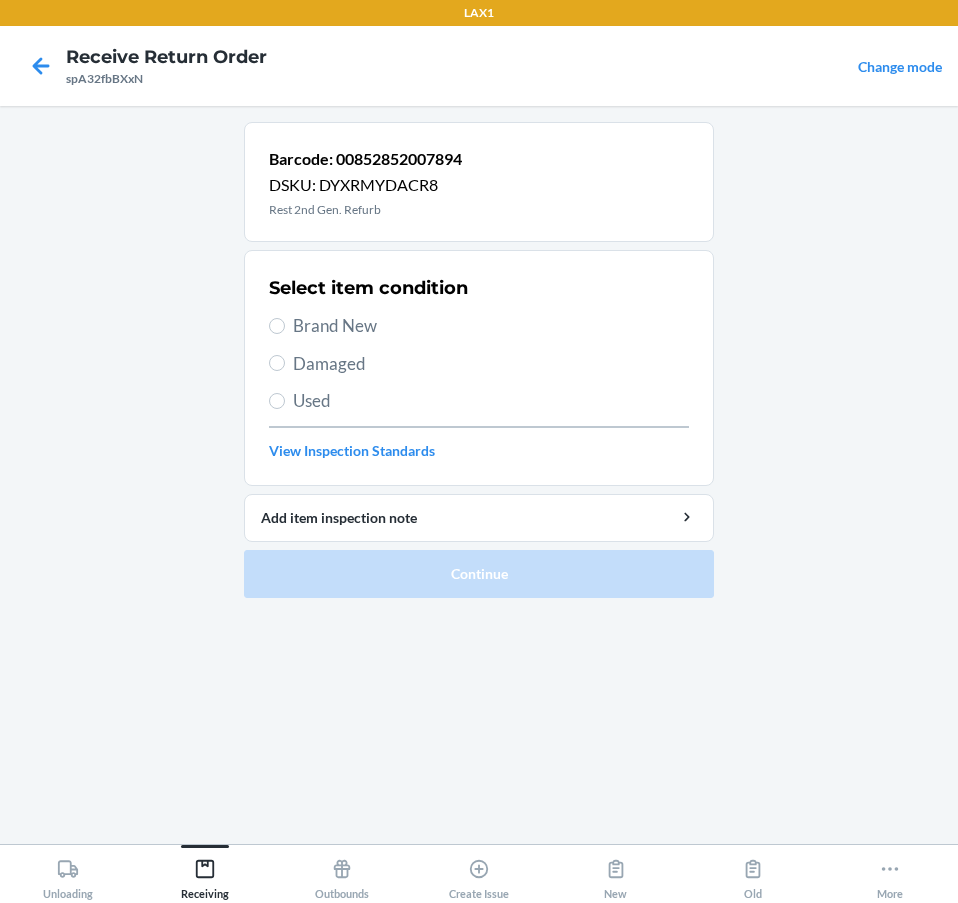 click on "Damaged" at bounding box center (491, 364) 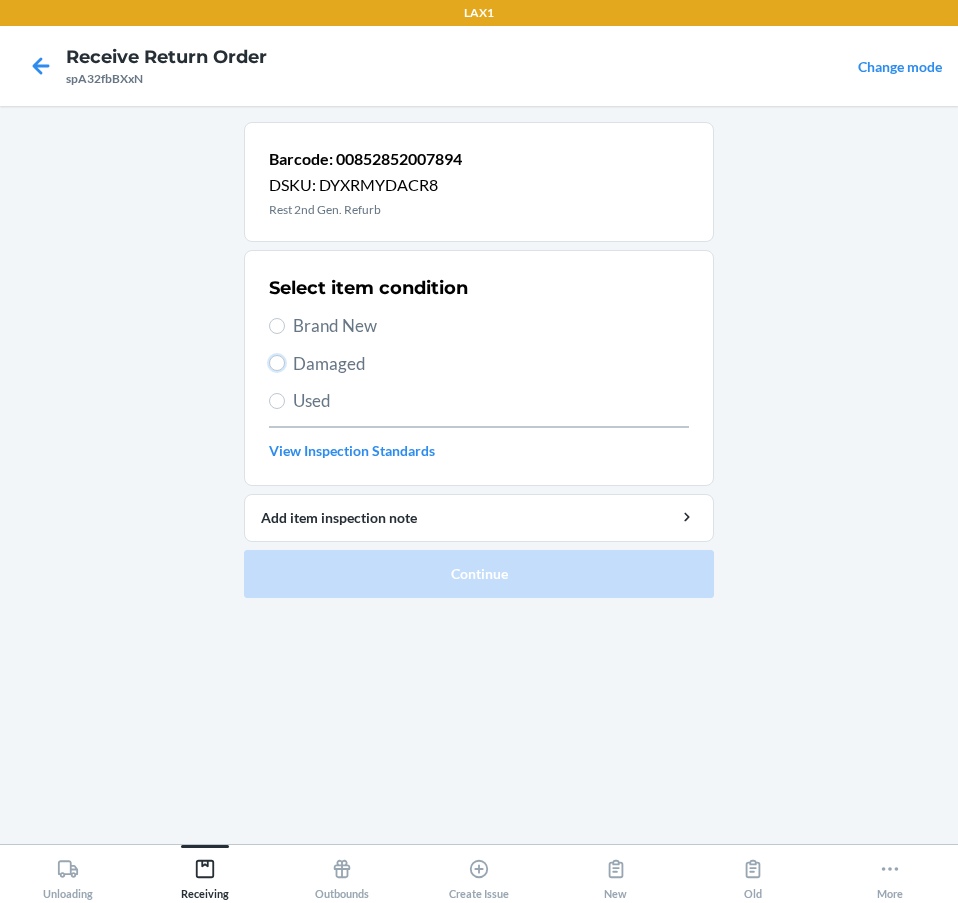 click on "Damaged" at bounding box center (277, 363) 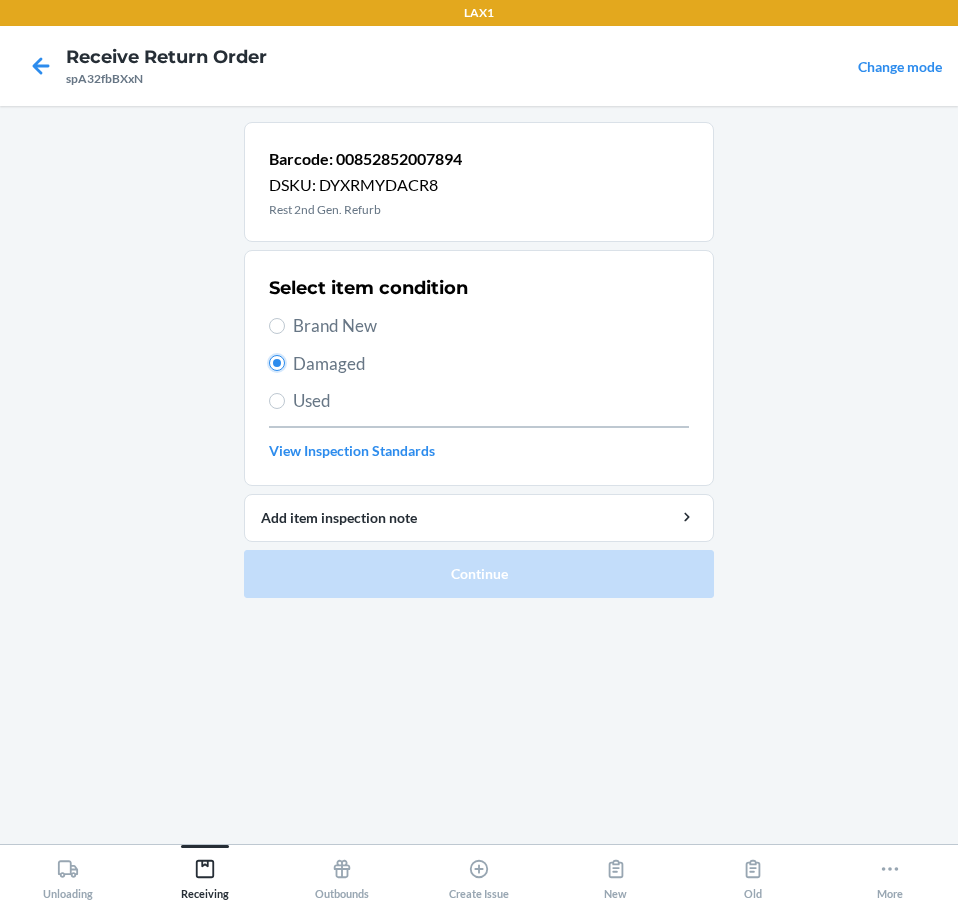 radio on "true" 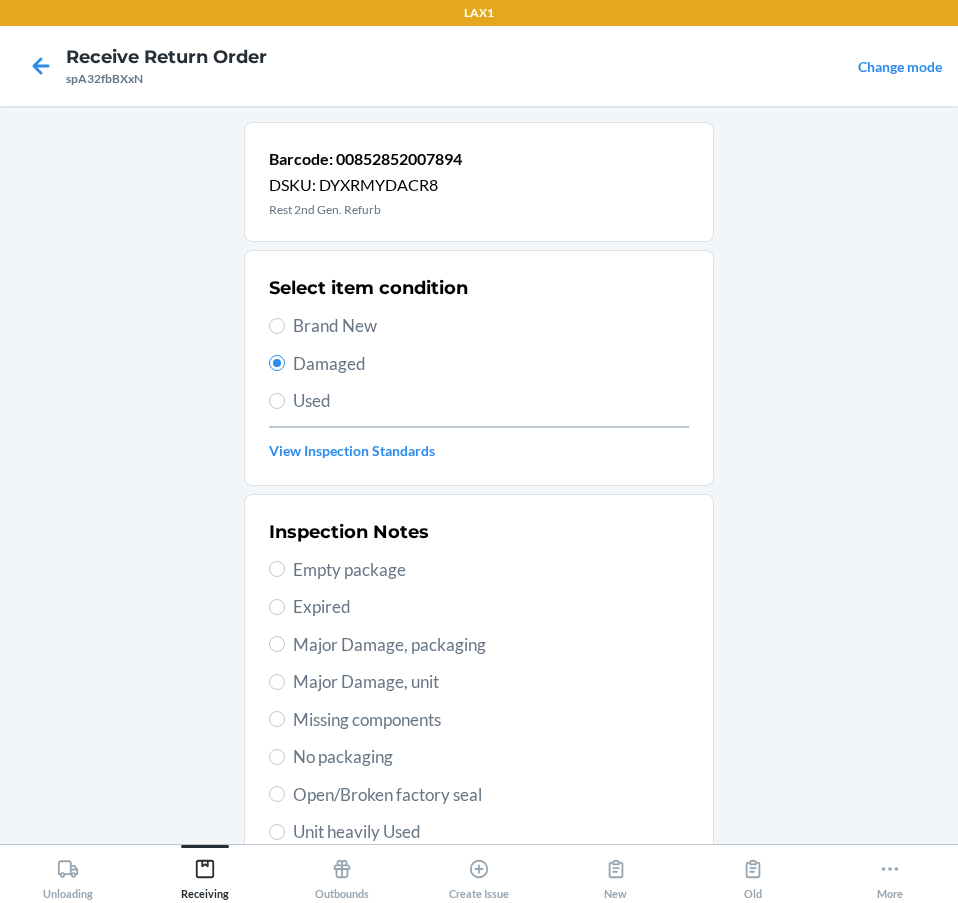 click on "Major Damage, unit" at bounding box center (491, 682) 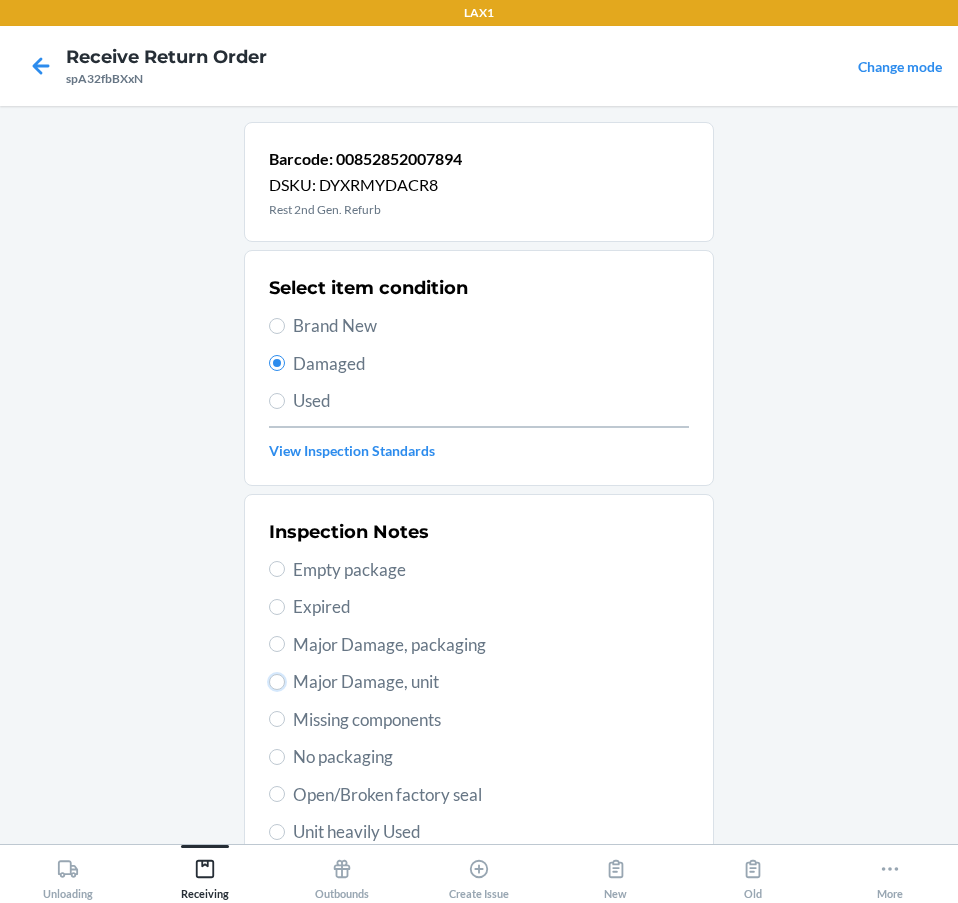 click on "Major Damage, unit" at bounding box center (277, 682) 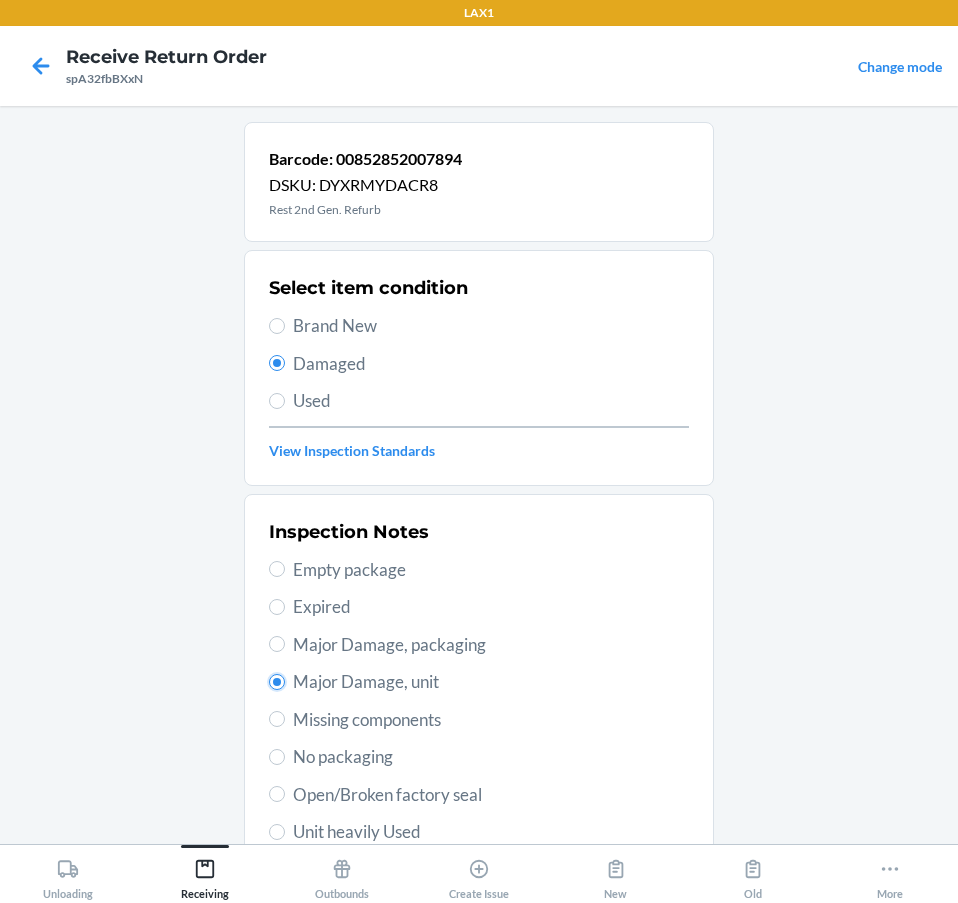 radio on "true" 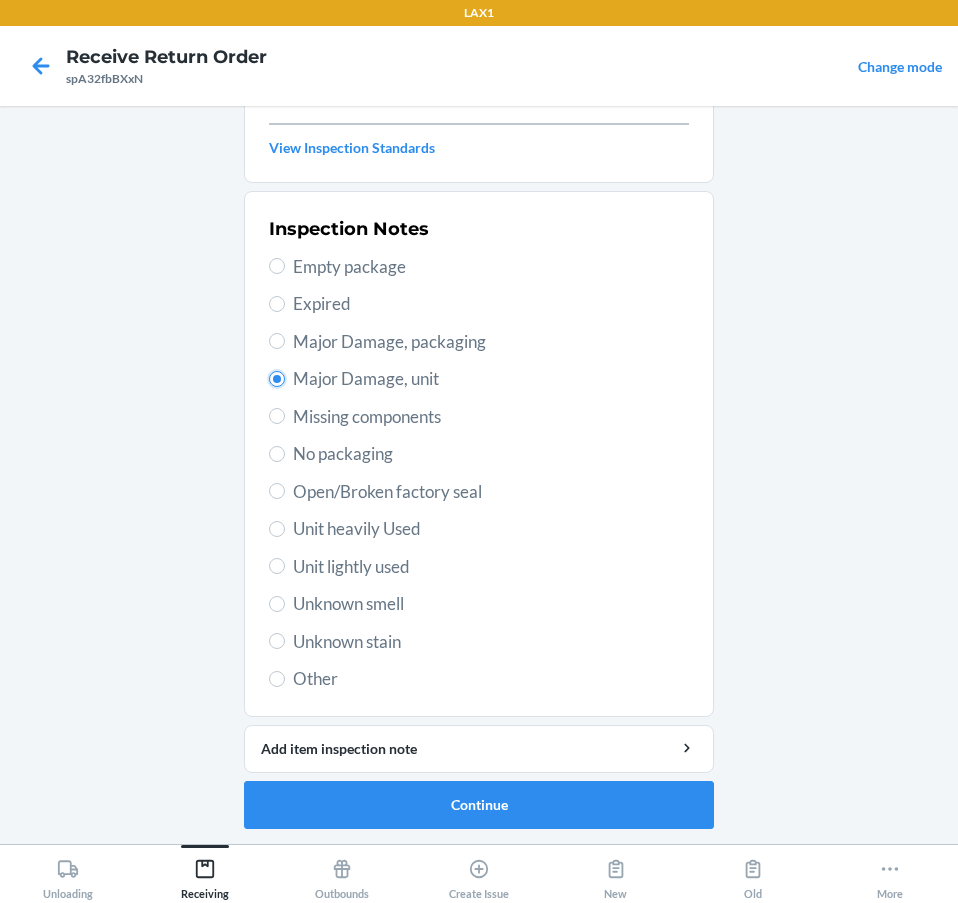 scroll, scrollTop: 304, scrollLeft: 0, axis: vertical 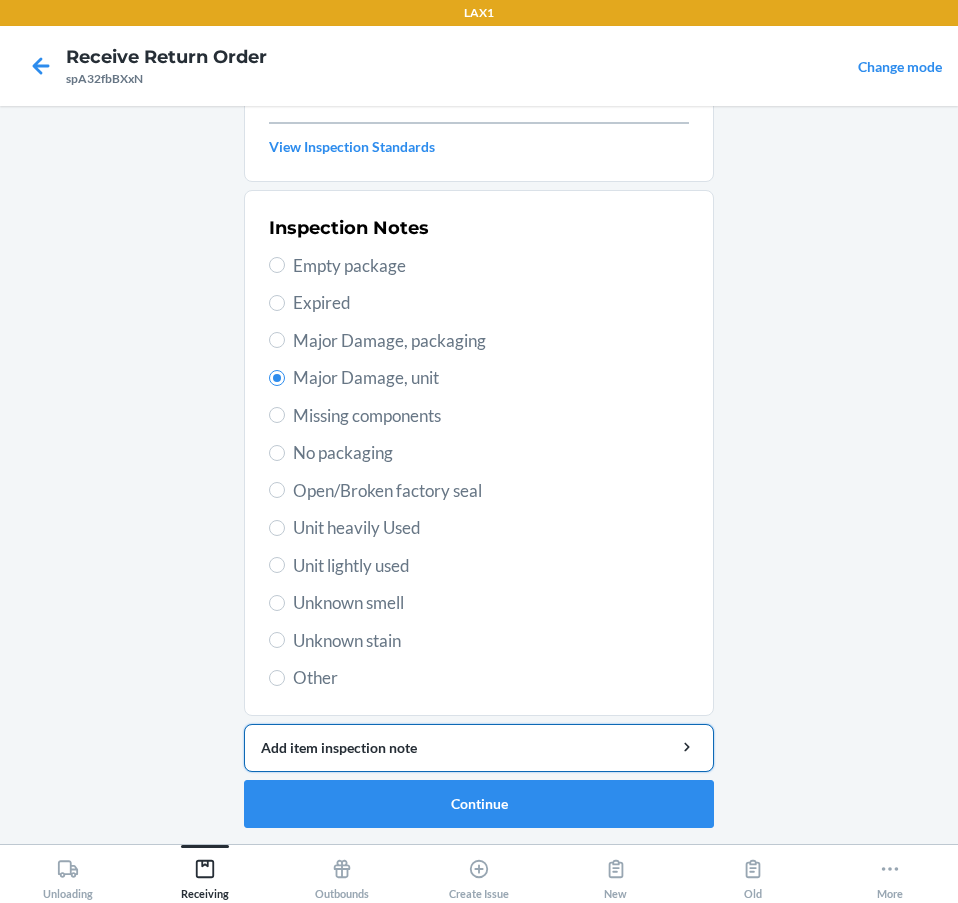 click on "Add item inspection note" at bounding box center (479, 747) 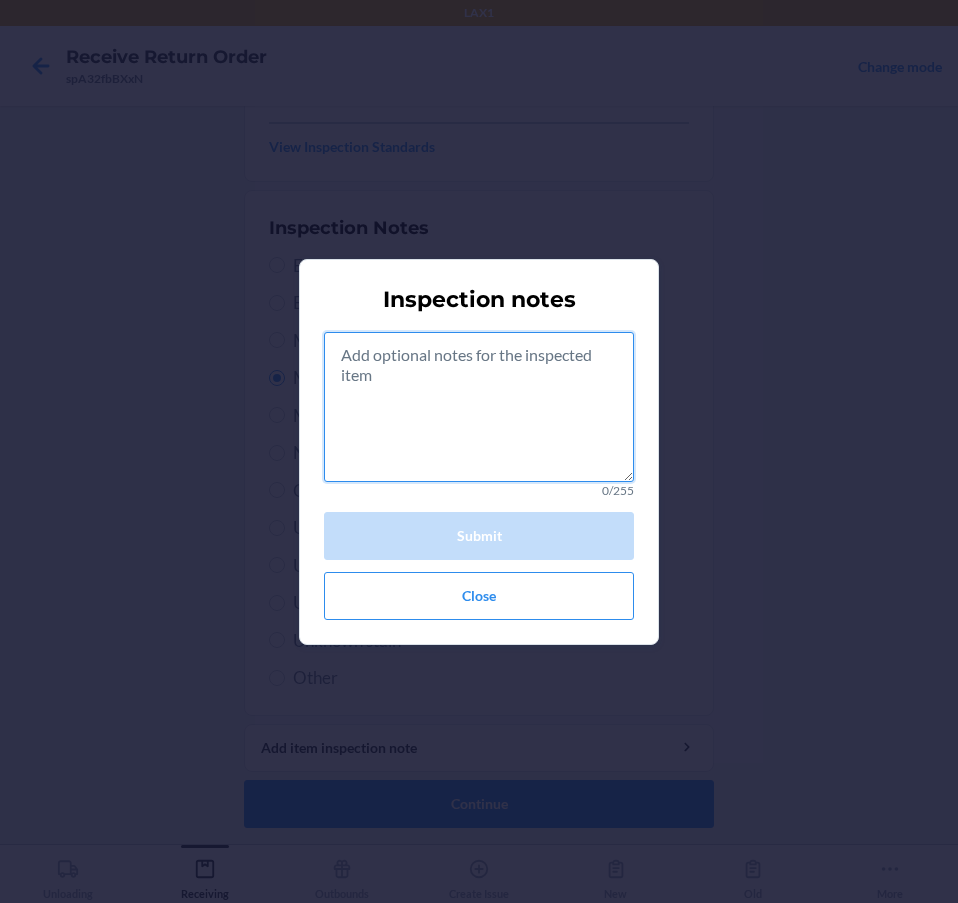 click at bounding box center (479, 407) 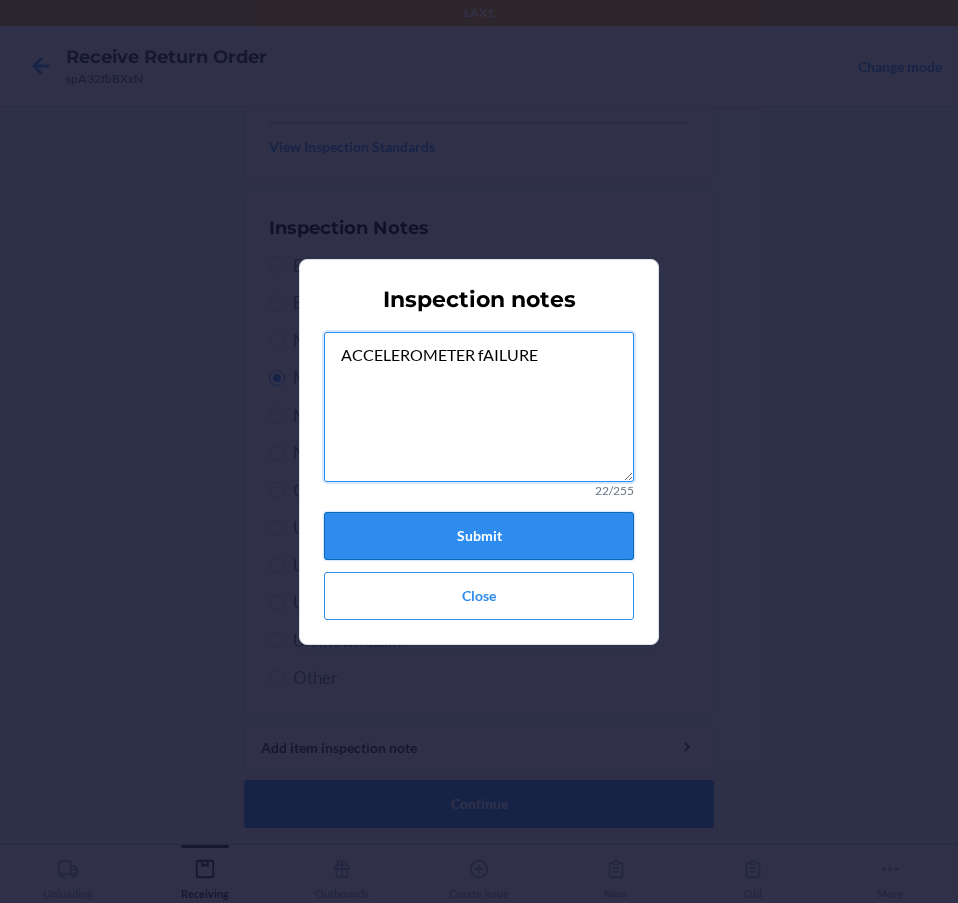 type on "ACCELEROMETER fAILURE" 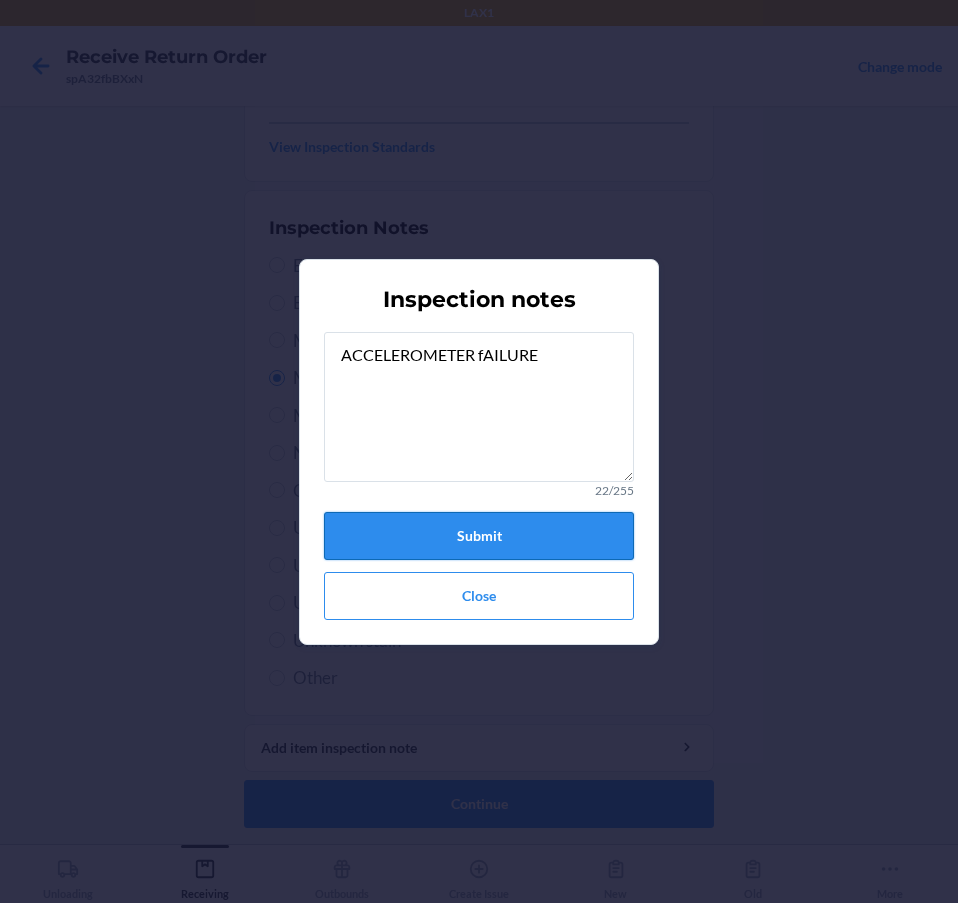 click on "Submit" at bounding box center (479, 536) 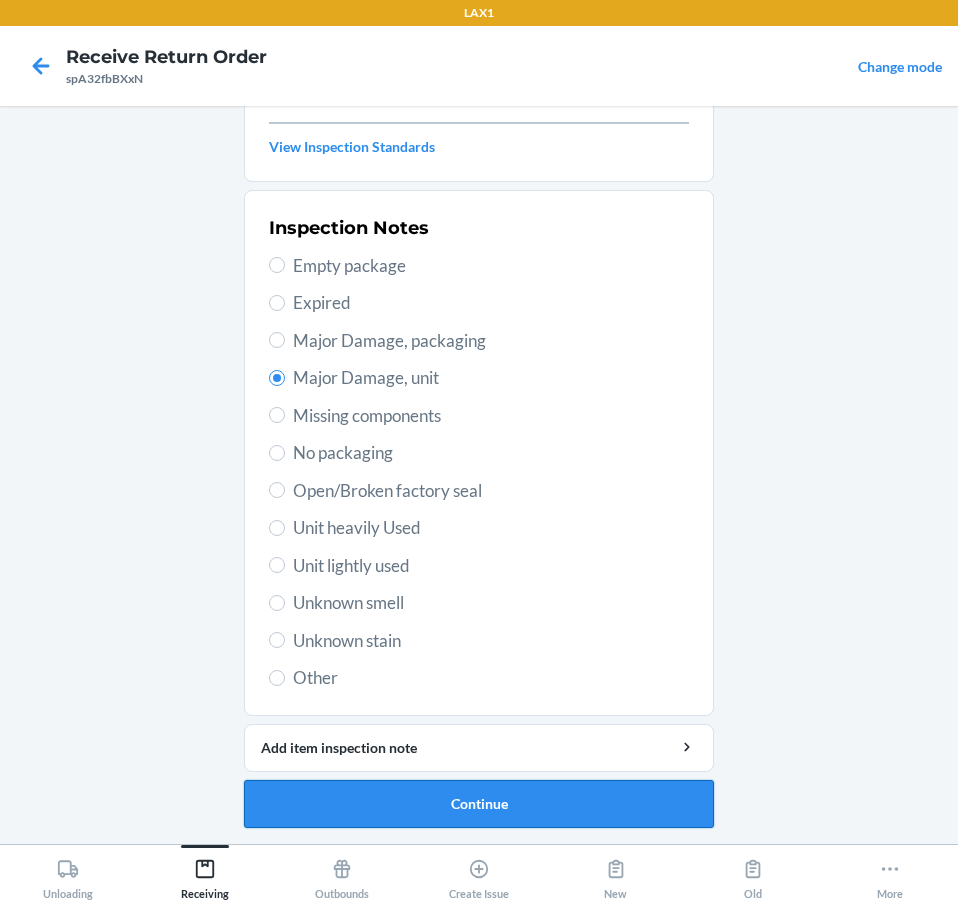 click on "Continue" at bounding box center (479, 804) 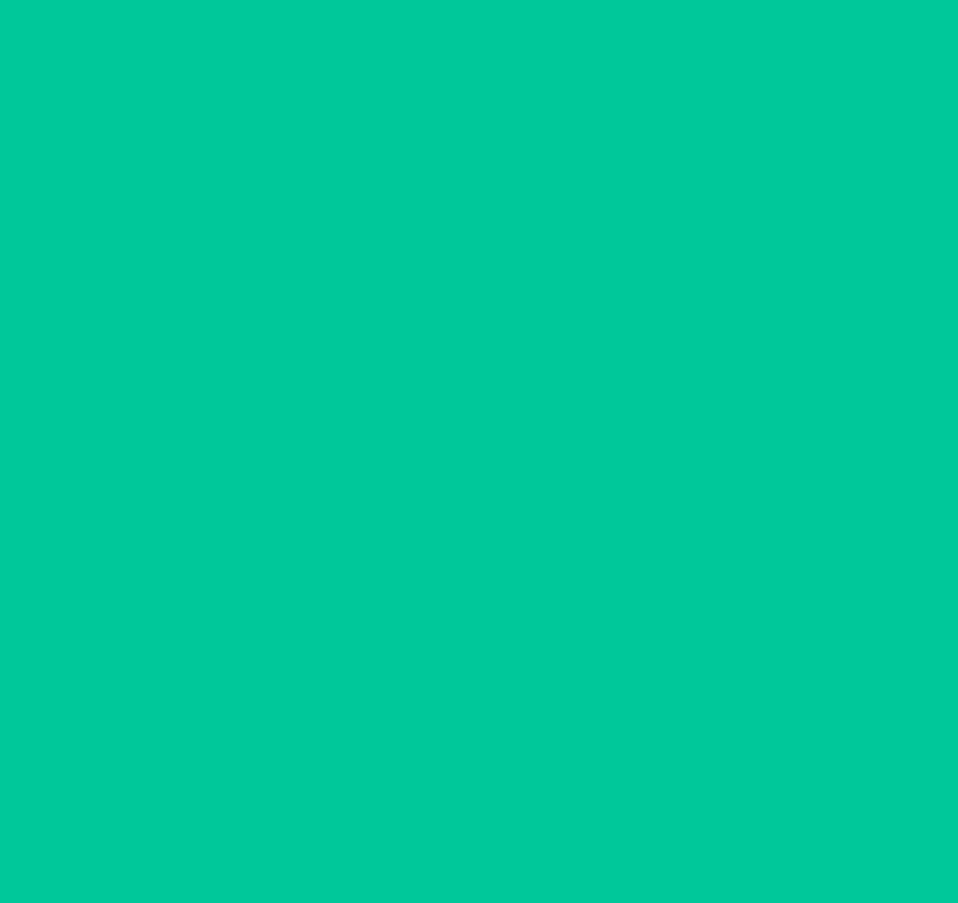scroll, scrollTop: 127, scrollLeft: 0, axis: vertical 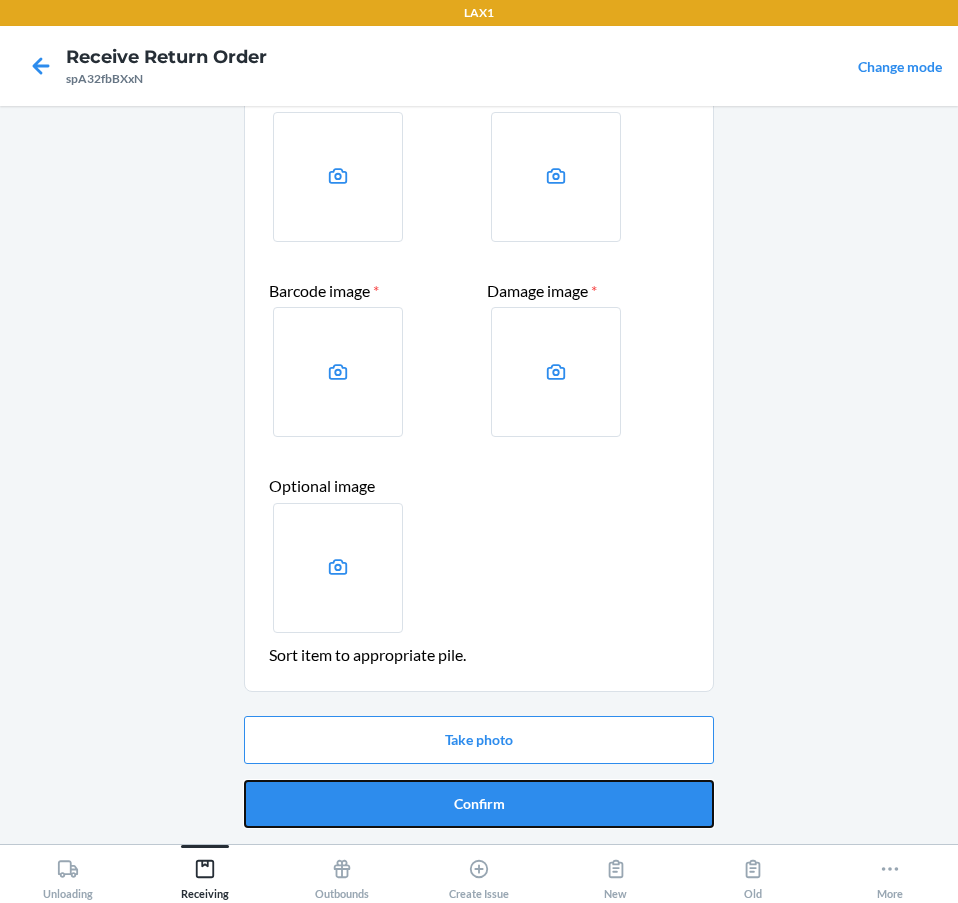 click on "Confirm" at bounding box center [479, 804] 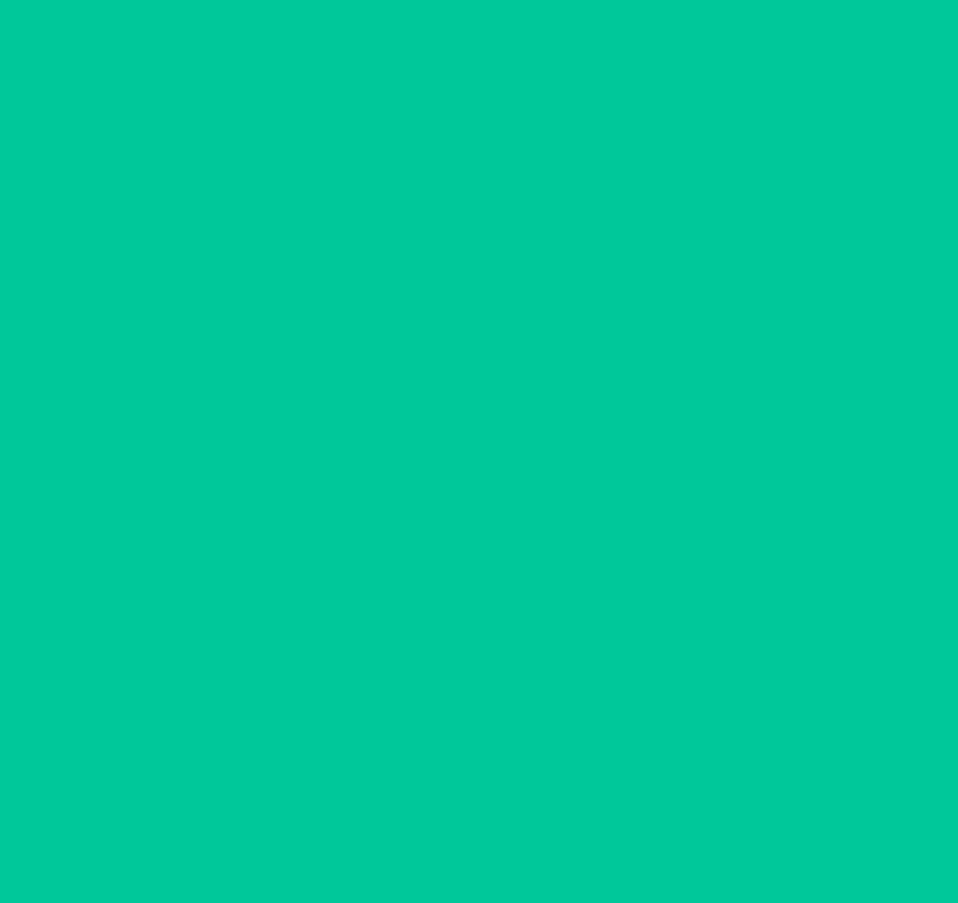 scroll, scrollTop: 0, scrollLeft: 0, axis: both 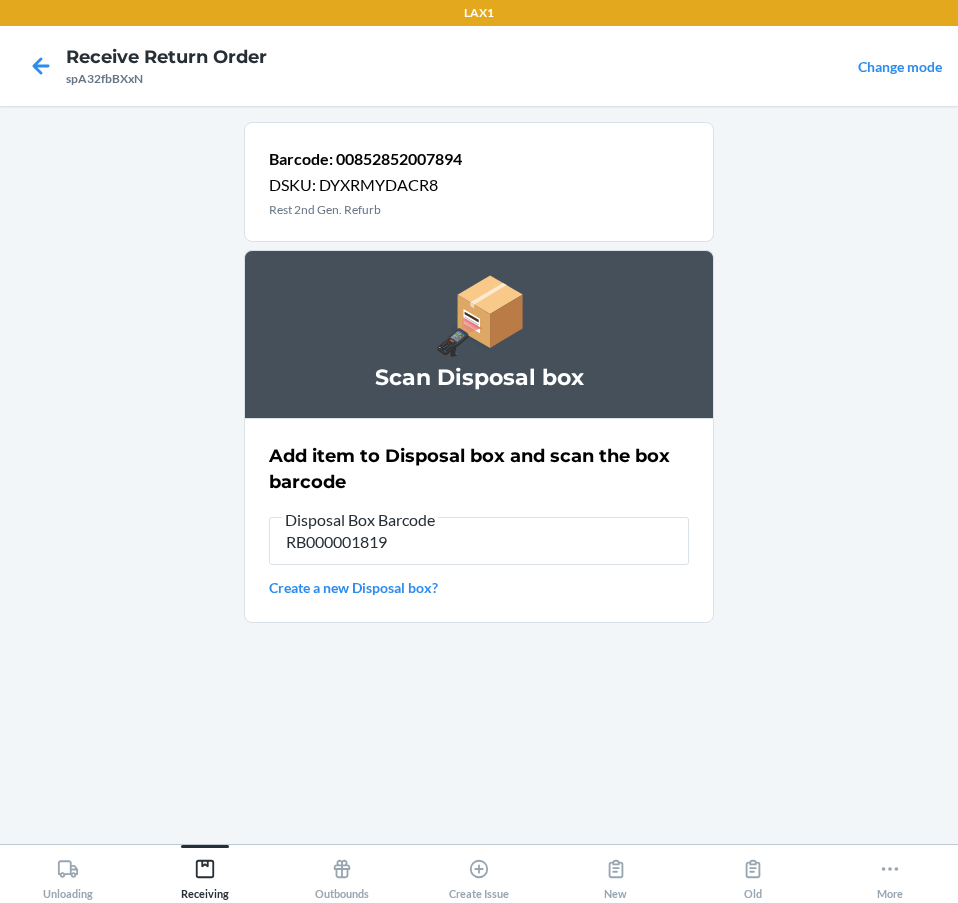 type on "RB000001819" 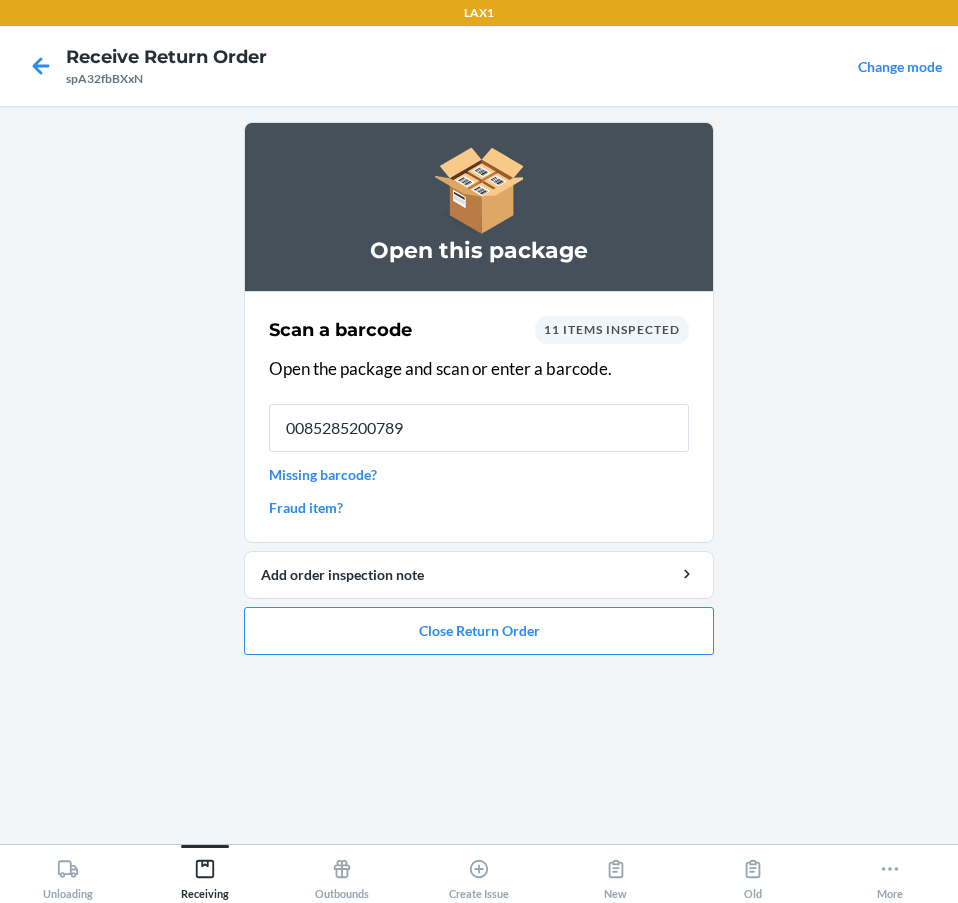 type on "00852852007894" 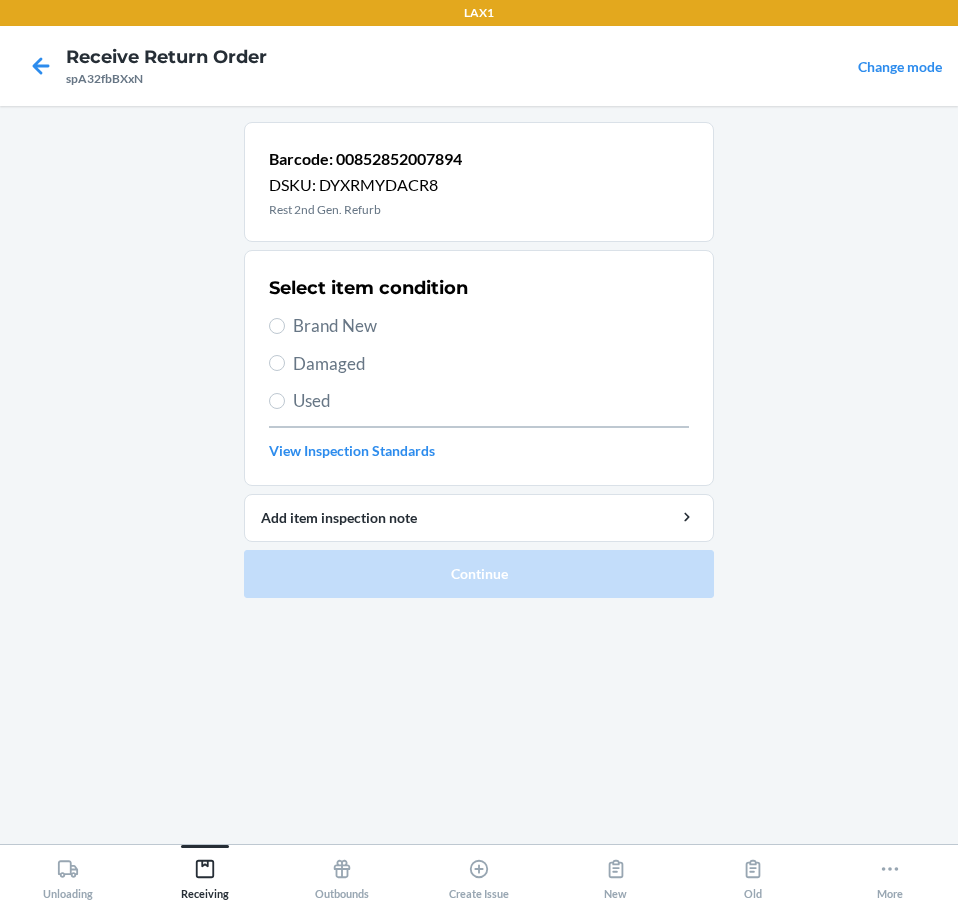 click on "Damaged" at bounding box center (491, 364) 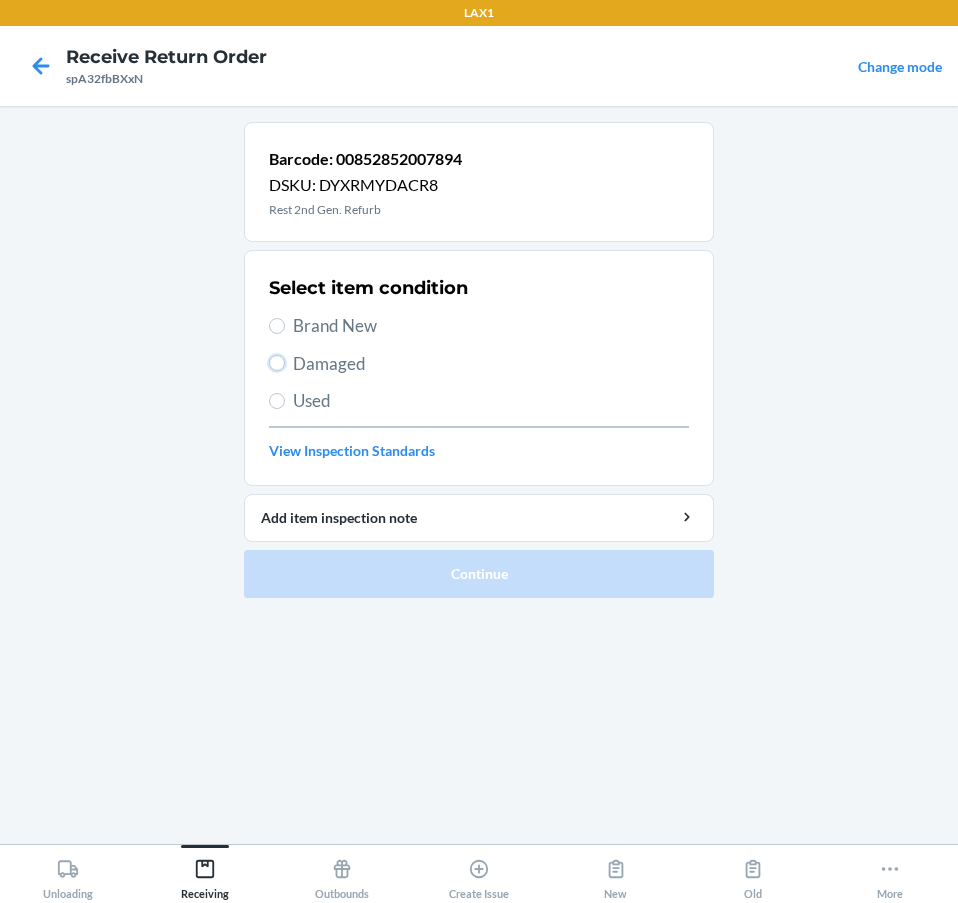 click on "Damaged" at bounding box center [277, 363] 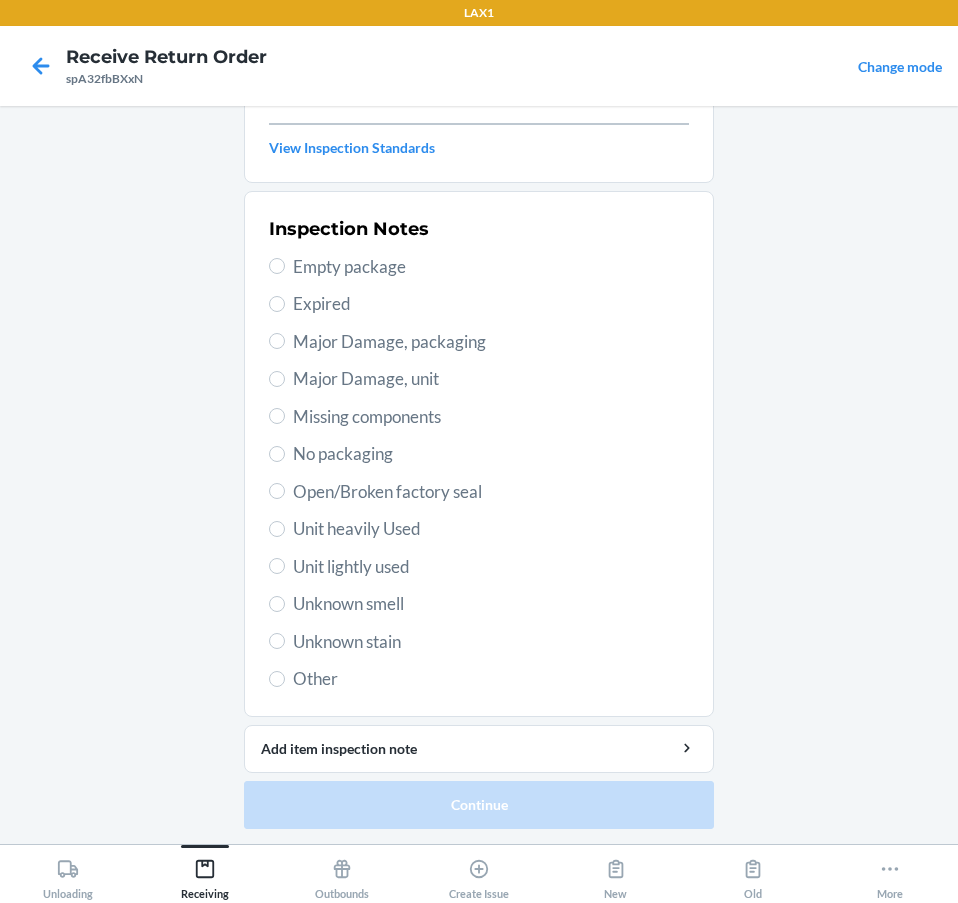 scroll, scrollTop: 304, scrollLeft: 0, axis: vertical 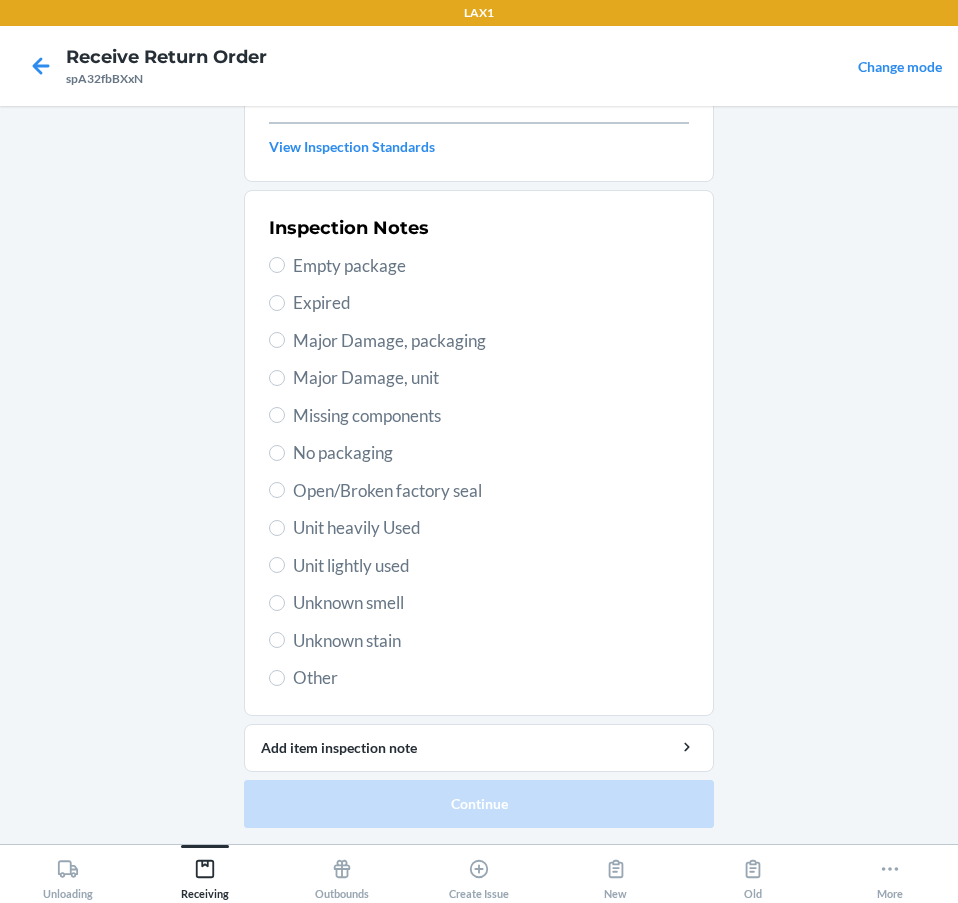 click on "Major Damage, unit" at bounding box center (491, 378) 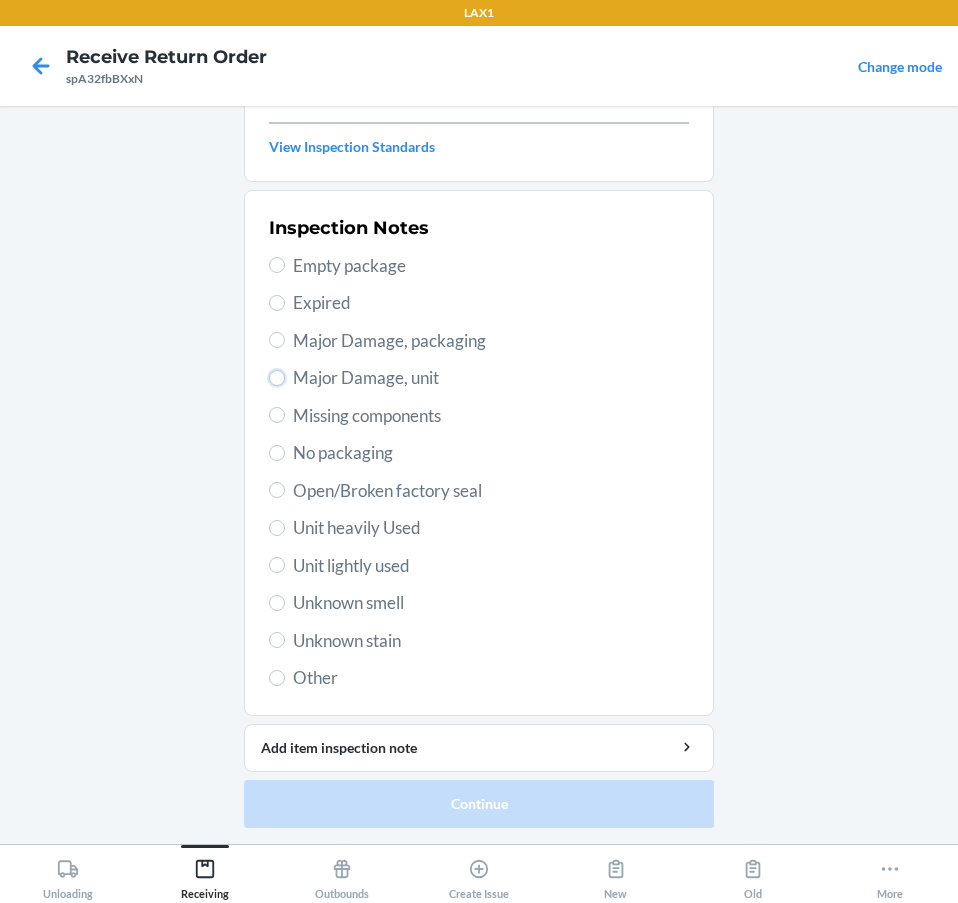 click on "Major Damage, unit" at bounding box center (277, 378) 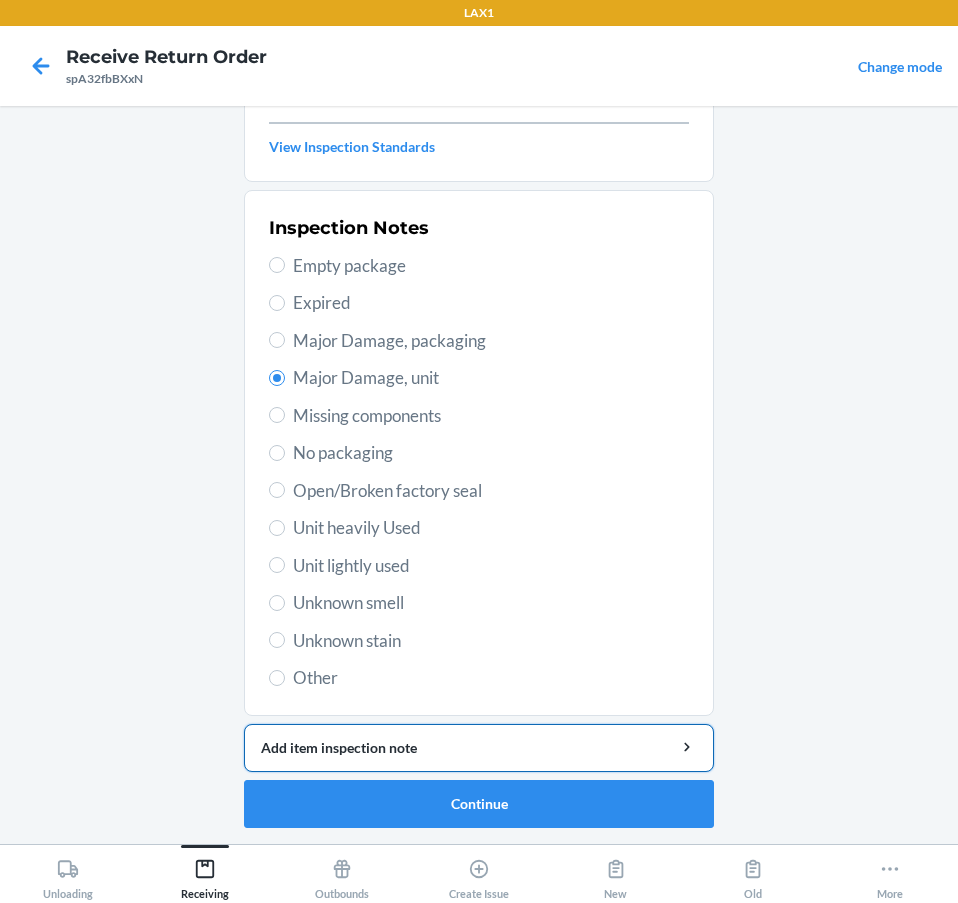 click on "Add item inspection note" at bounding box center [479, 747] 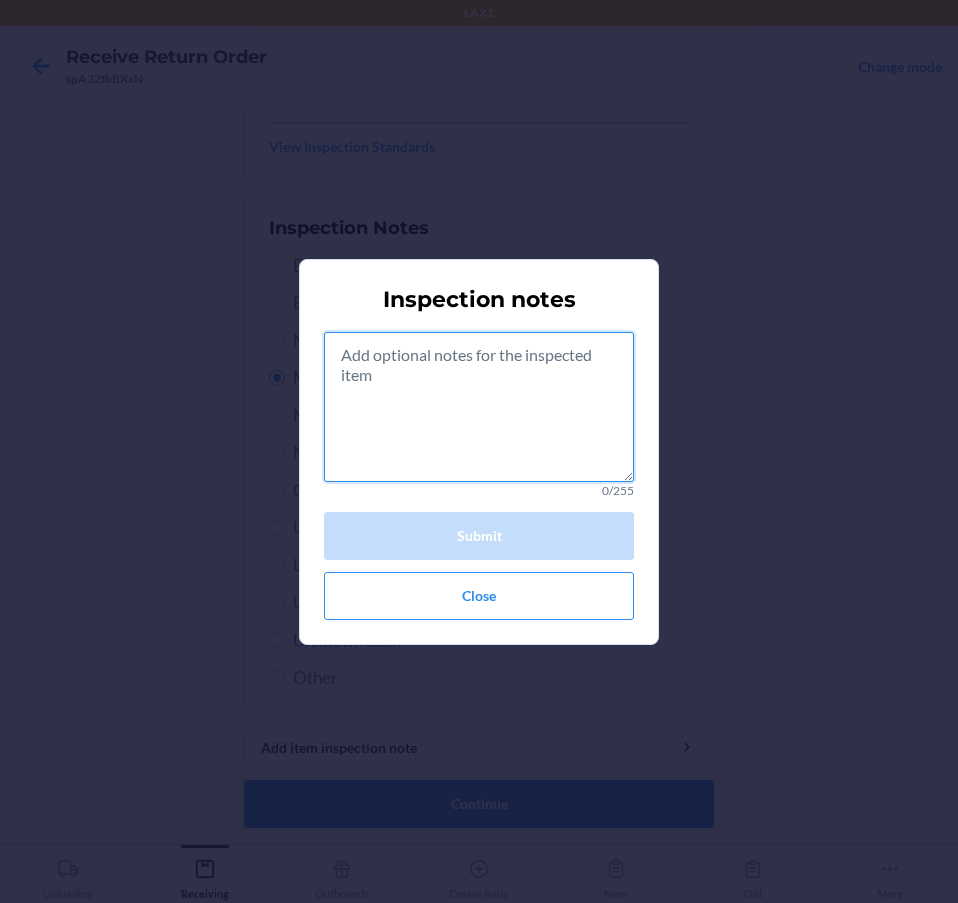 click at bounding box center (479, 407) 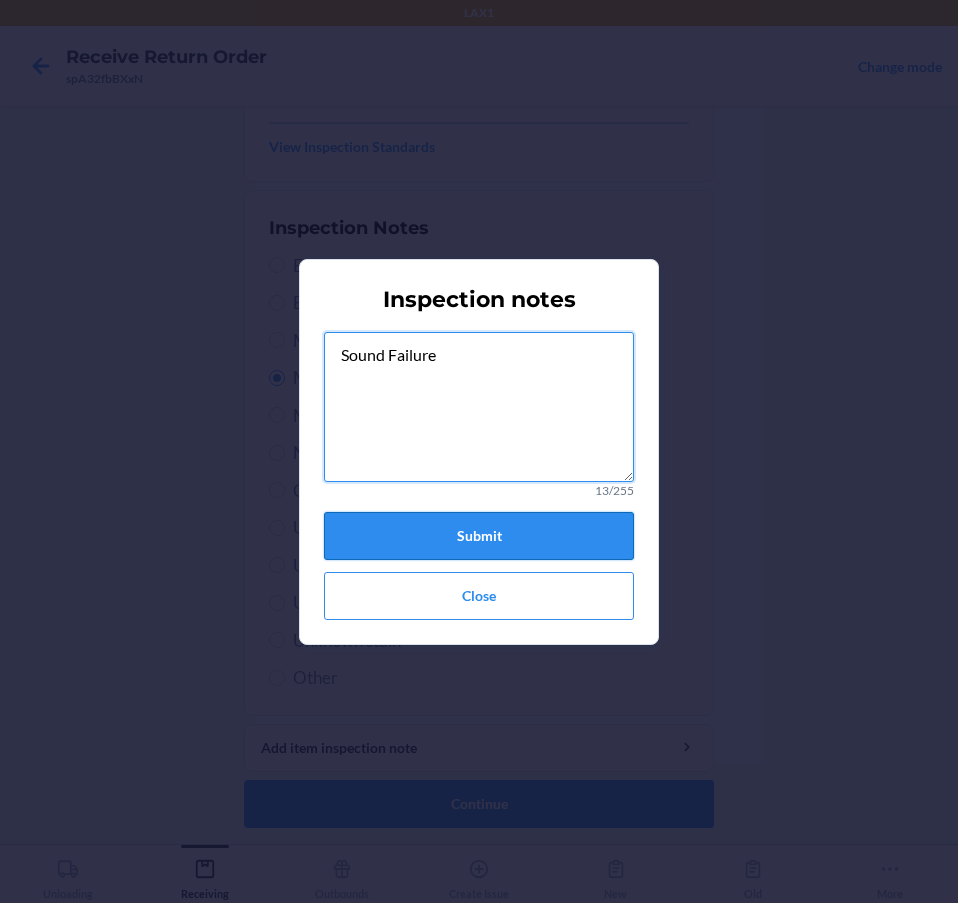 type on "Sound Failure" 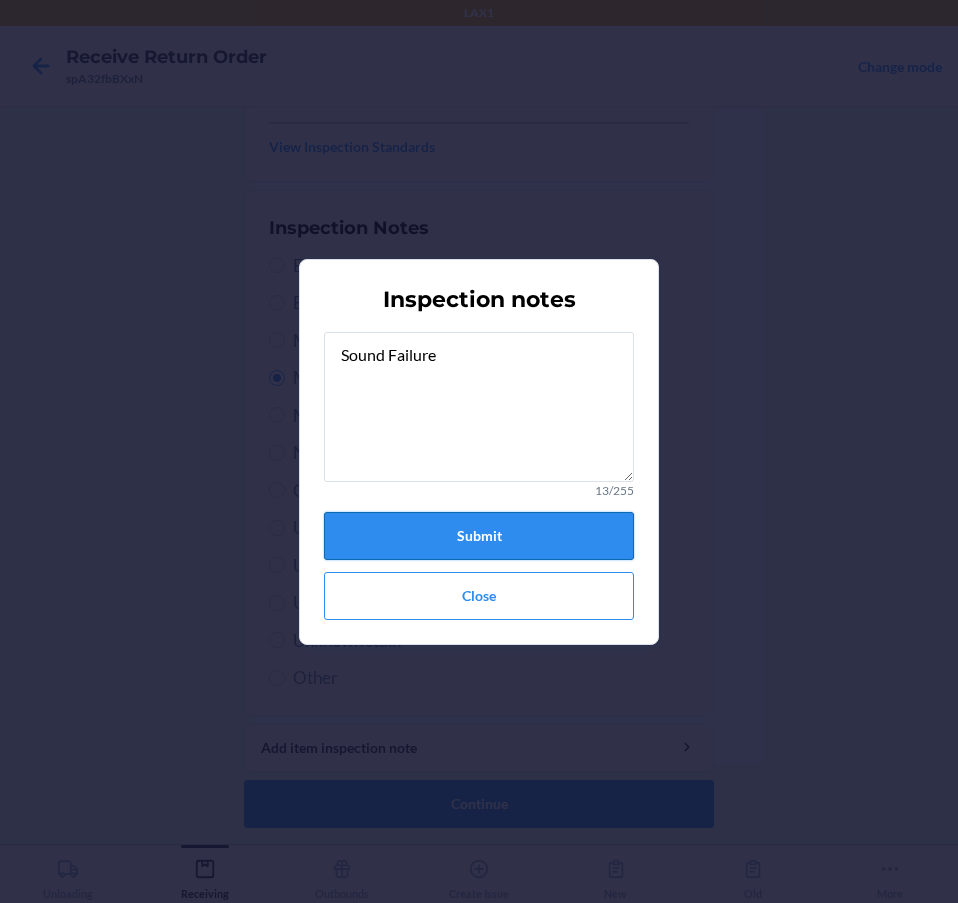 click on "Submit" at bounding box center (479, 536) 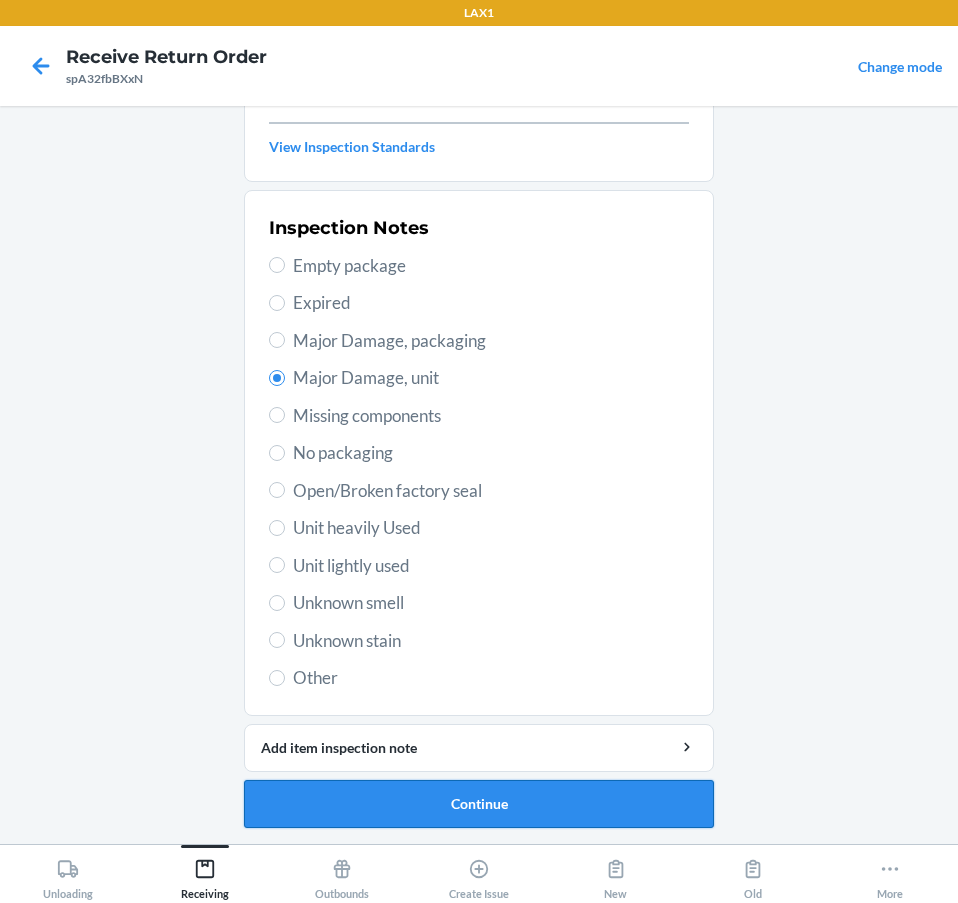 click on "Continue" at bounding box center [479, 804] 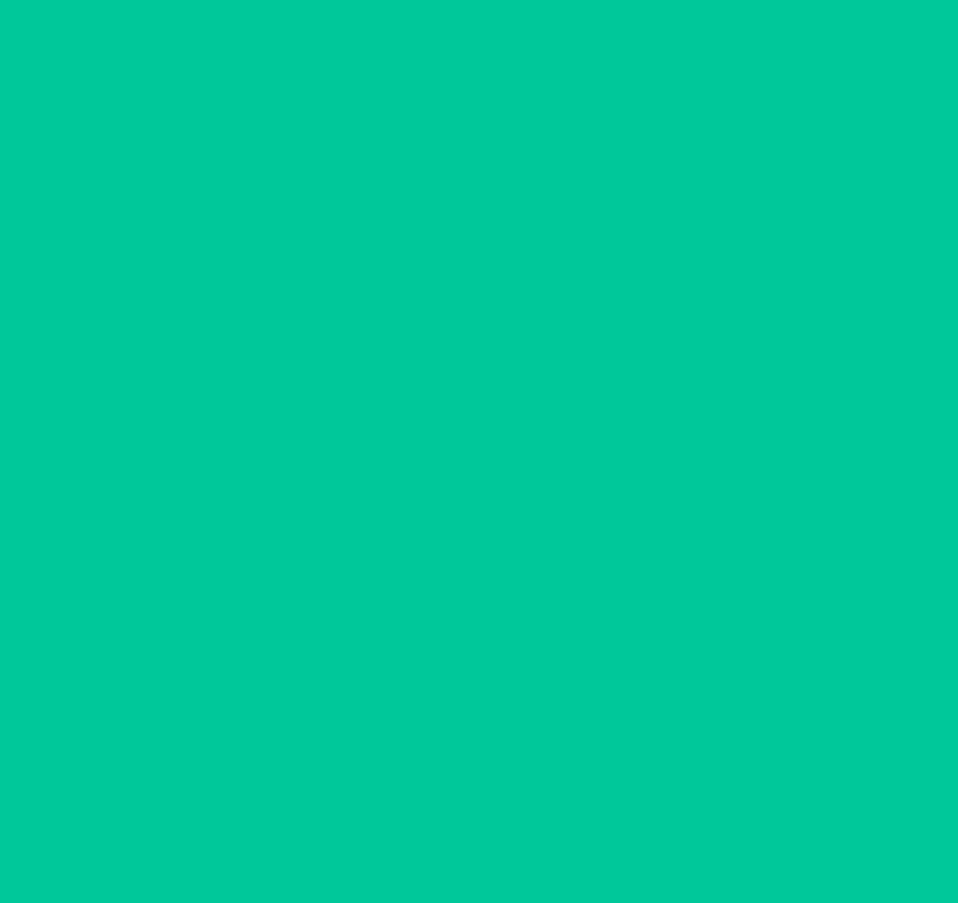 scroll, scrollTop: 127, scrollLeft: 0, axis: vertical 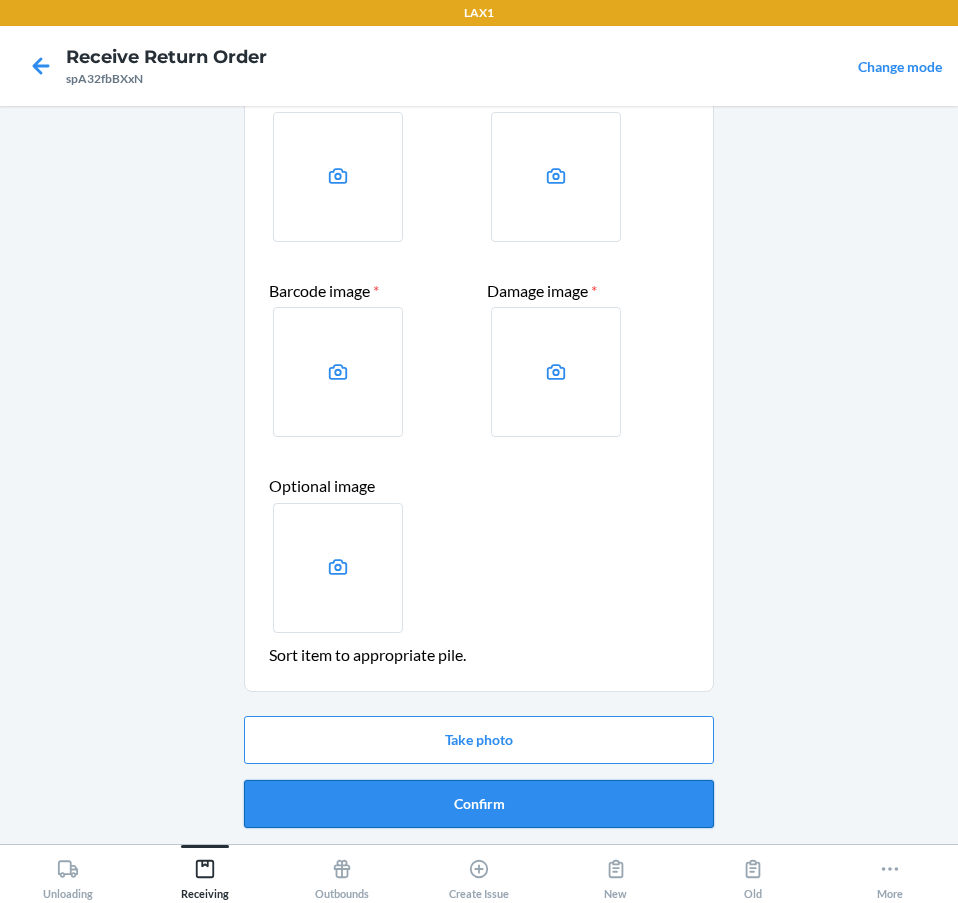 click on "Confirm" at bounding box center [479, 804] 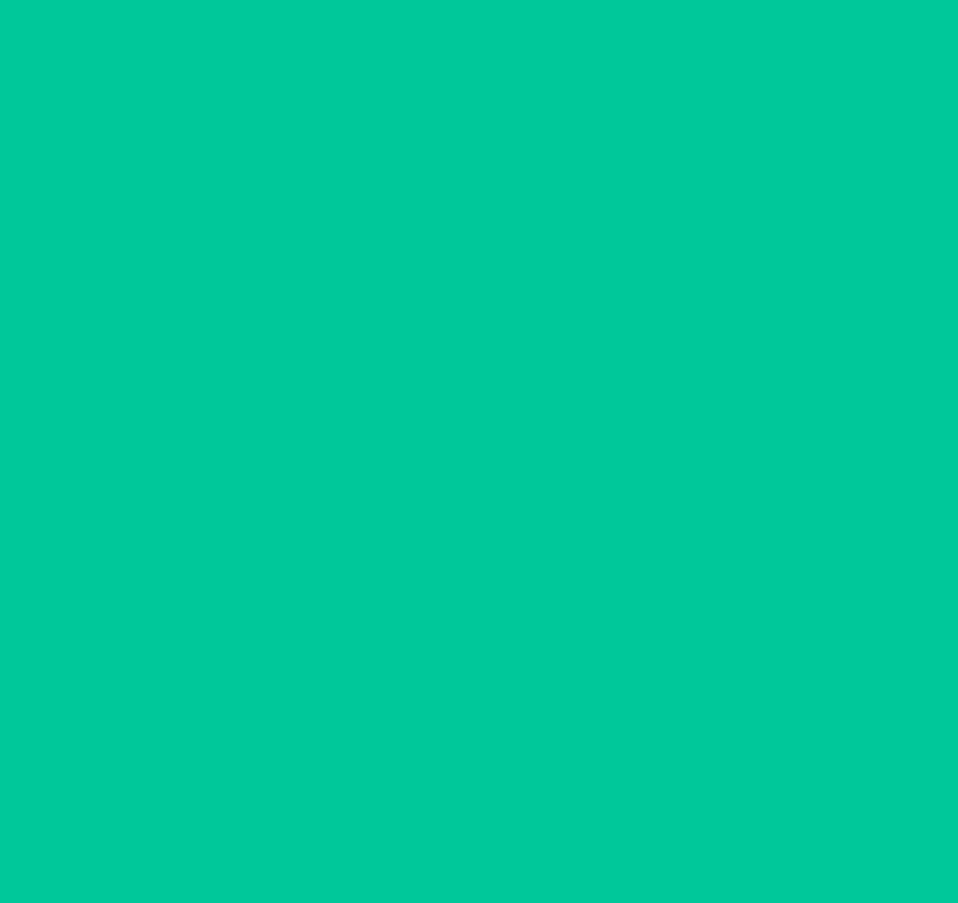 scroll, scrollTop: 0, scrollLeft: 0, axis: both 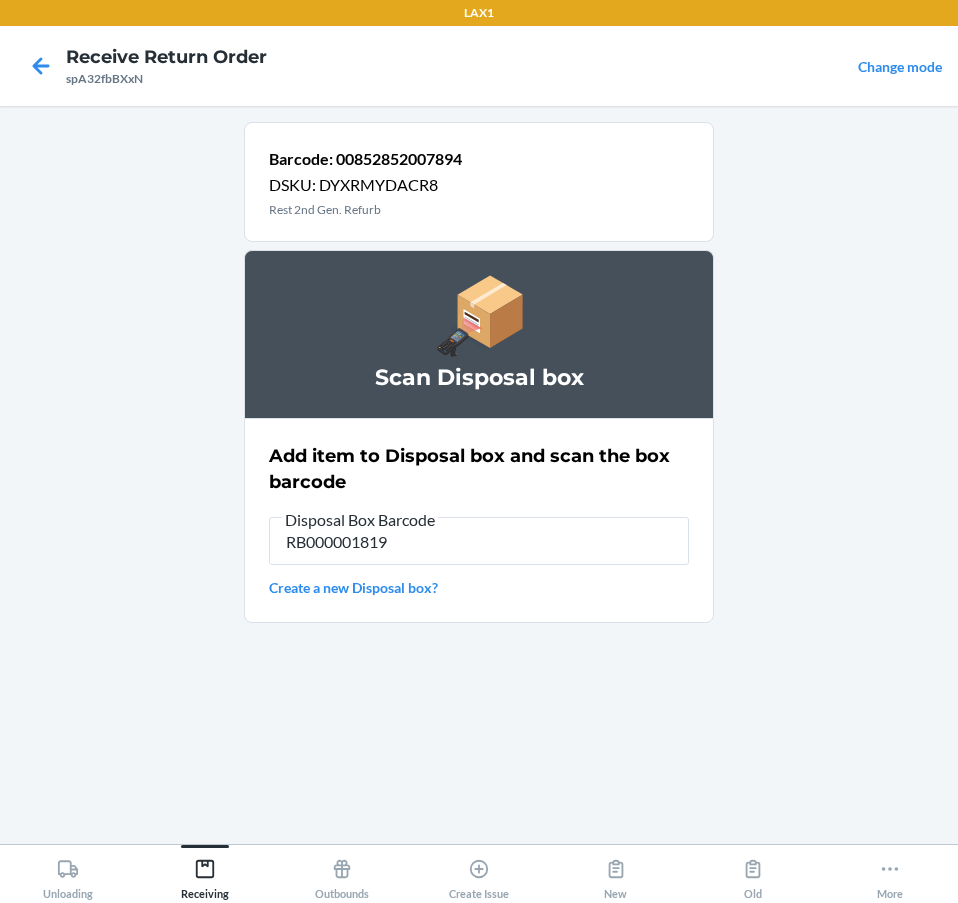type on "RB000001819" 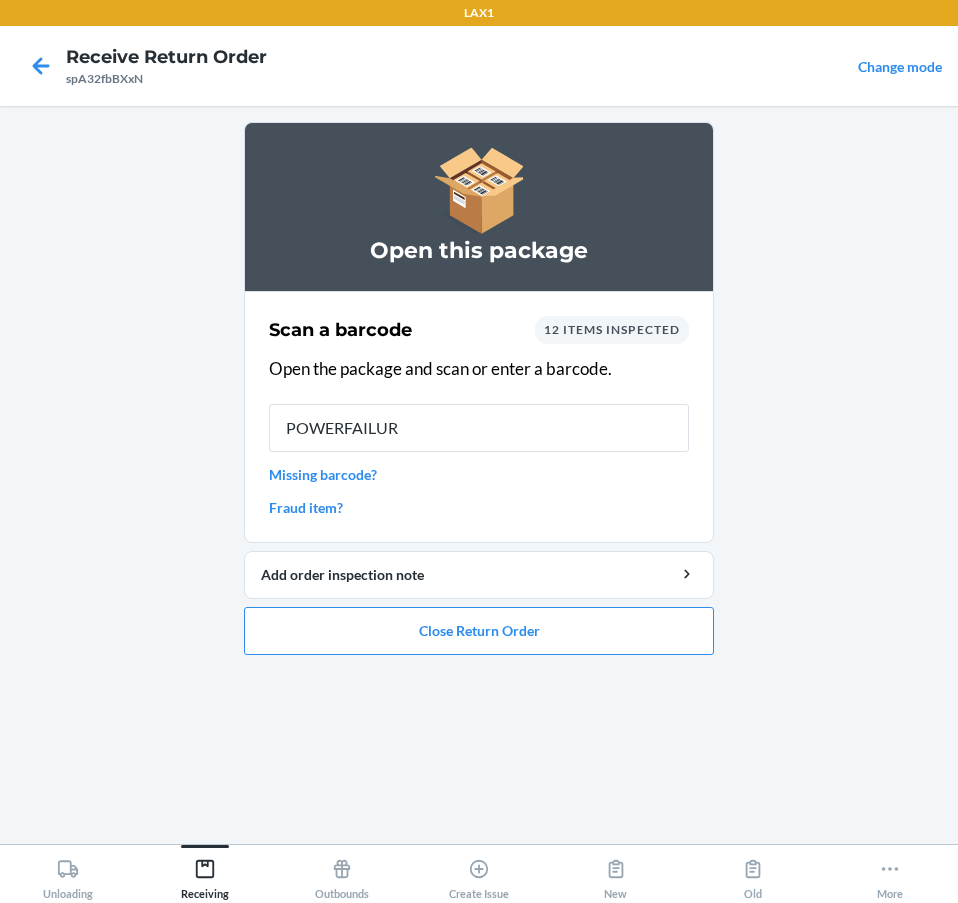 type on "POWERFAILURE" 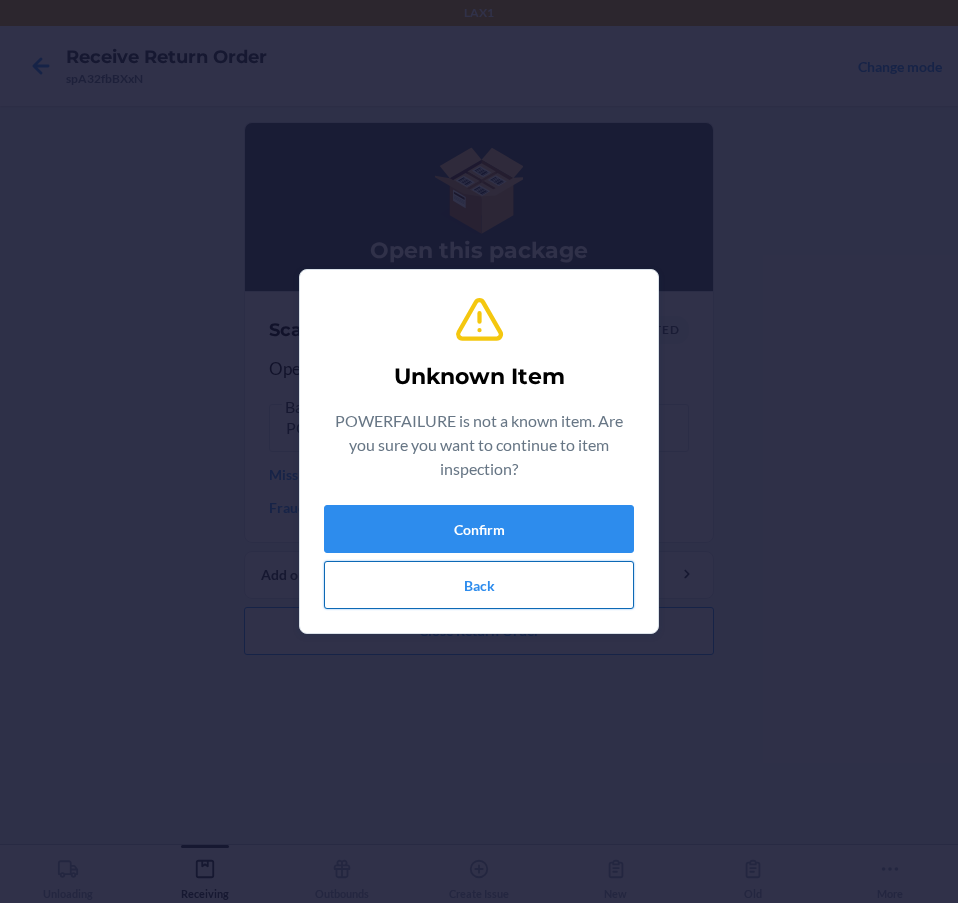 click on "Back" at bounding box center [479, 585] 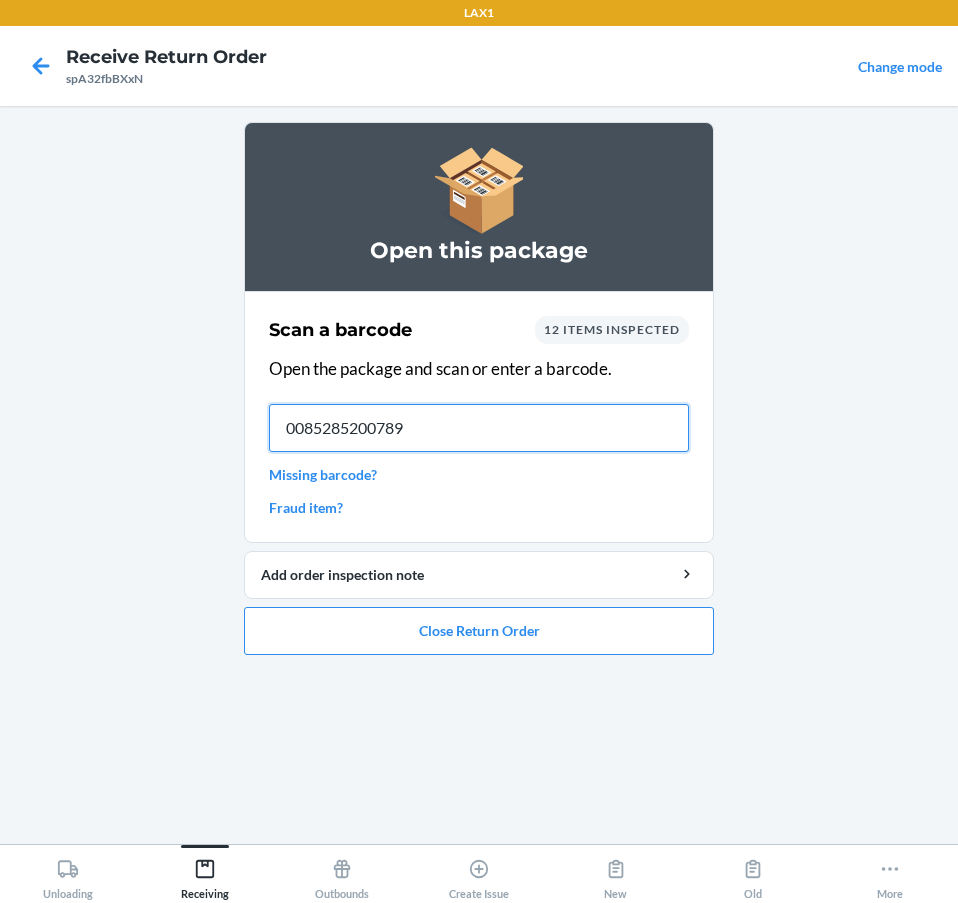 type on "00852852007894" 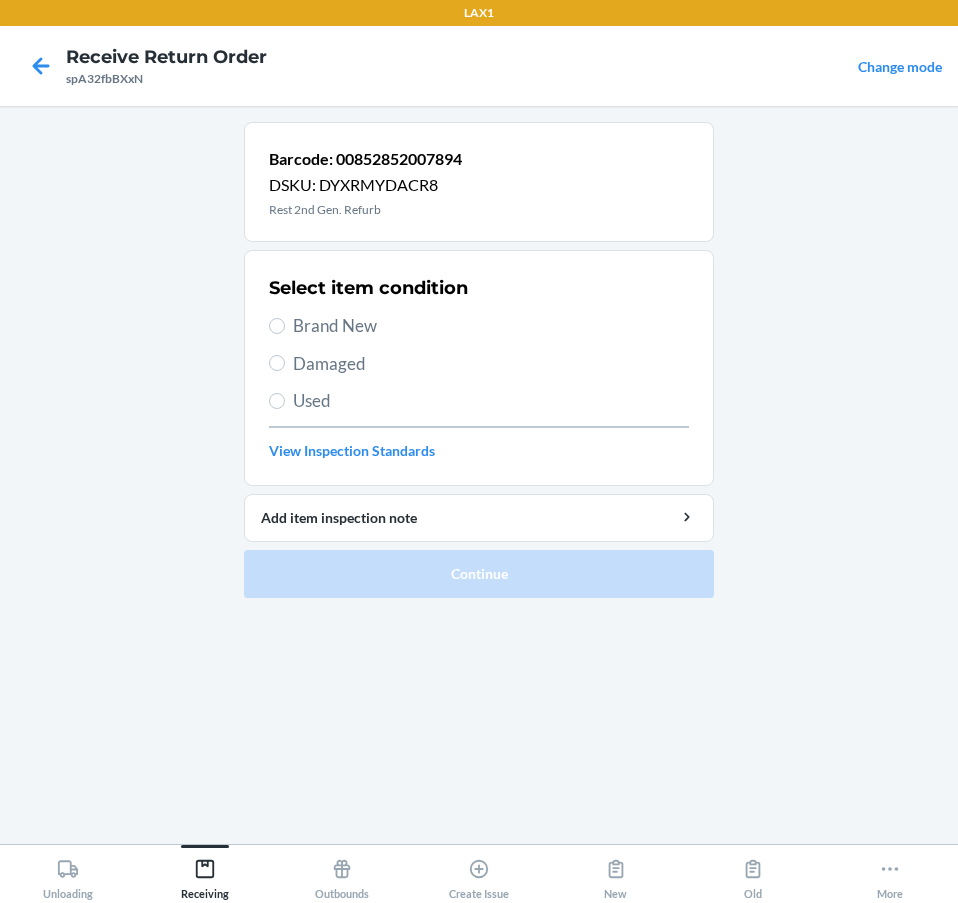 click on "Damaged" at bounding box center [491, 364] 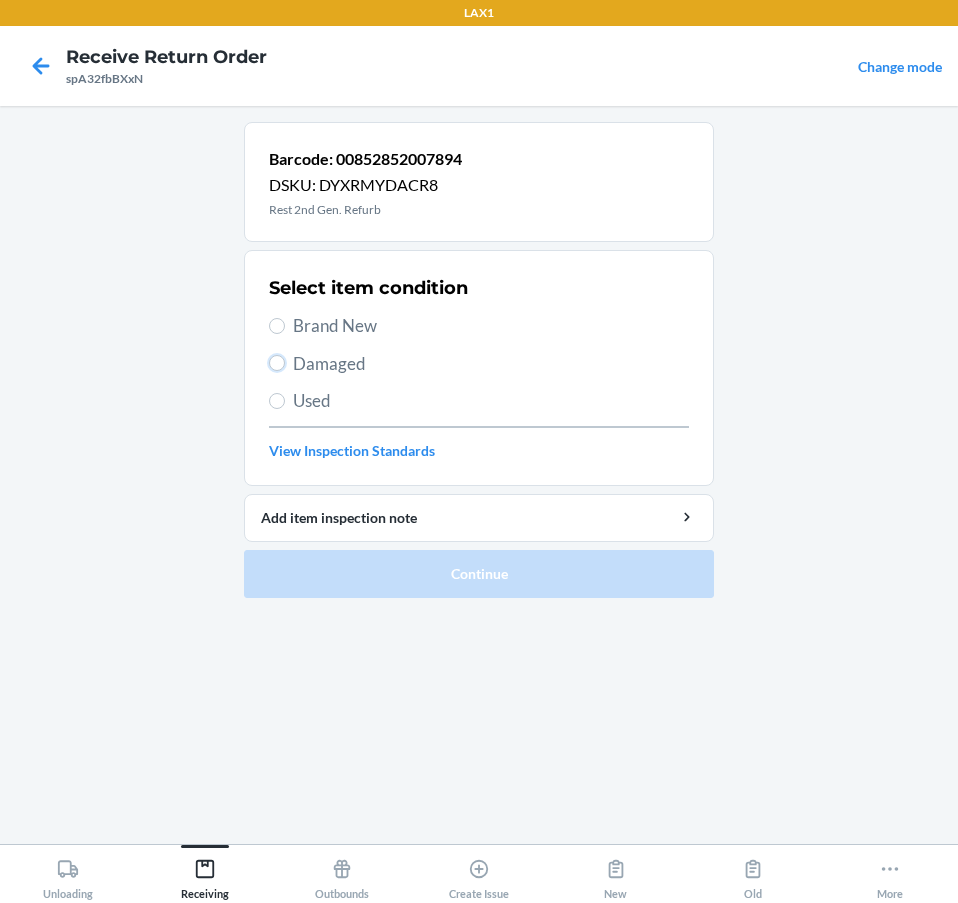 click on "Damaged" at bounding box center [277, 363] 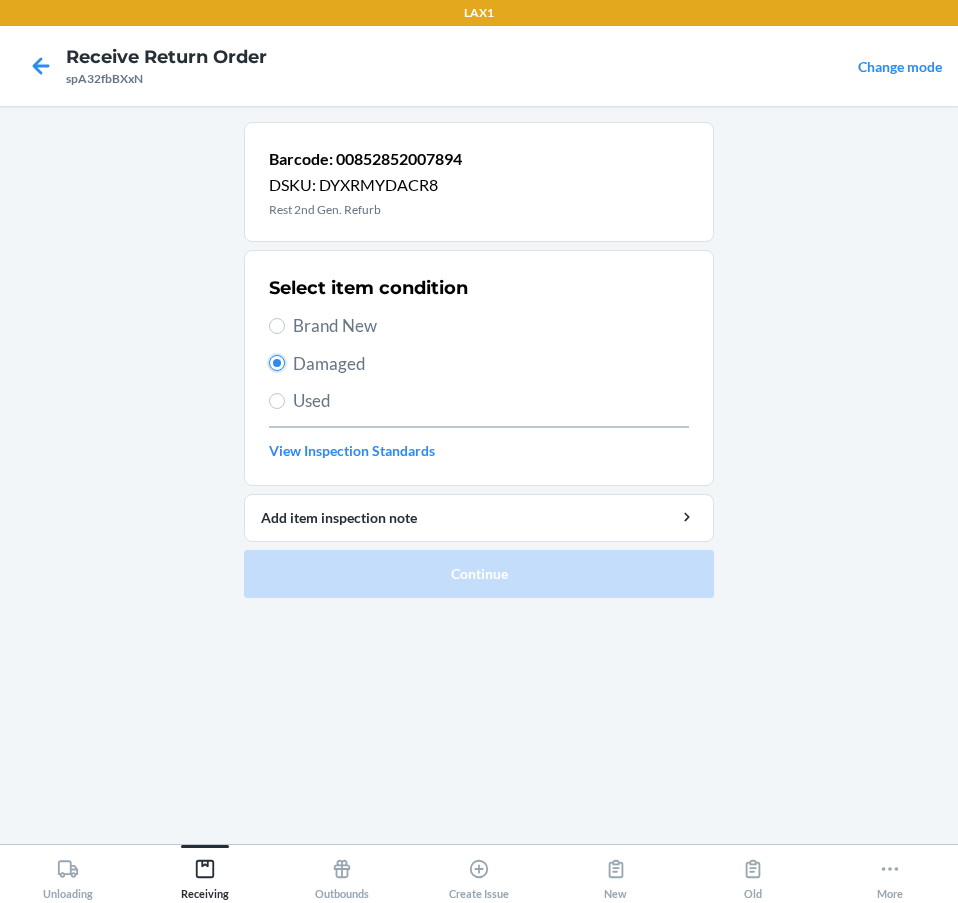 radio on "true" 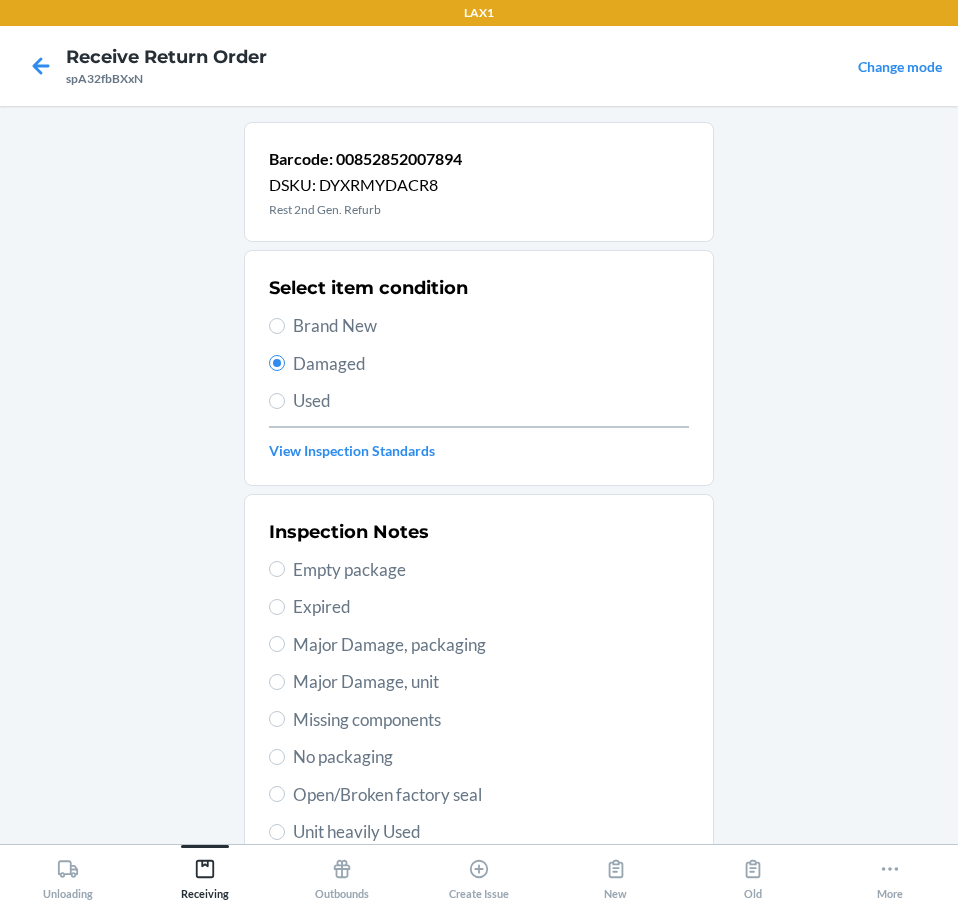 click on "Major Damage, unit" at bounding box center (491, 682) 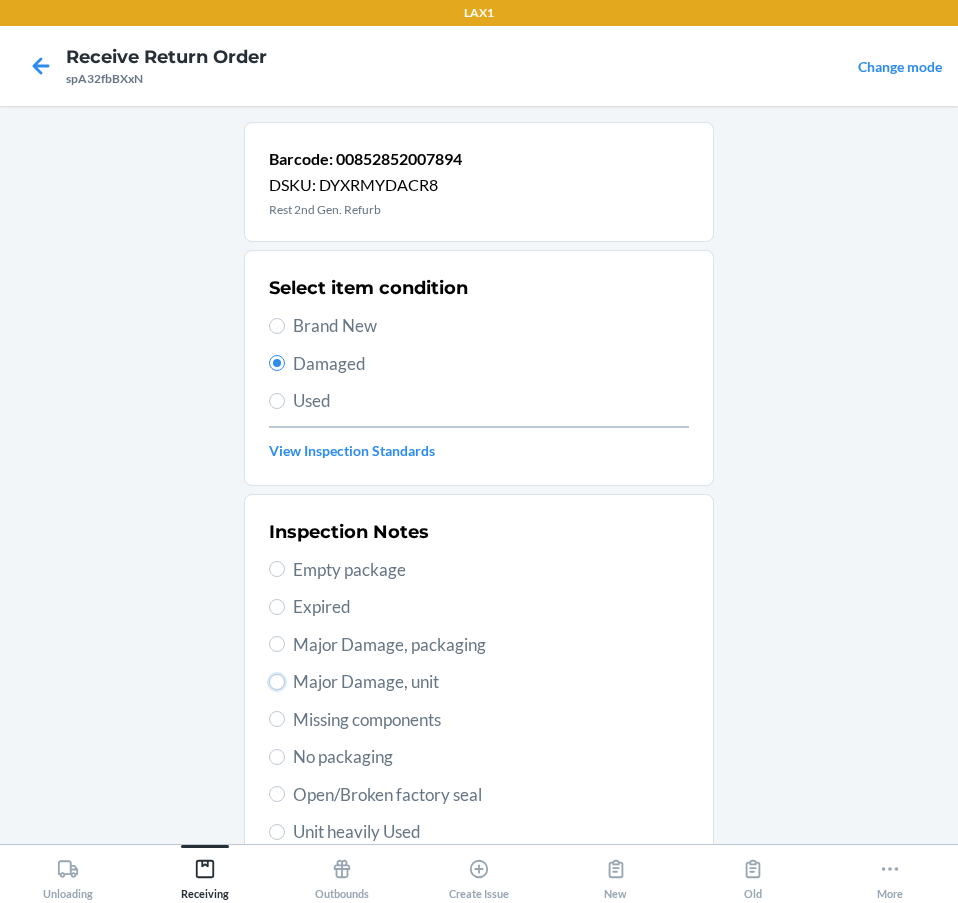 click on "Major Damage, unit" at bounding box center [277, 682] 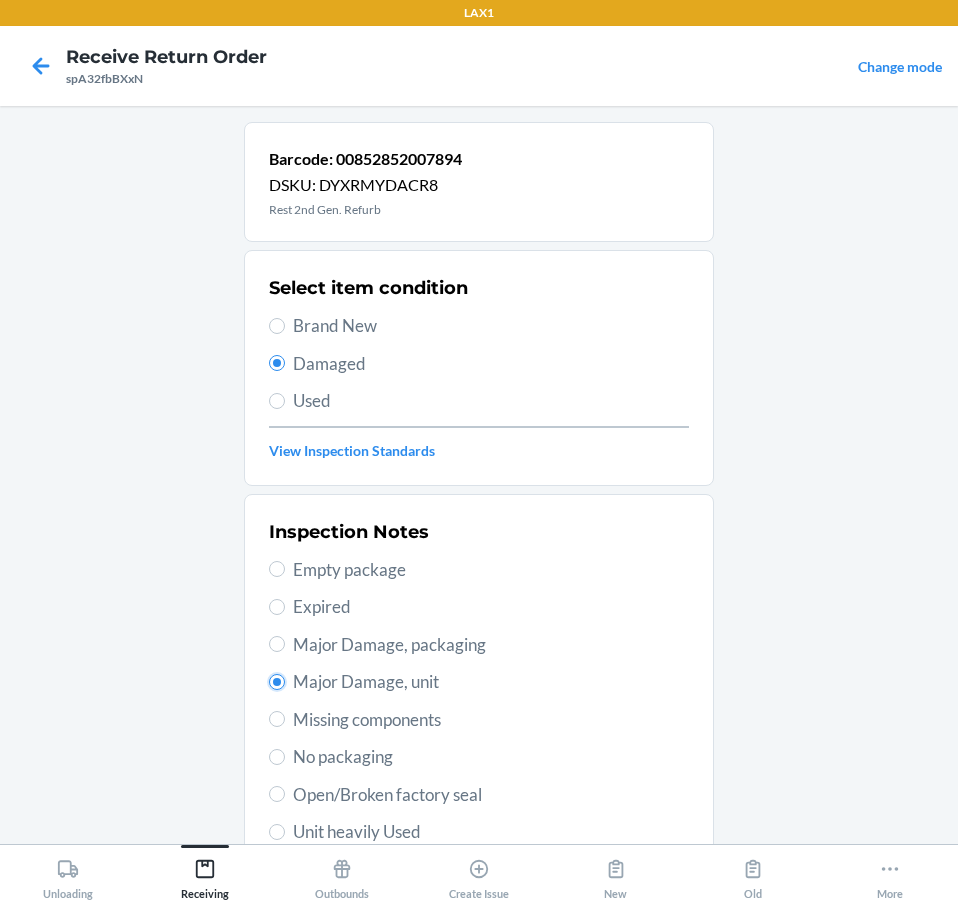 radio on "true" 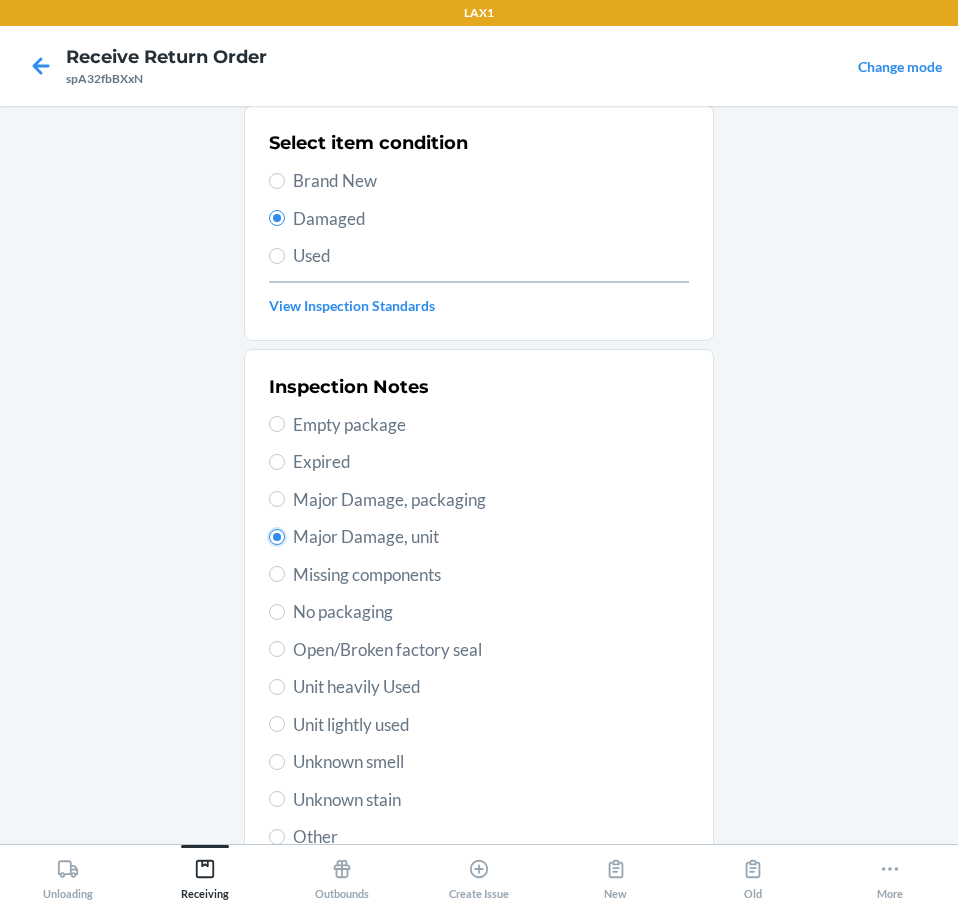 scroll, scrollTop: 304, scrollLeft: 0, axis: vertical 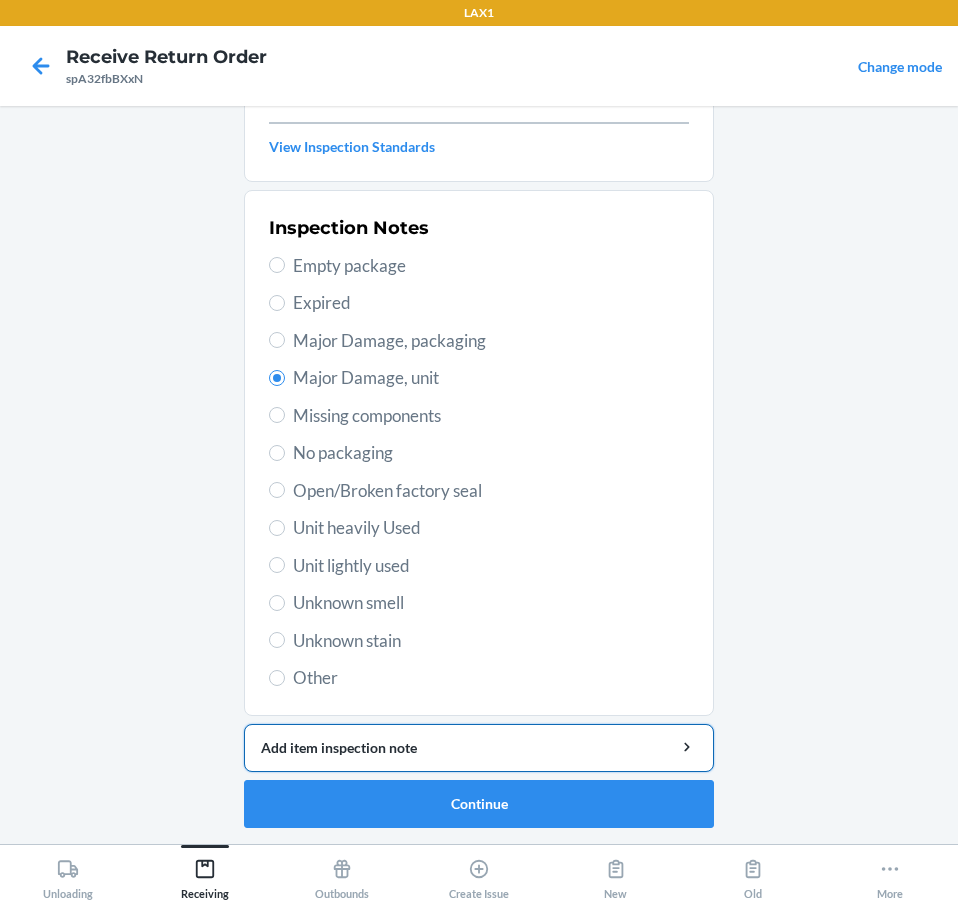 click on "Add item inspection note" at bounding box center (479, 747) 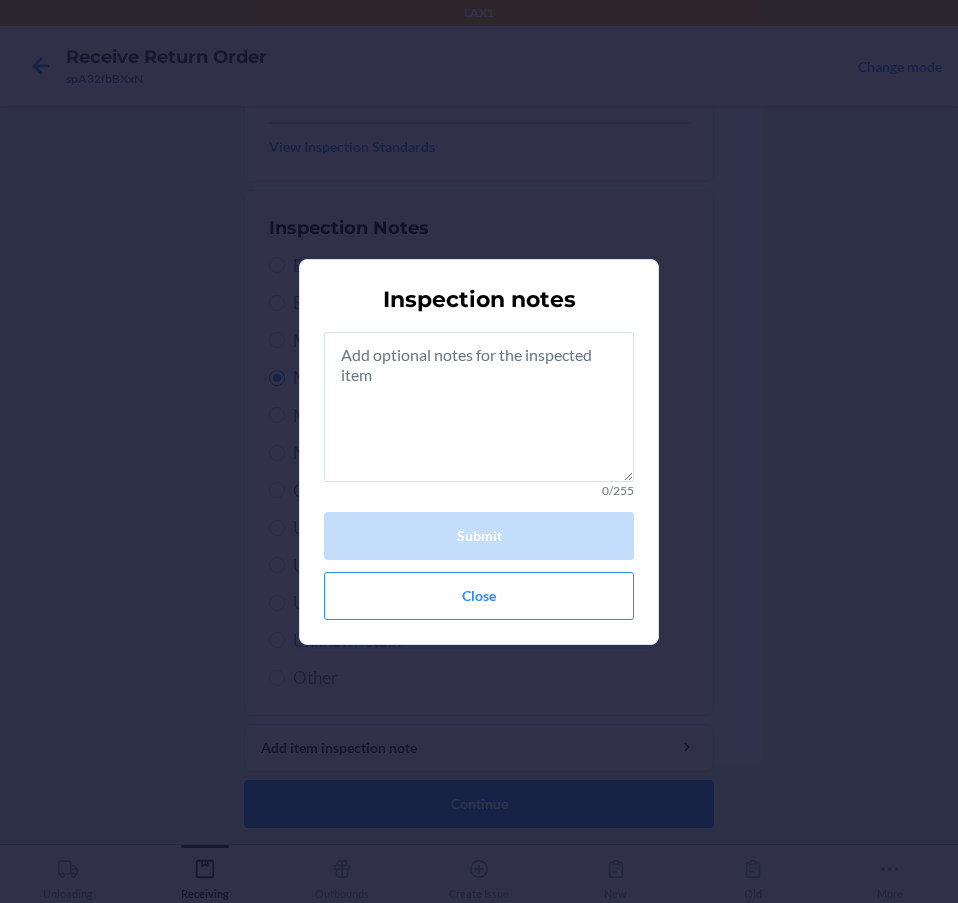 click on "0/255 Submit Close" at bounding box center (479, 476) 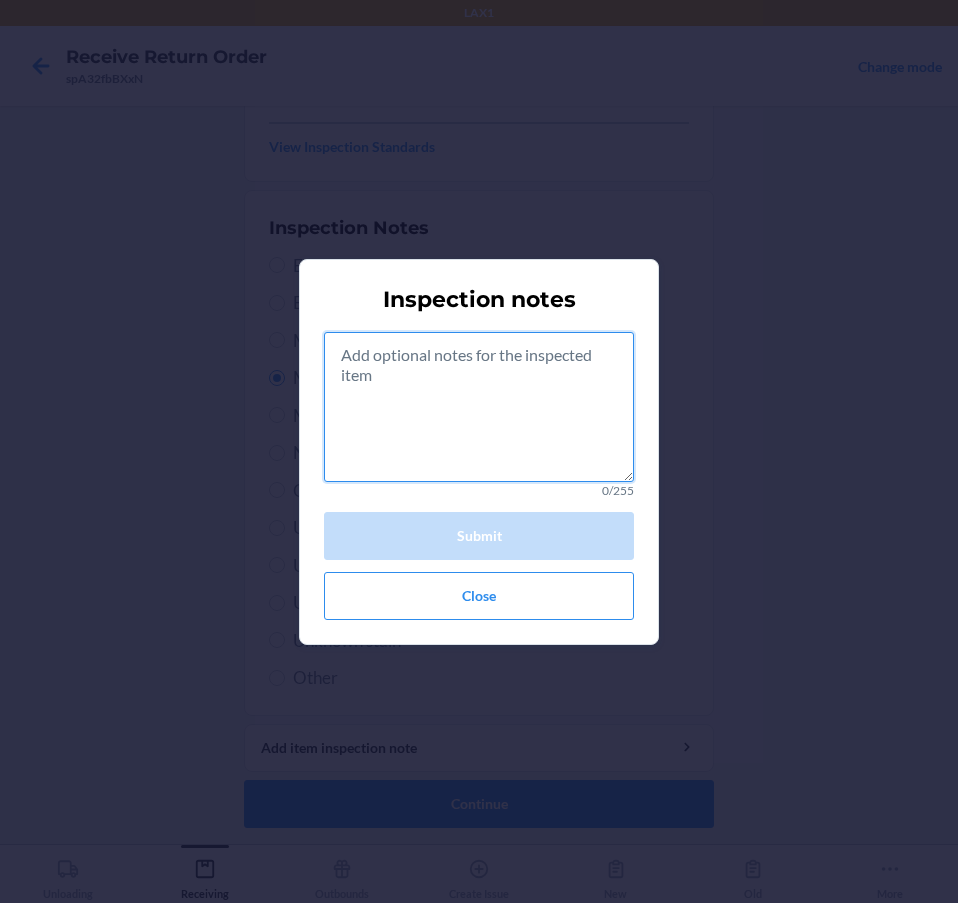 click at bounding box center [479, 407] 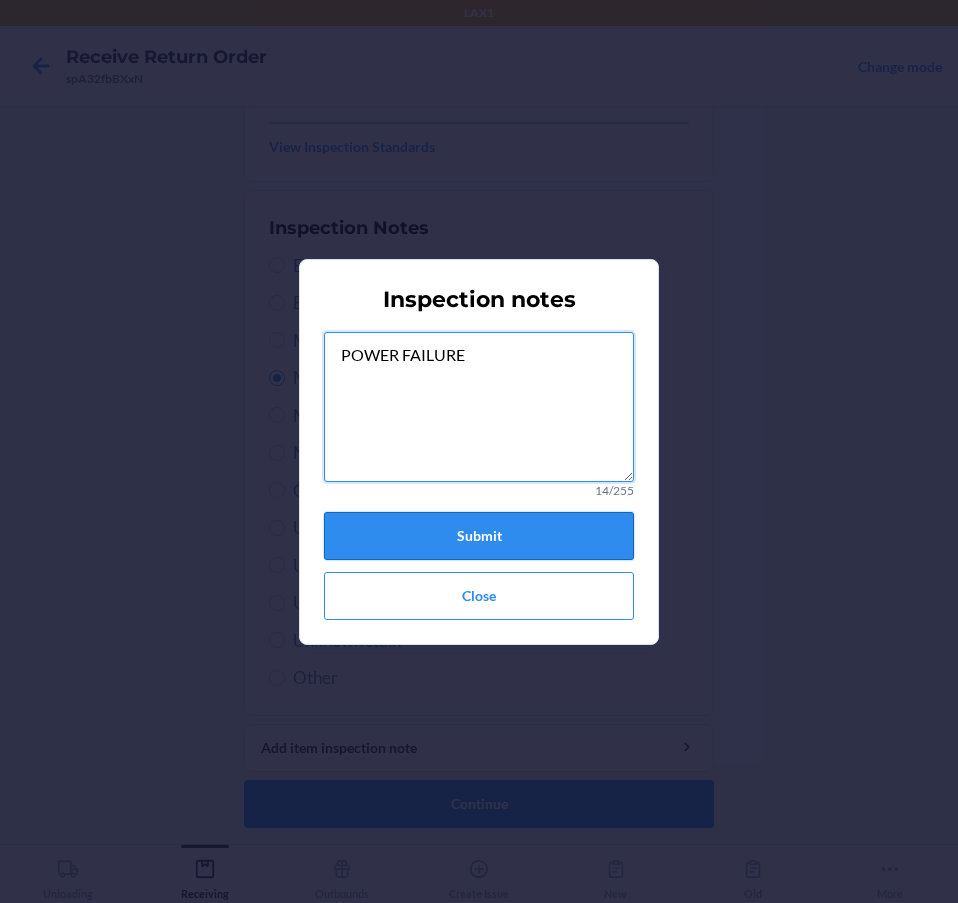type on "POWER FAILURE" 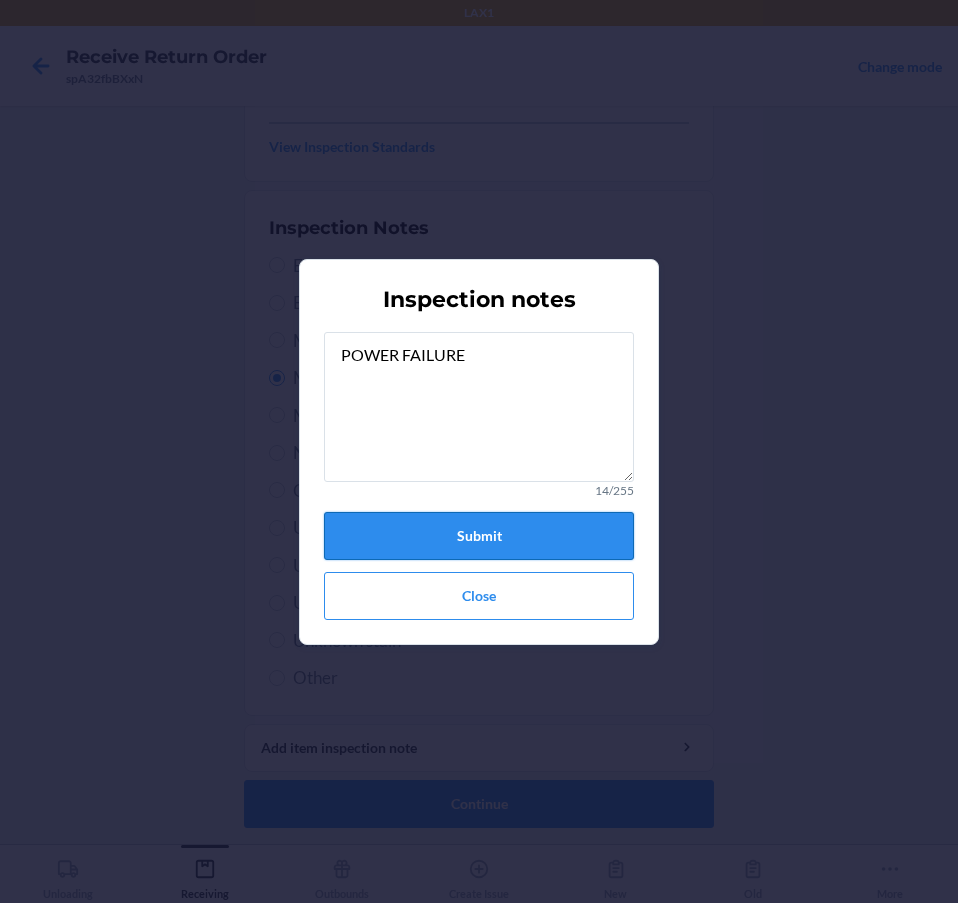 click on "Submit" at bounding box center (479, 536) 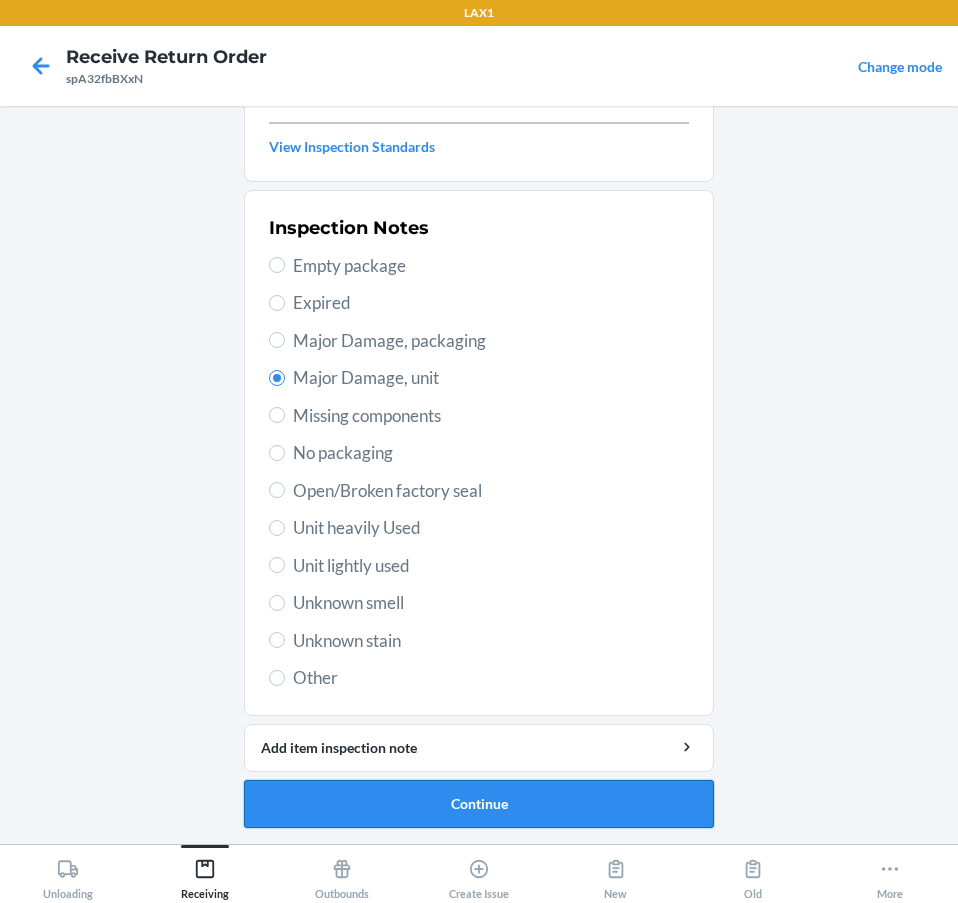 click on "Continue" at bounding box center [479, 804] 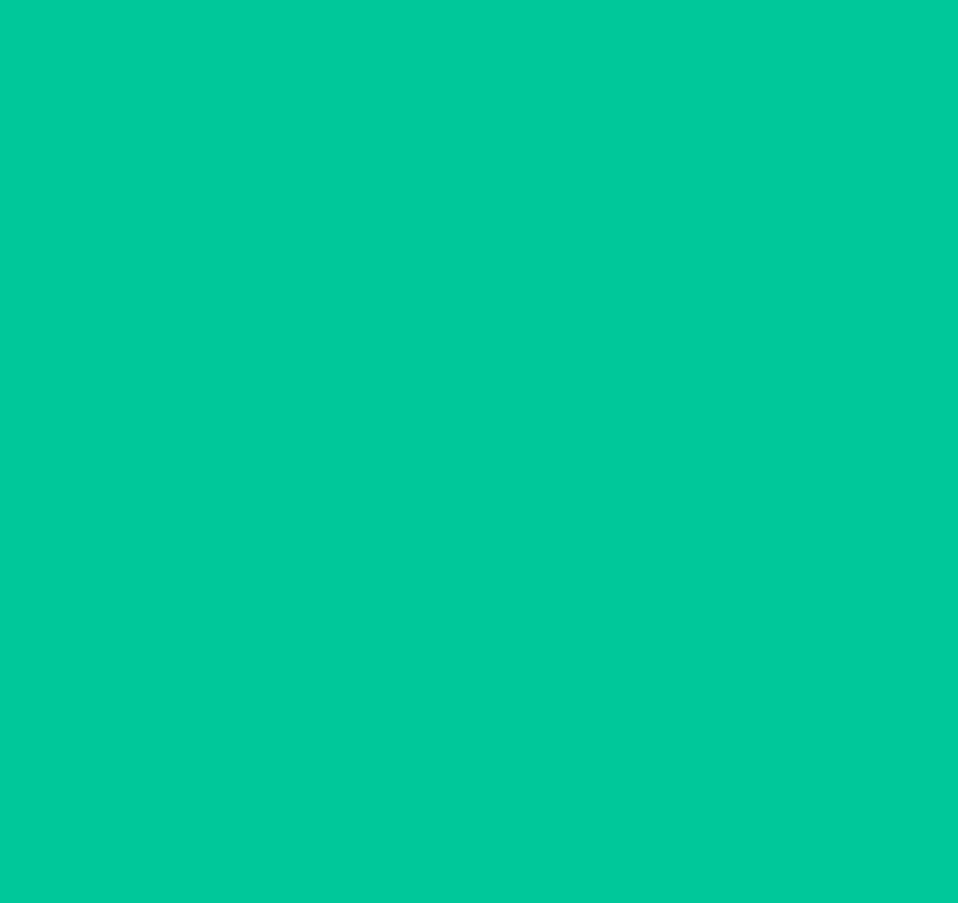 scroll, scrollTop: 127, scrollLeft: 0, axis: vertical 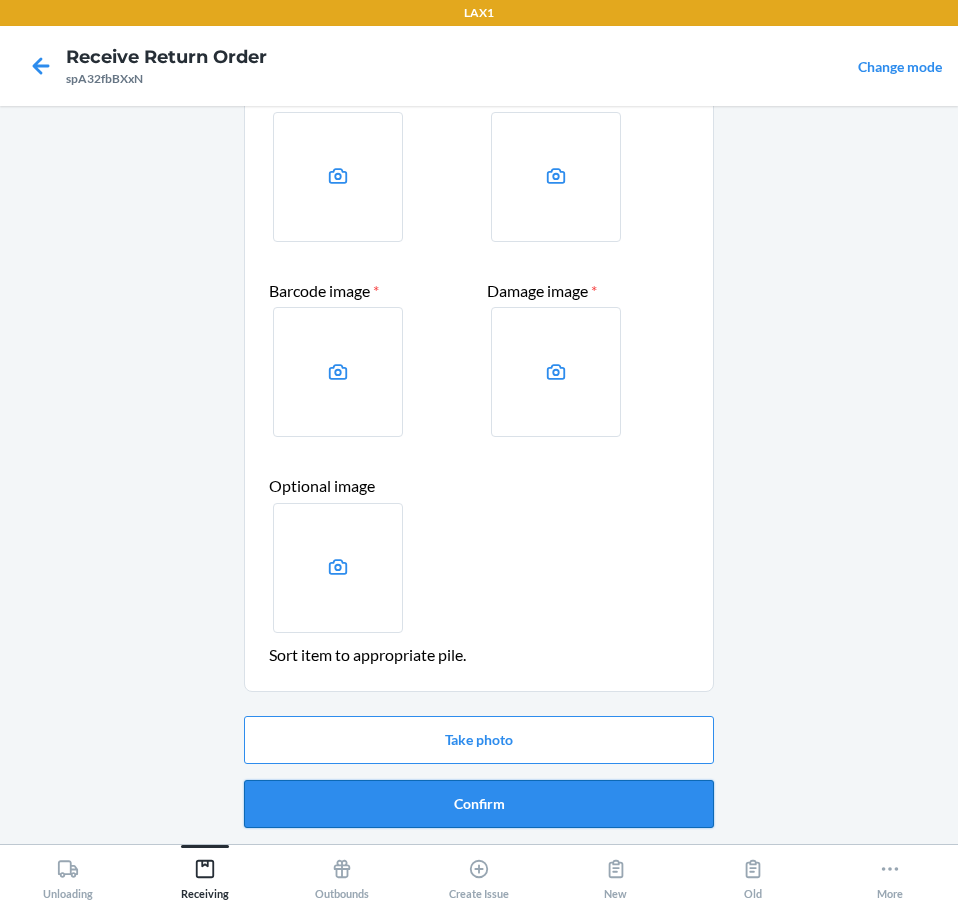 click on "Confirm" at bounding box center [479, 804] 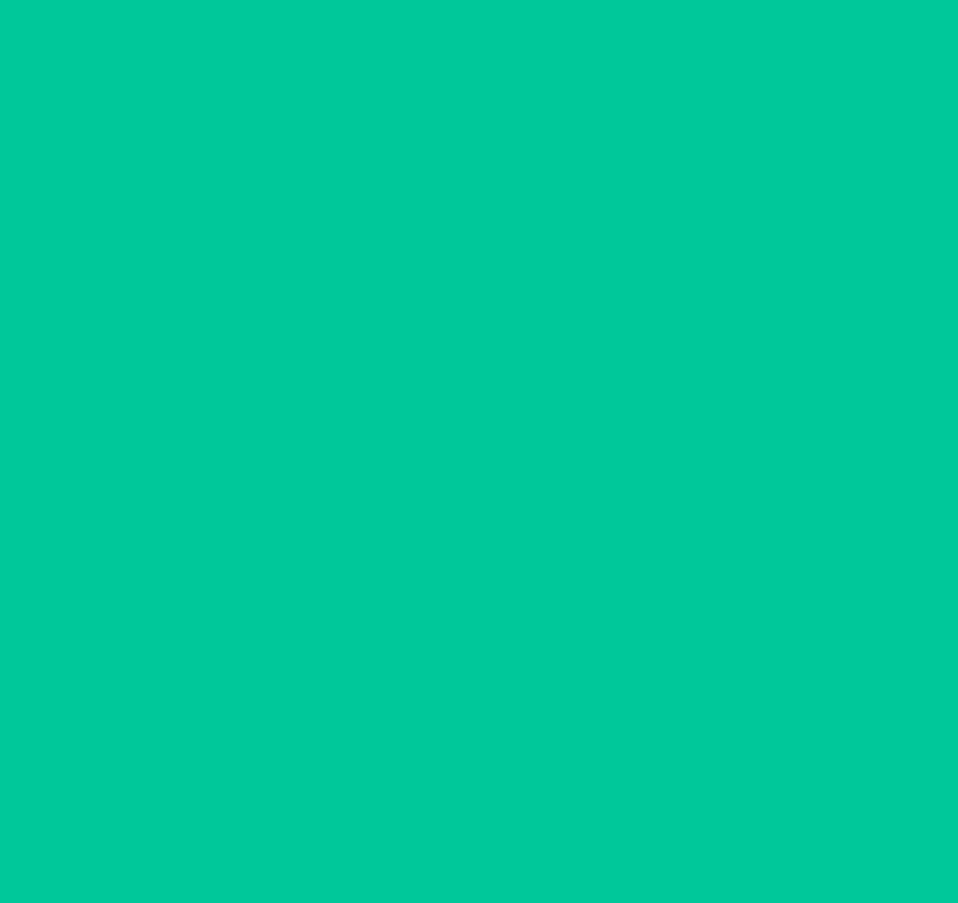scroll, scrollTop: 0, scrollLeft: 0, axis: both 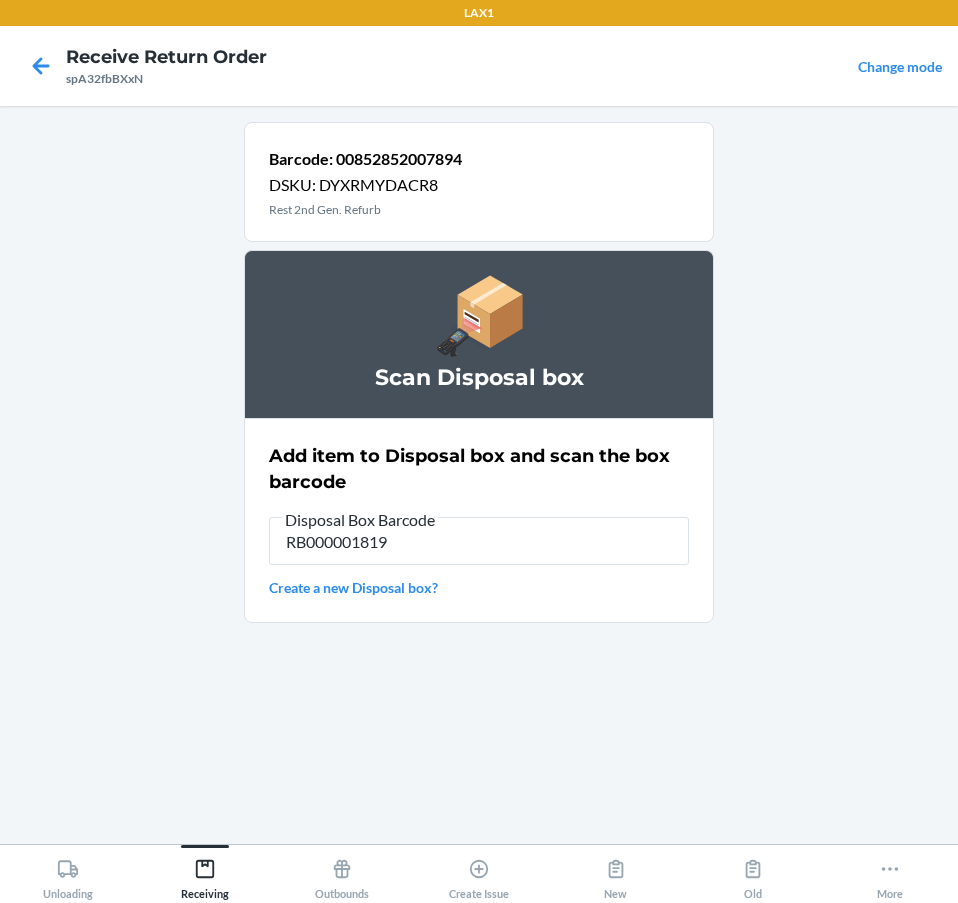 type on "RB000001819" 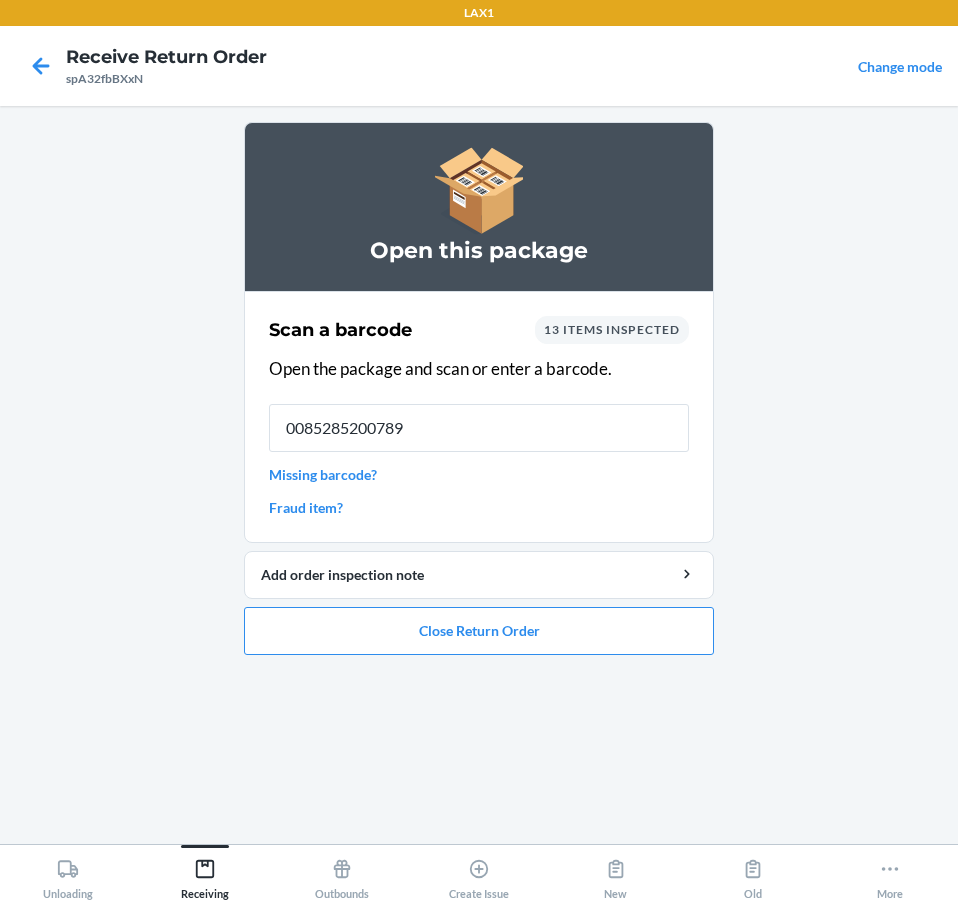 type on "00852852007894" 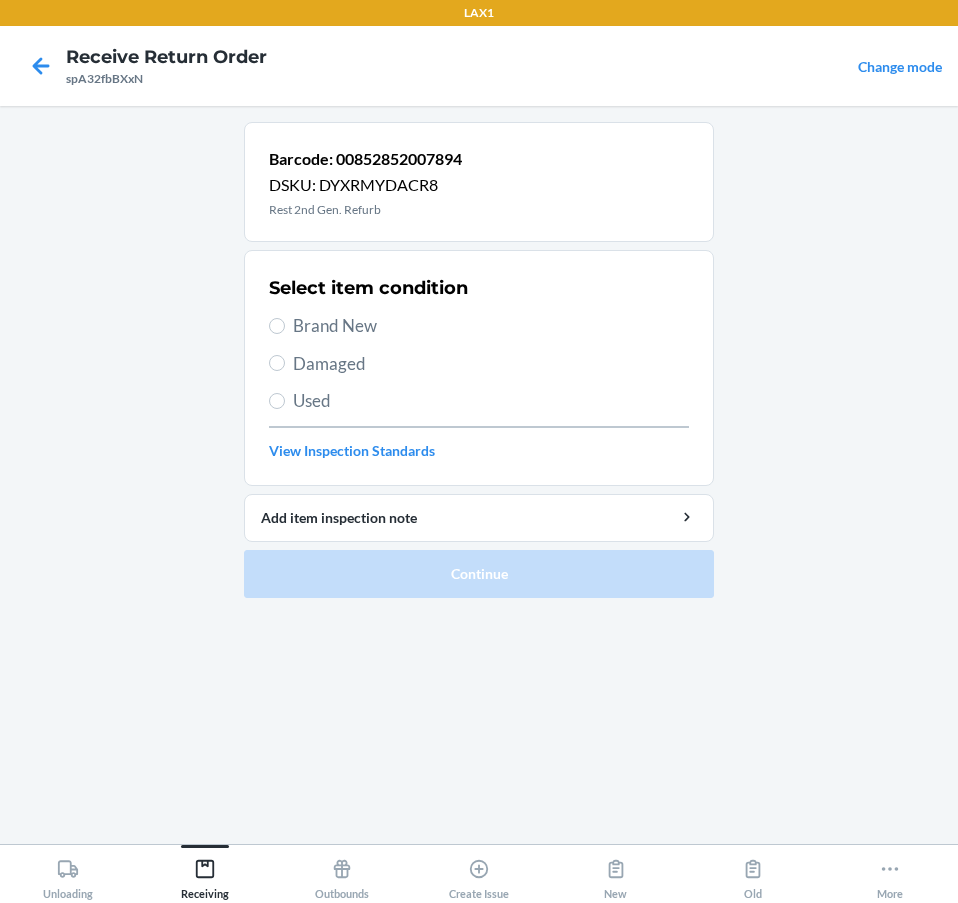 click on "Damaged" at bounding box center (491, 364) 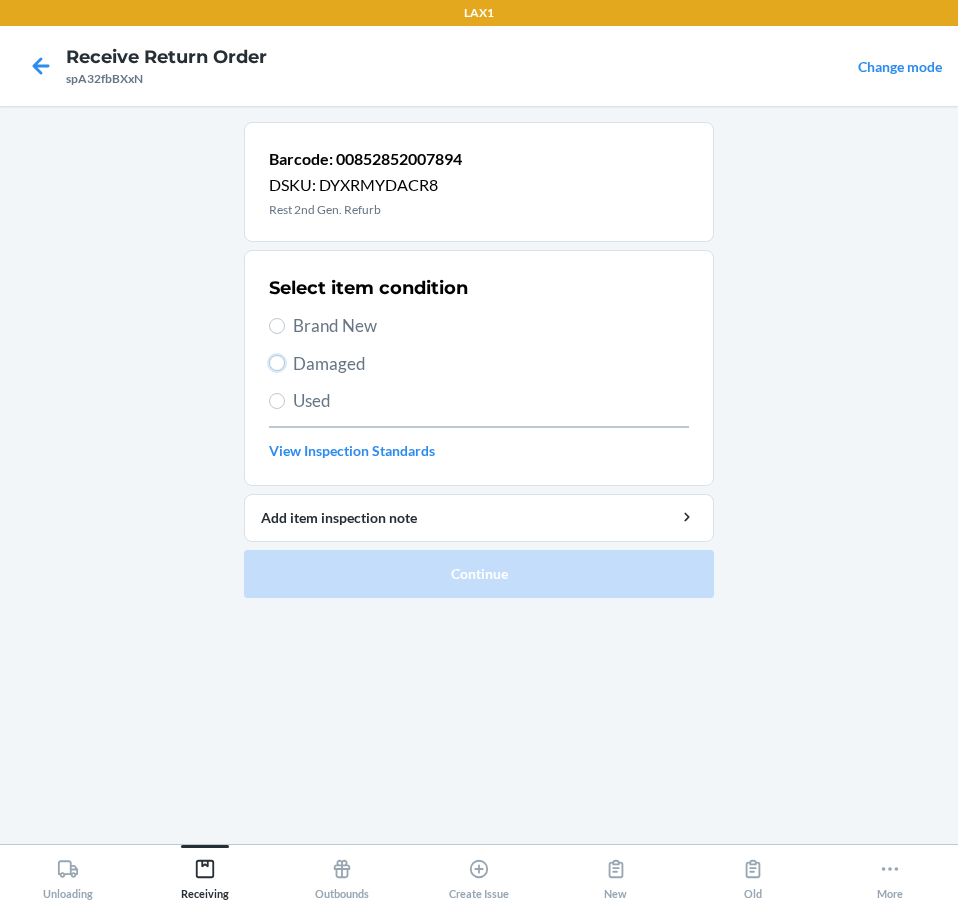 click on "Damaged" at bounding box center [277, 363] 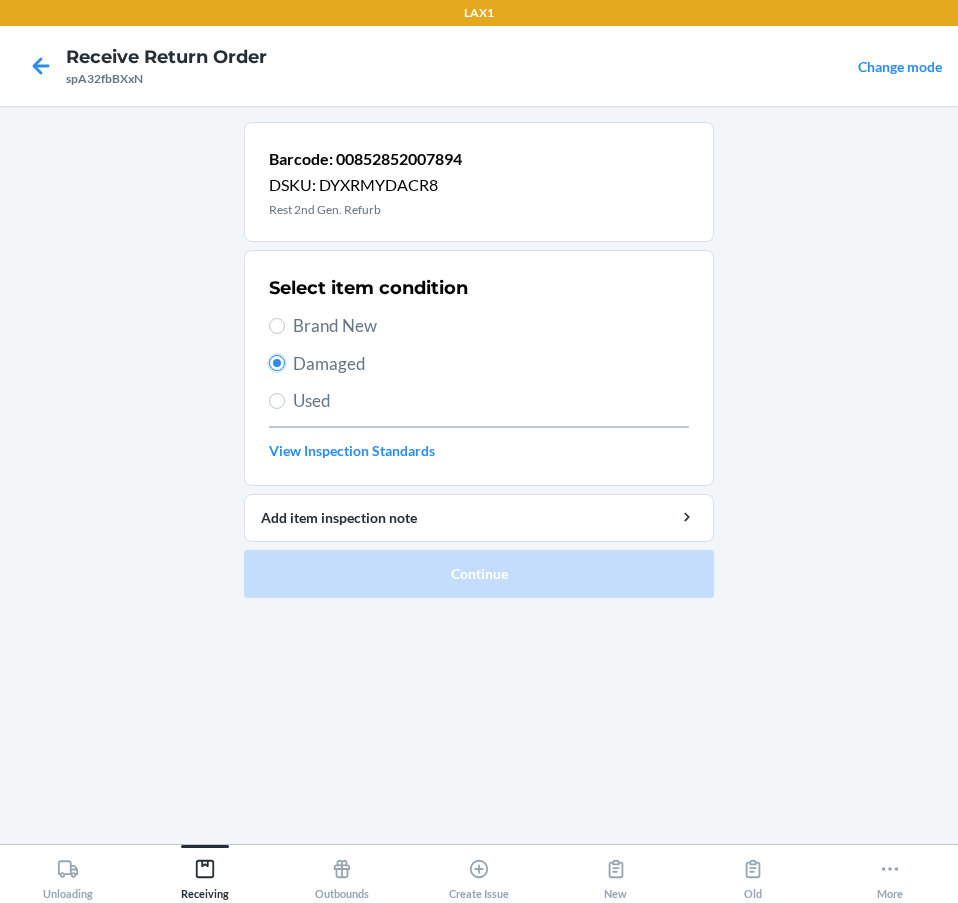 radio on "true" 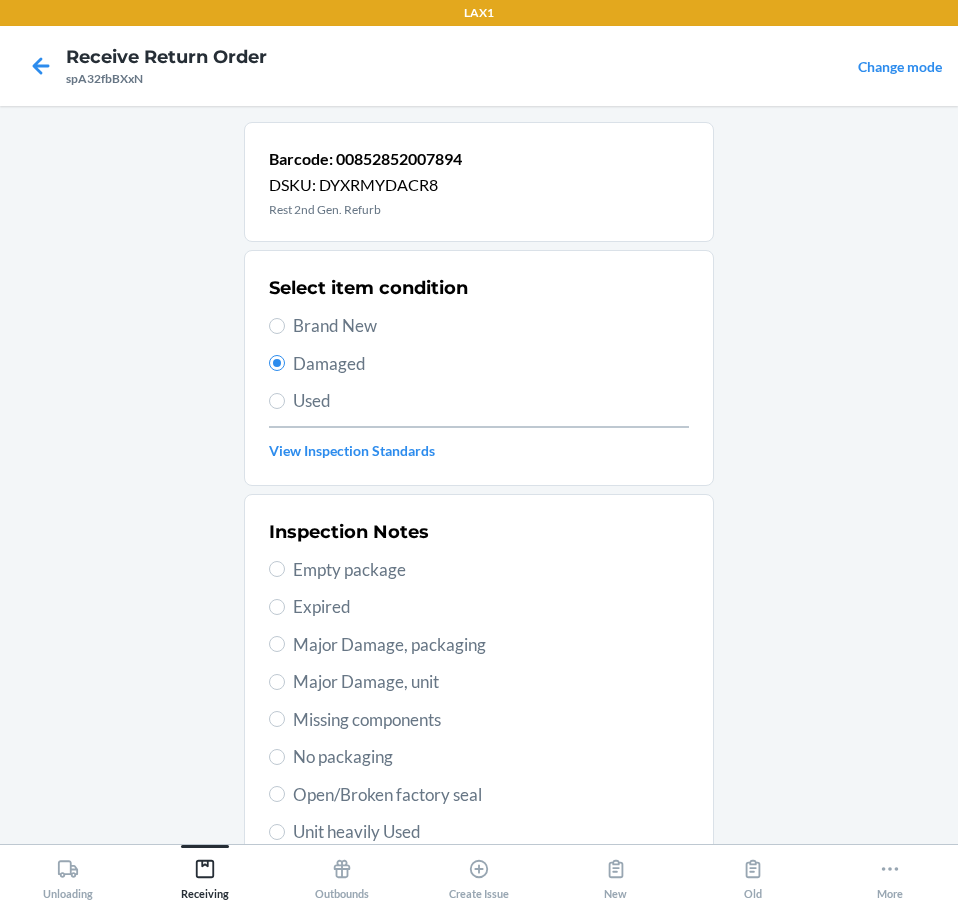 click on "Major Damage, unit" at bounding box center [491, 682] 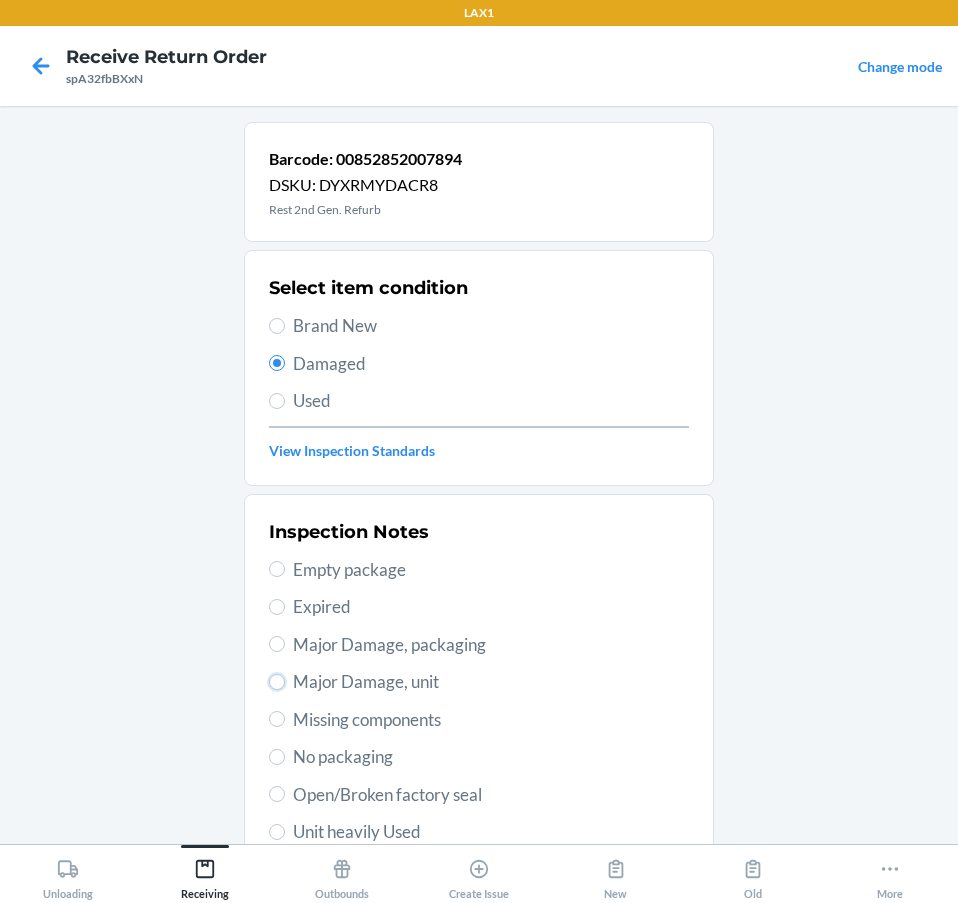 click on "Major Damage, unit" at bounding box center [277, 682] 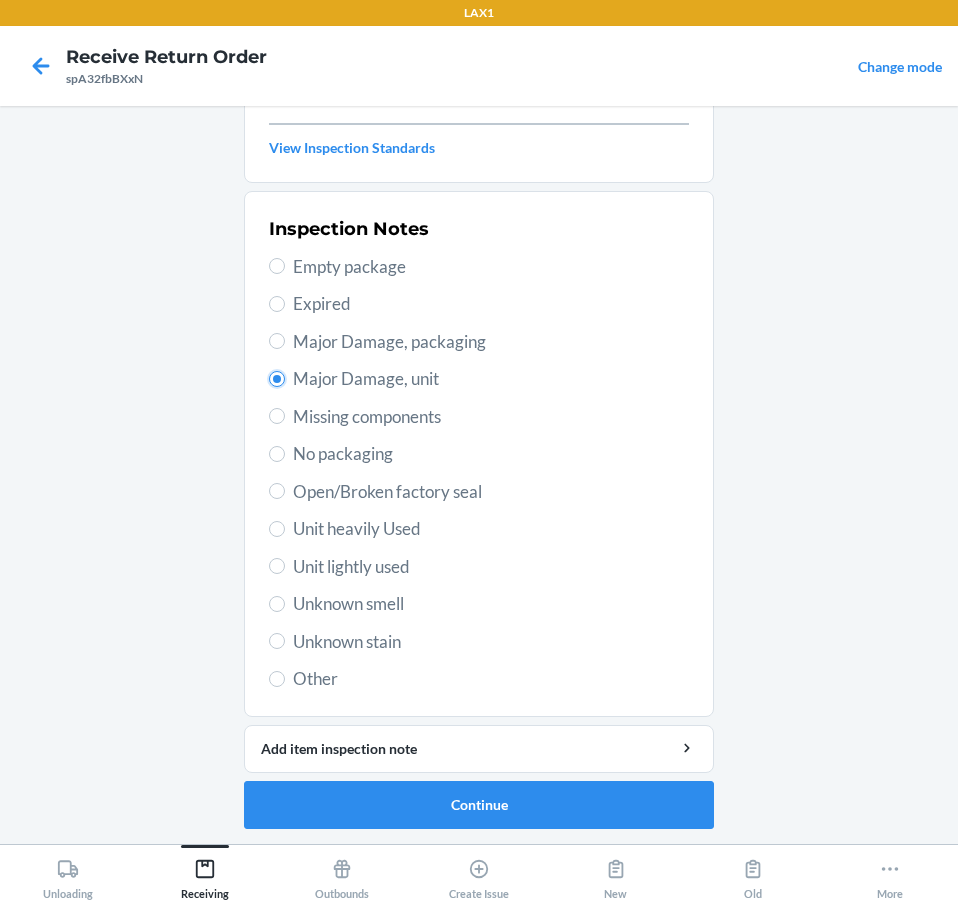 scroll, scrollTop: 304, scrollLeft: 0, axis: vertical 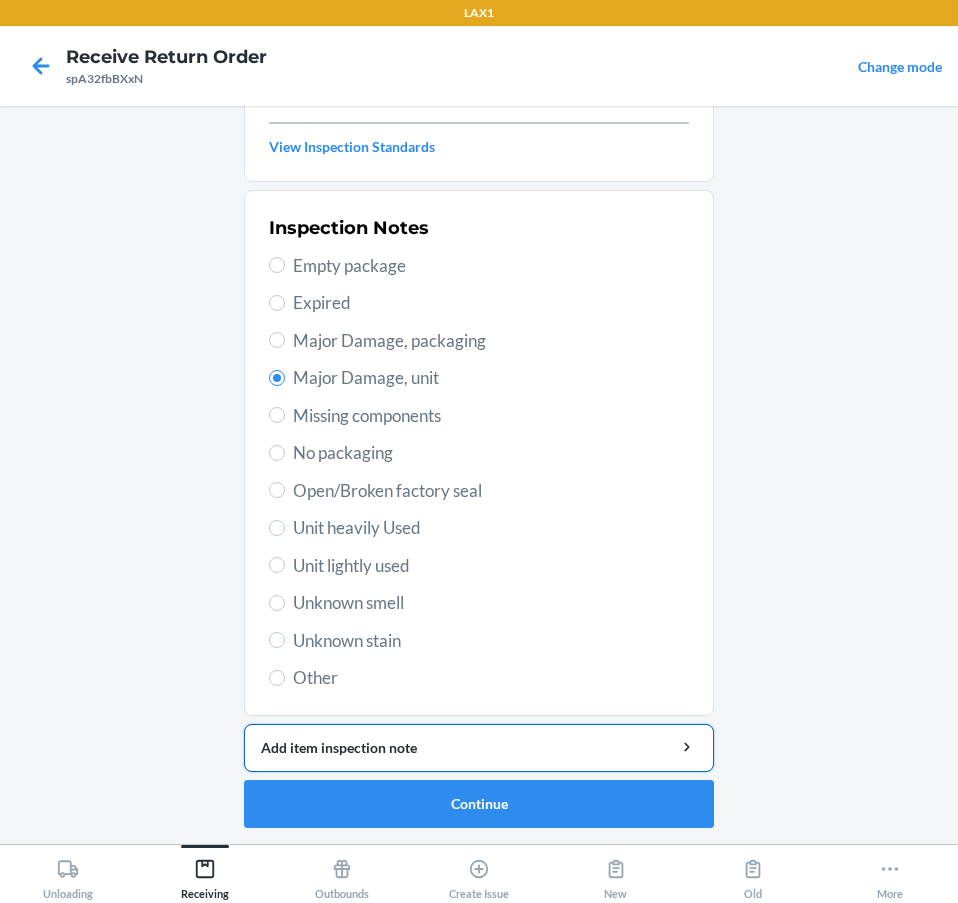 click on "Add item inspection note" at bounding box center (479, 747) 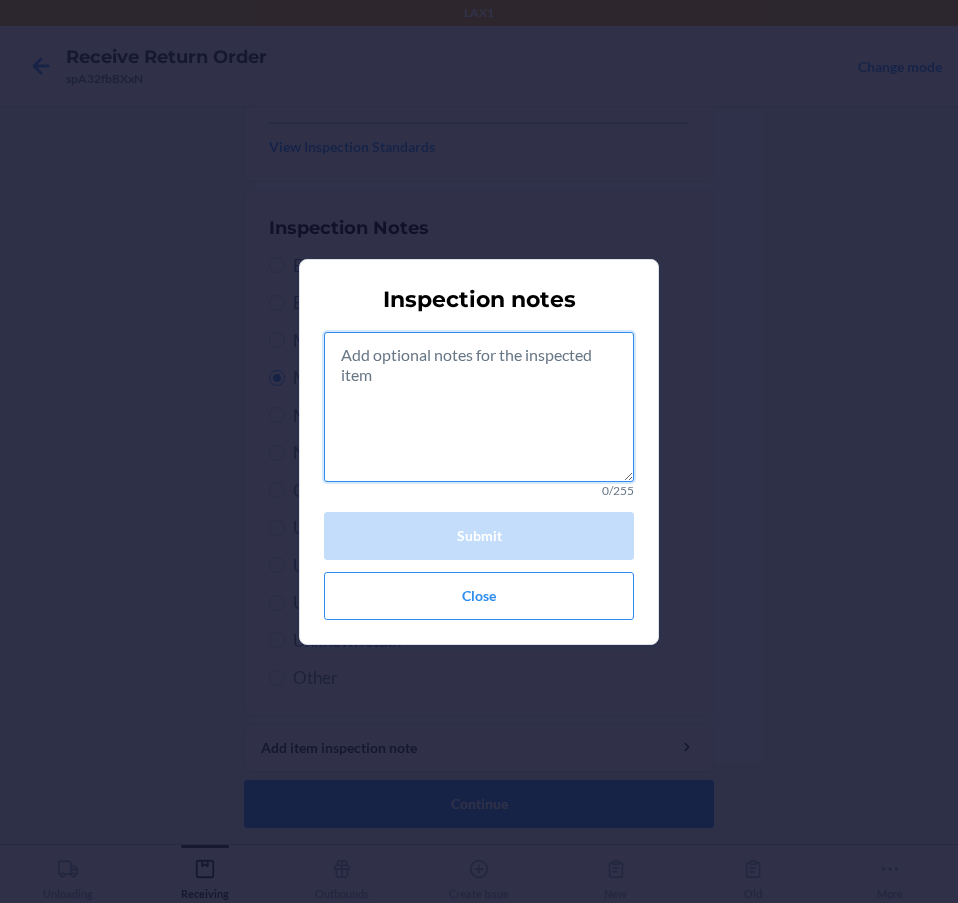 click at bounding box center [479, 407] 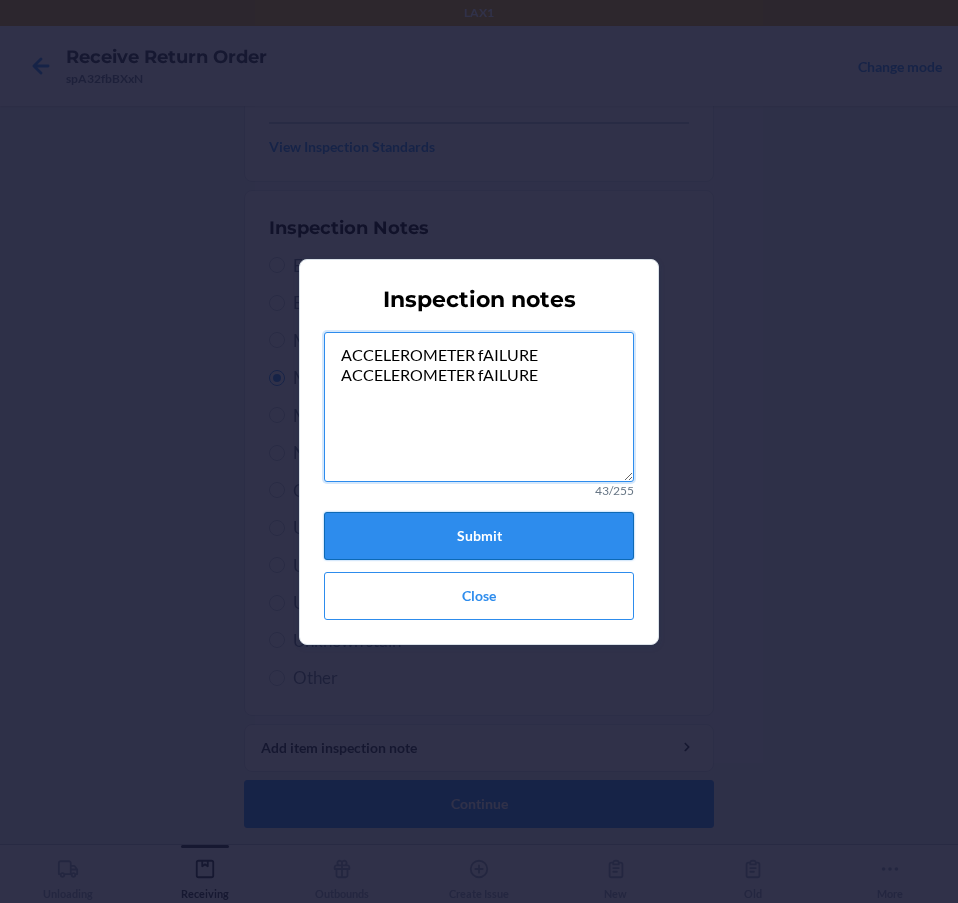type on "ACCELEROMETER fAILURE
ACCELEROMETER fAILURE" 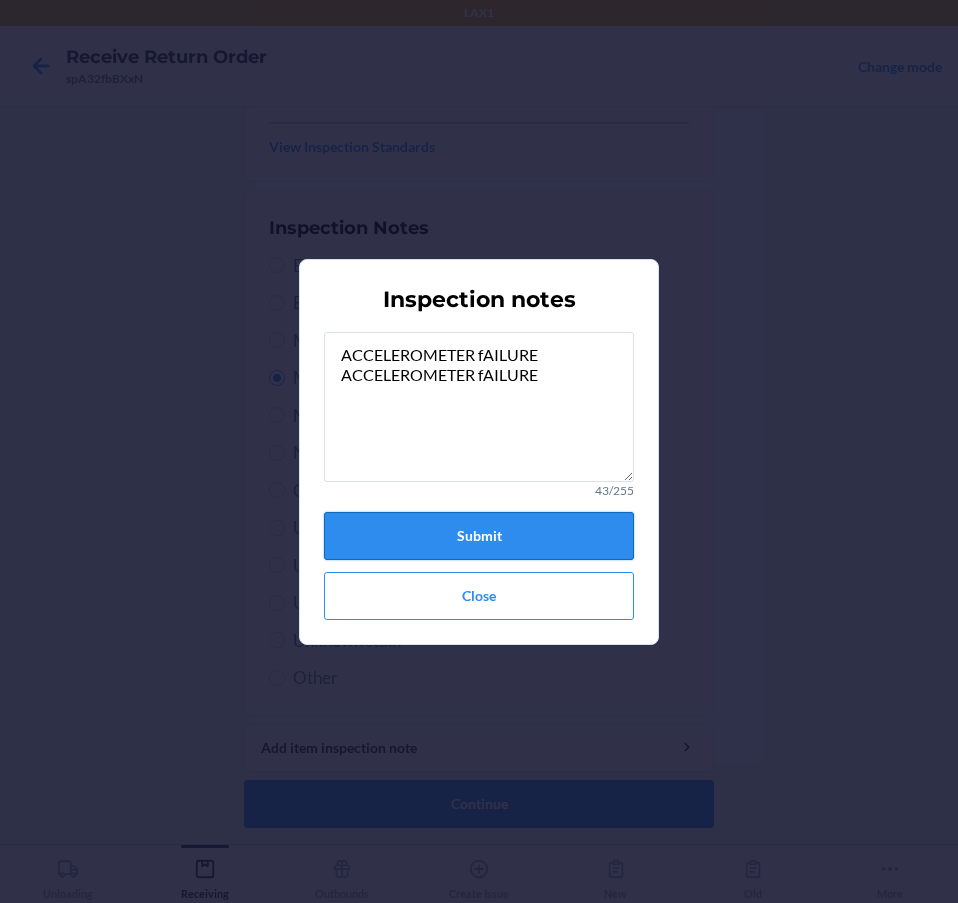 click on "Submit" at bounding box center (479, 536) 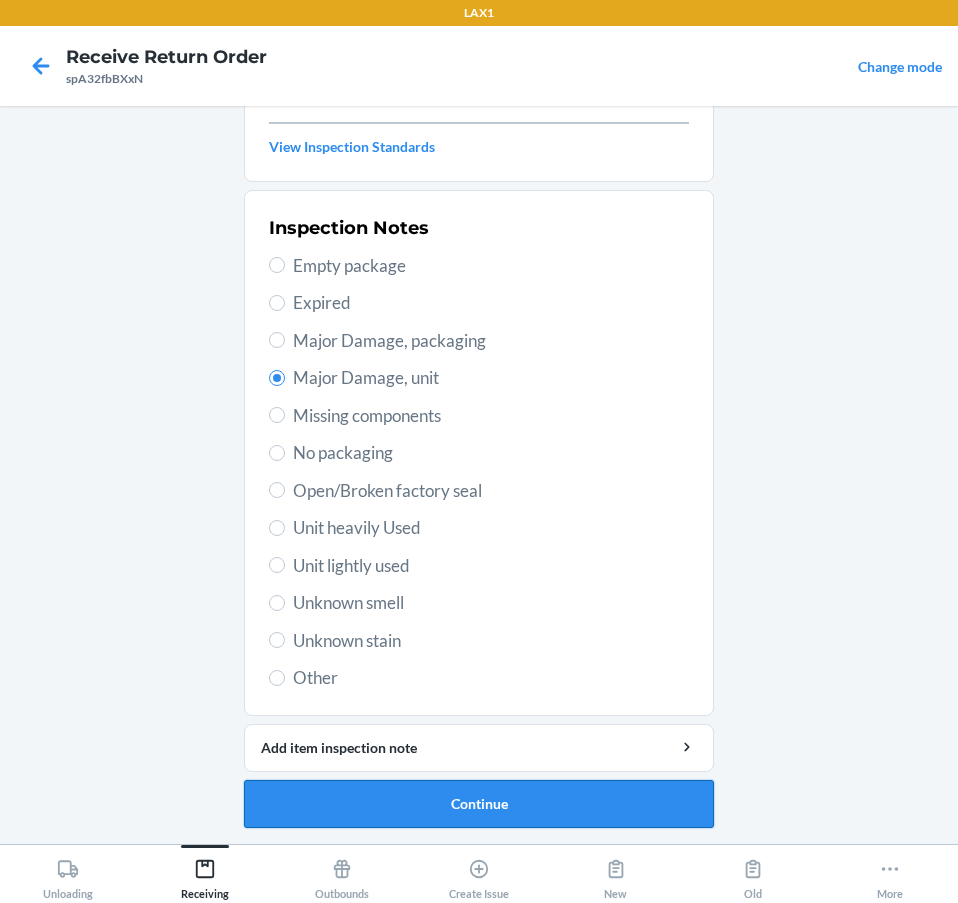 click on "Continue" at bounding box center (479, 804) 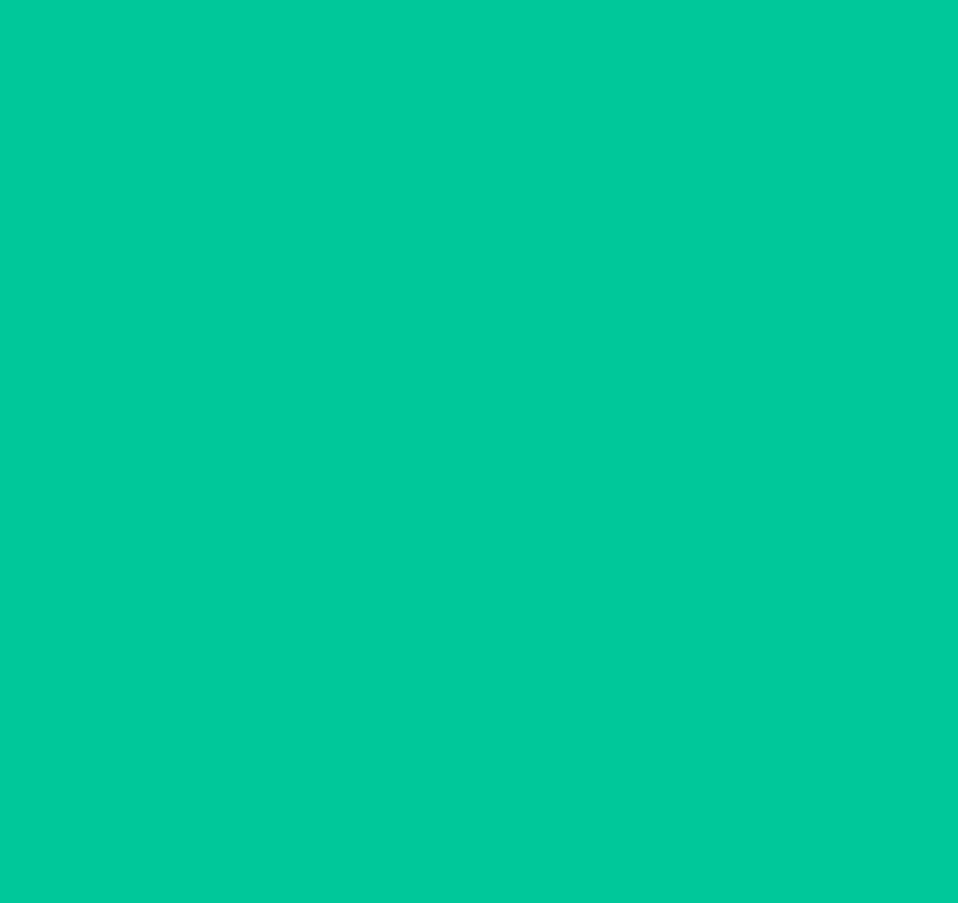 scroll, scrollTop: 127, scrollLeft: 0, axis: vertical 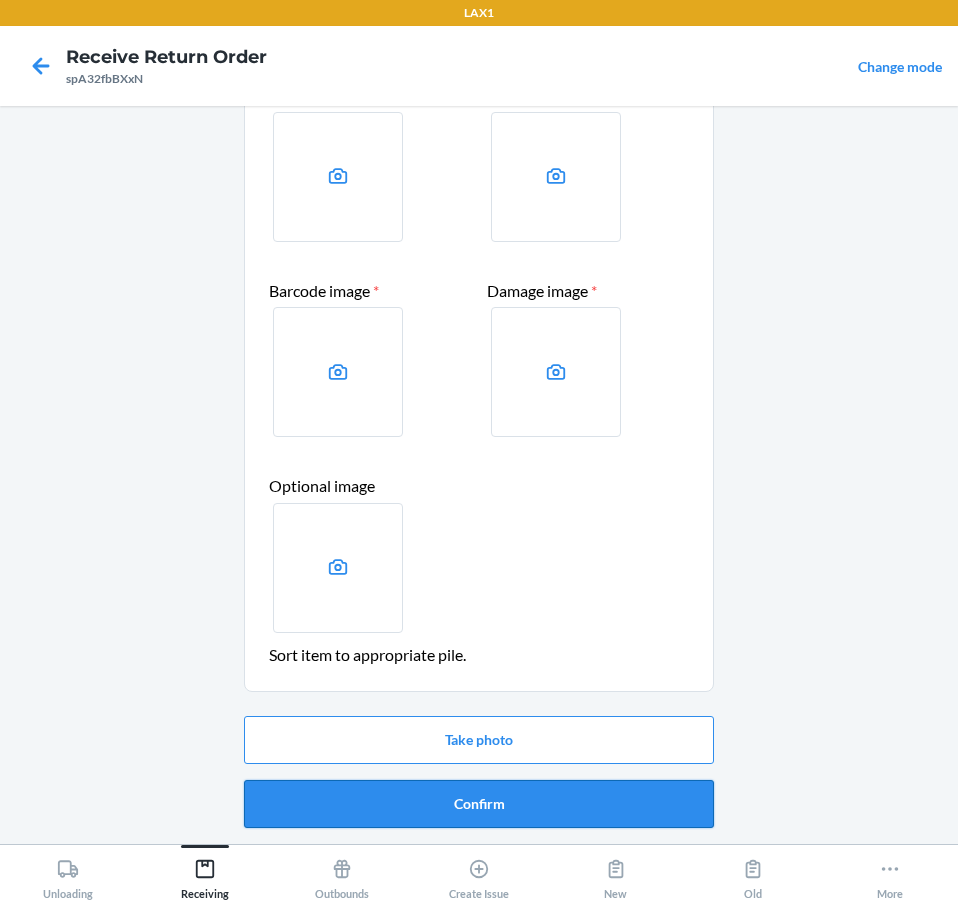 click on "Confirm" at bounding box center (479, 804) 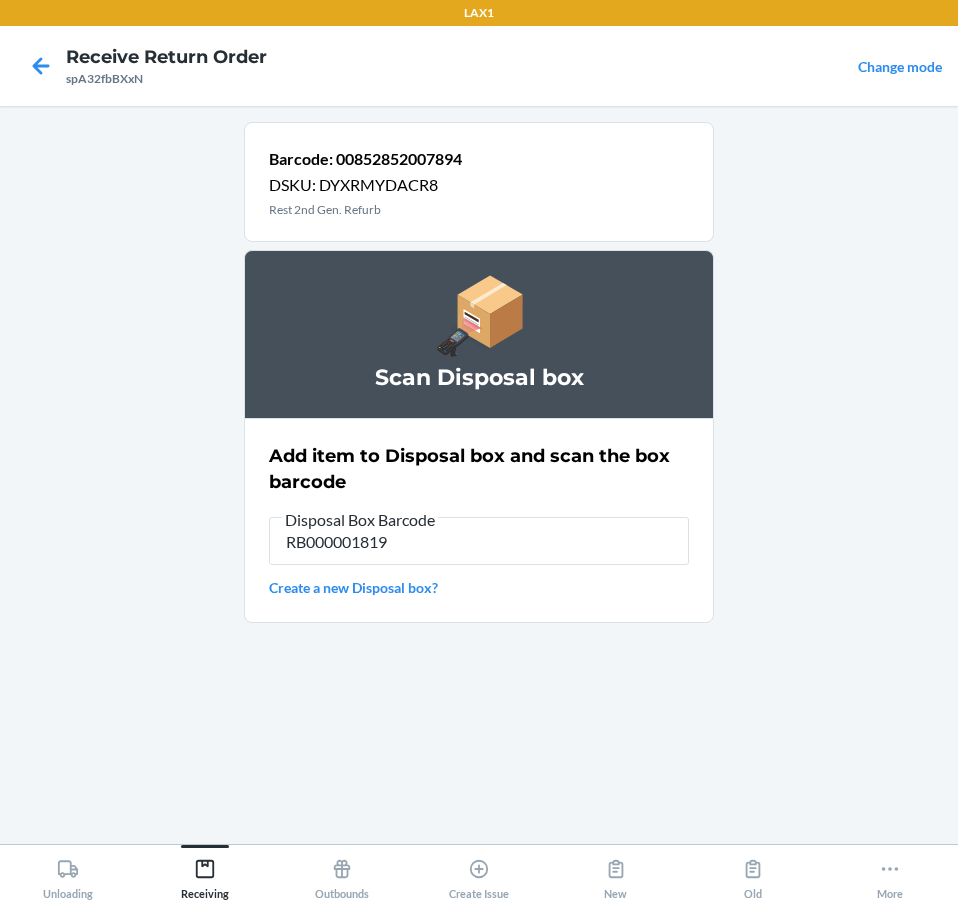 type on "RB000001819" 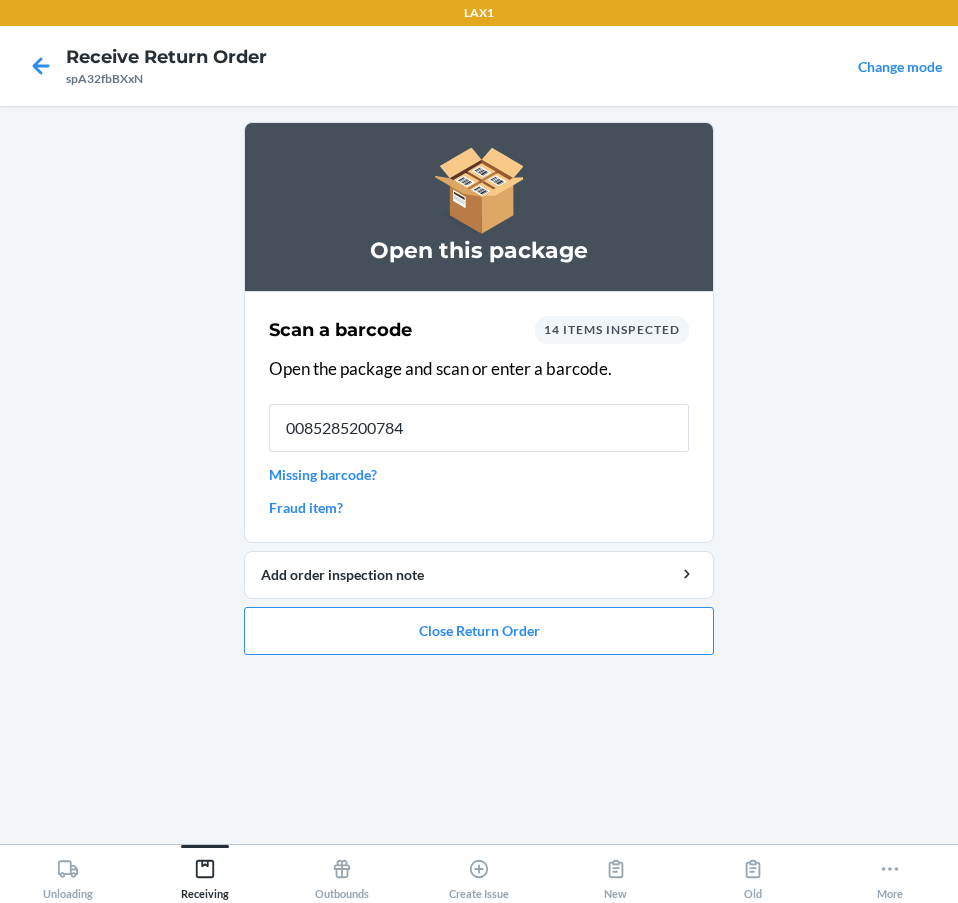 type on "00852852007849" 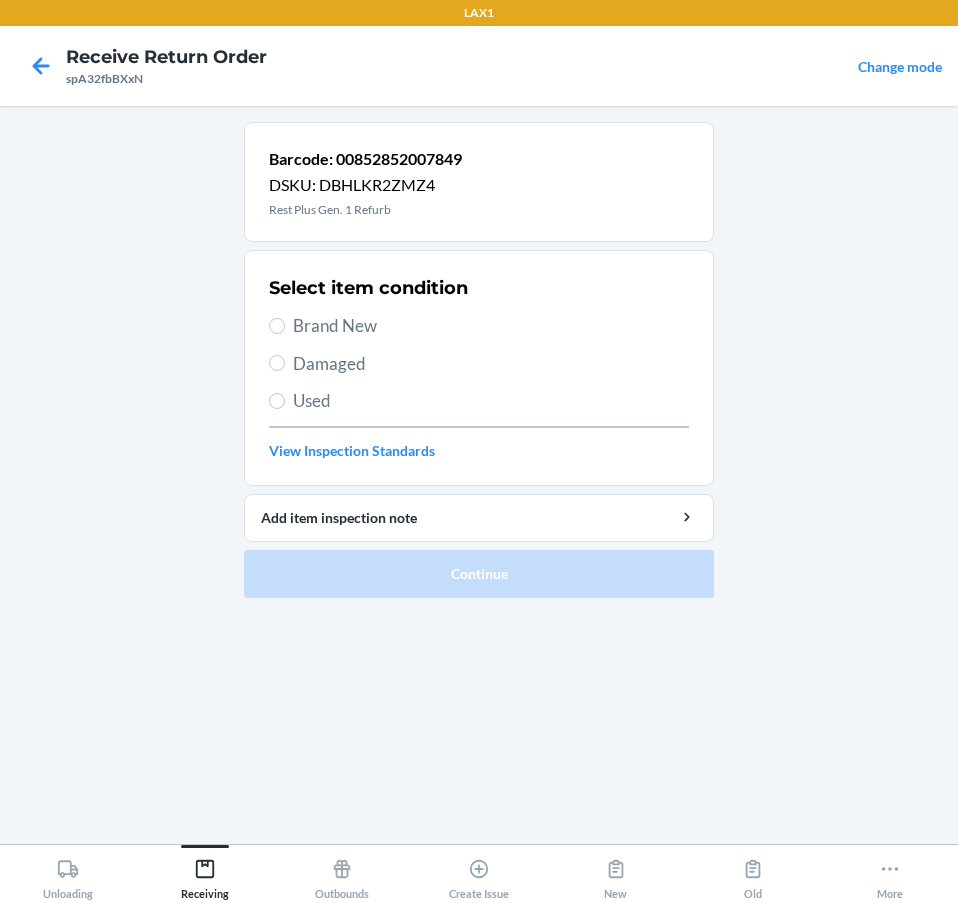 click on "Damaged" at bounding box center [491, 364] 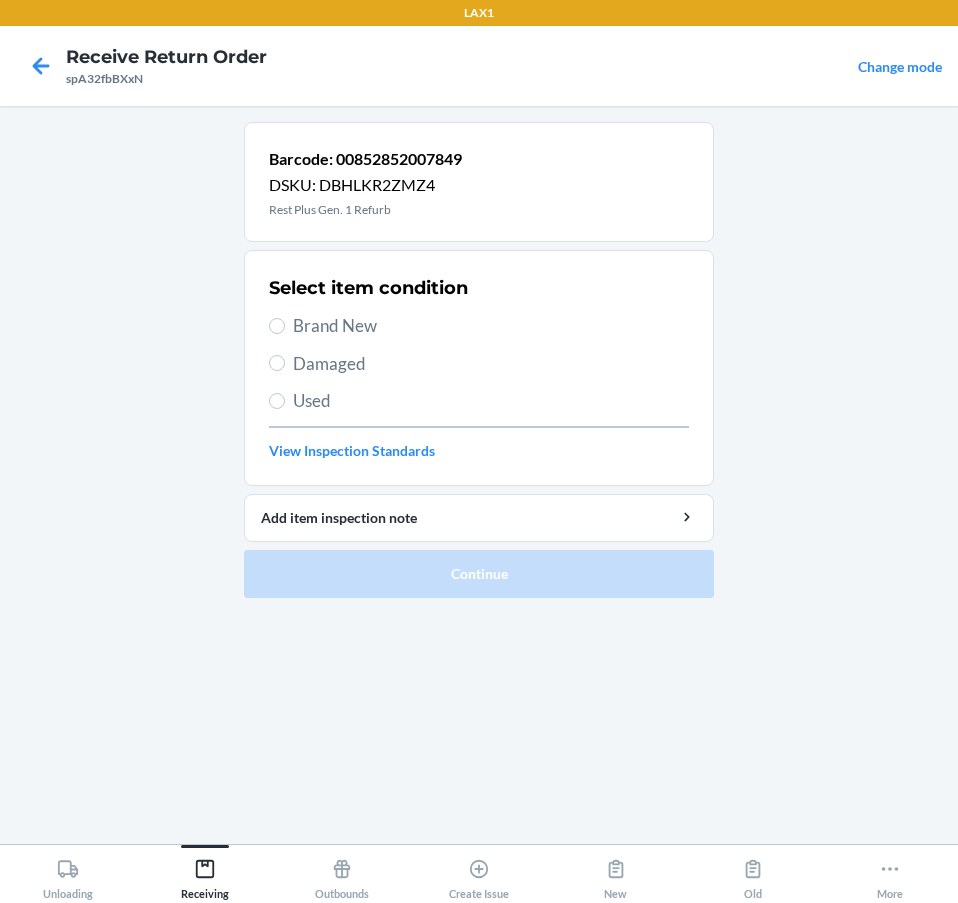 click on "Damaged" at bounding box center (277, 363) 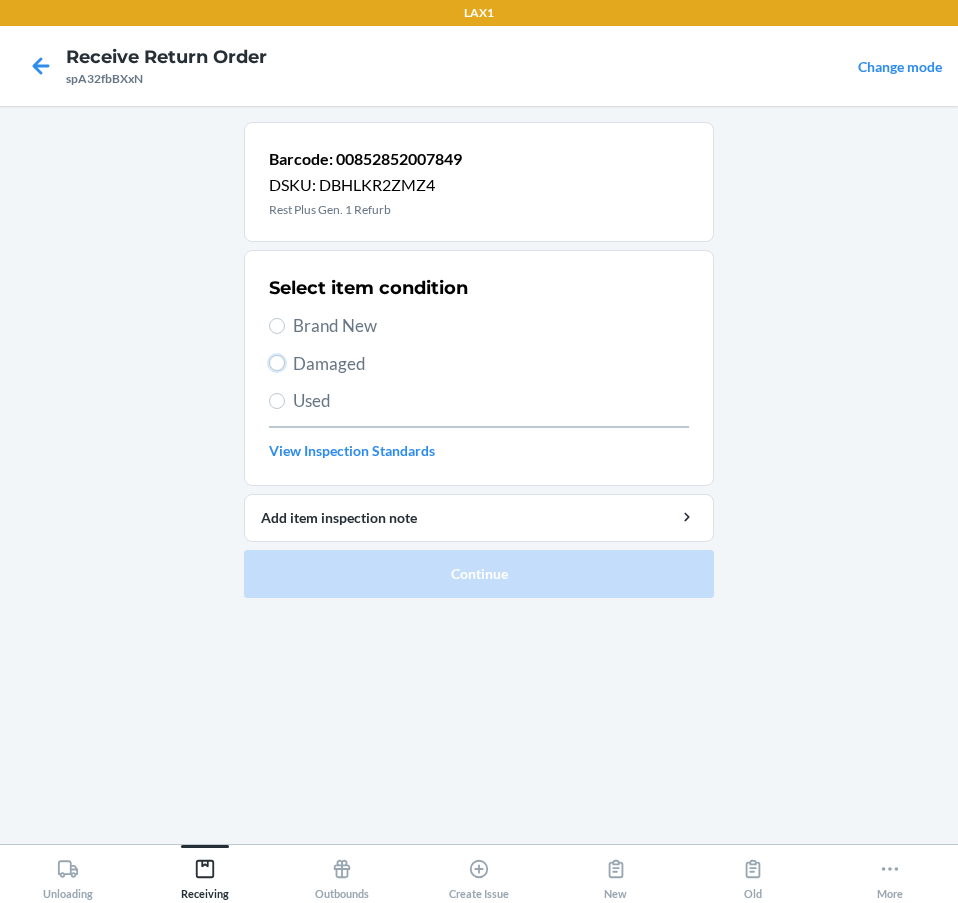 radio on "true" 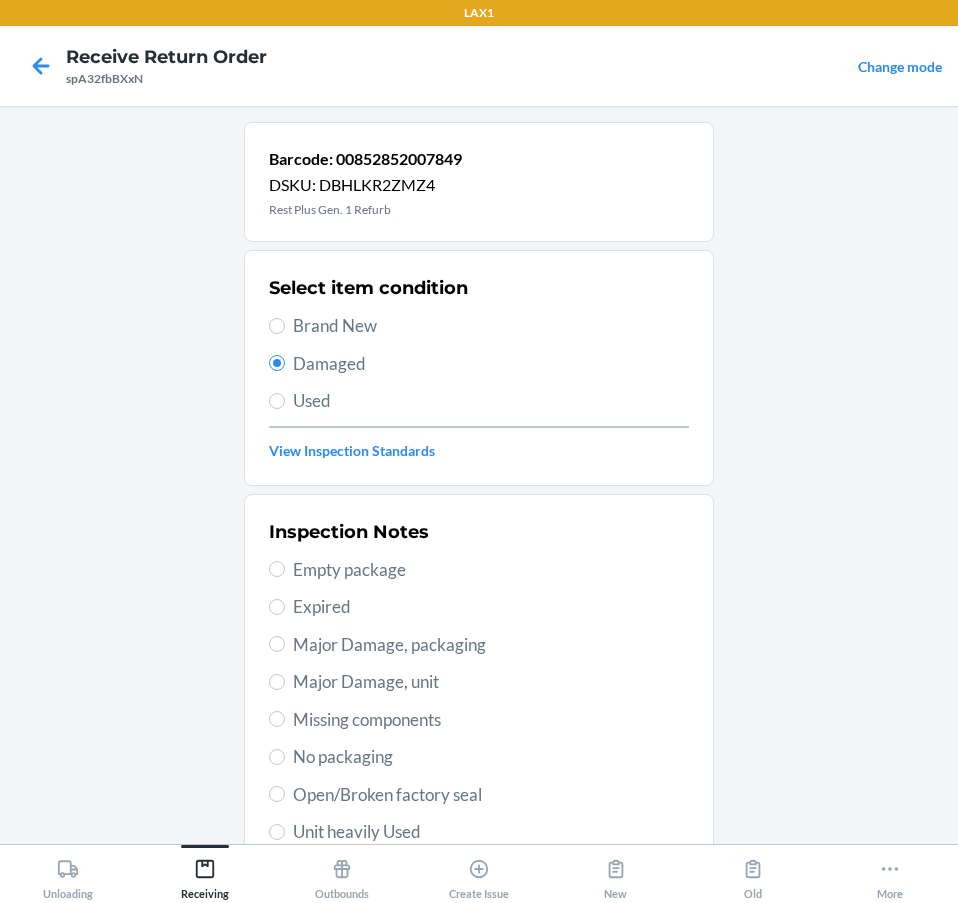 click on "Major Damage, unit" at bounding box center [491, 682] 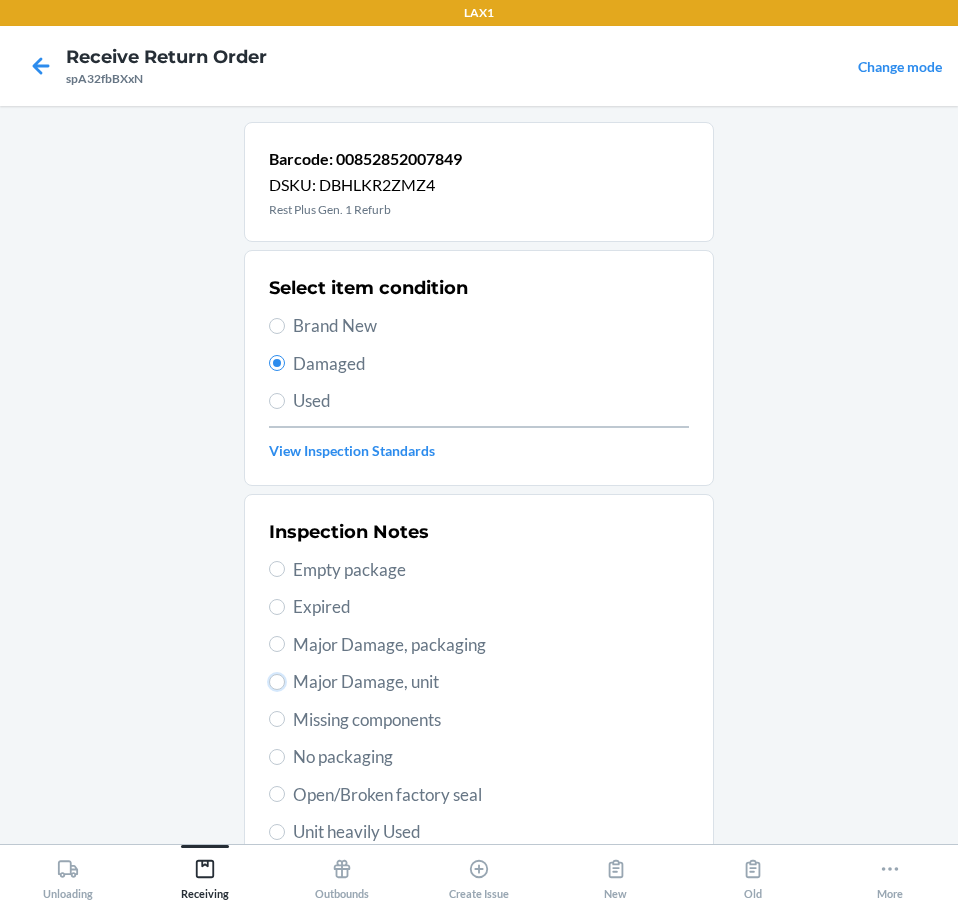 click on "Major Damage, unit" at bounding box center (277, 682) 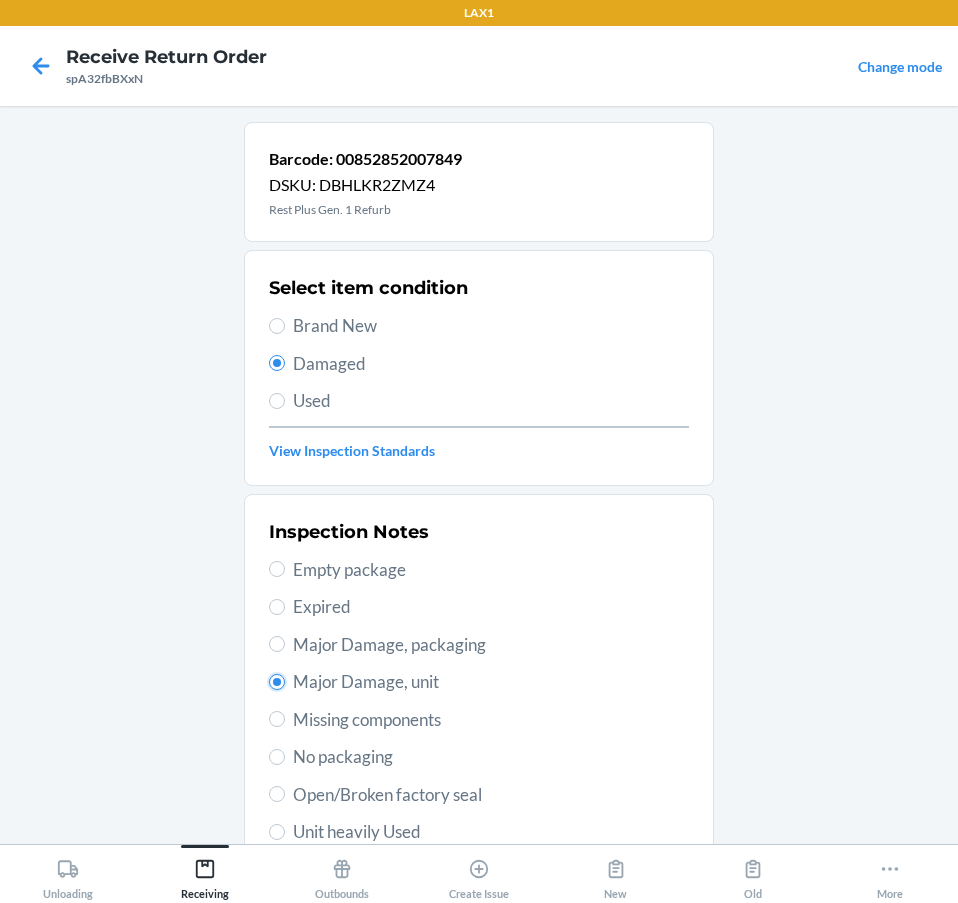 radio on "true" 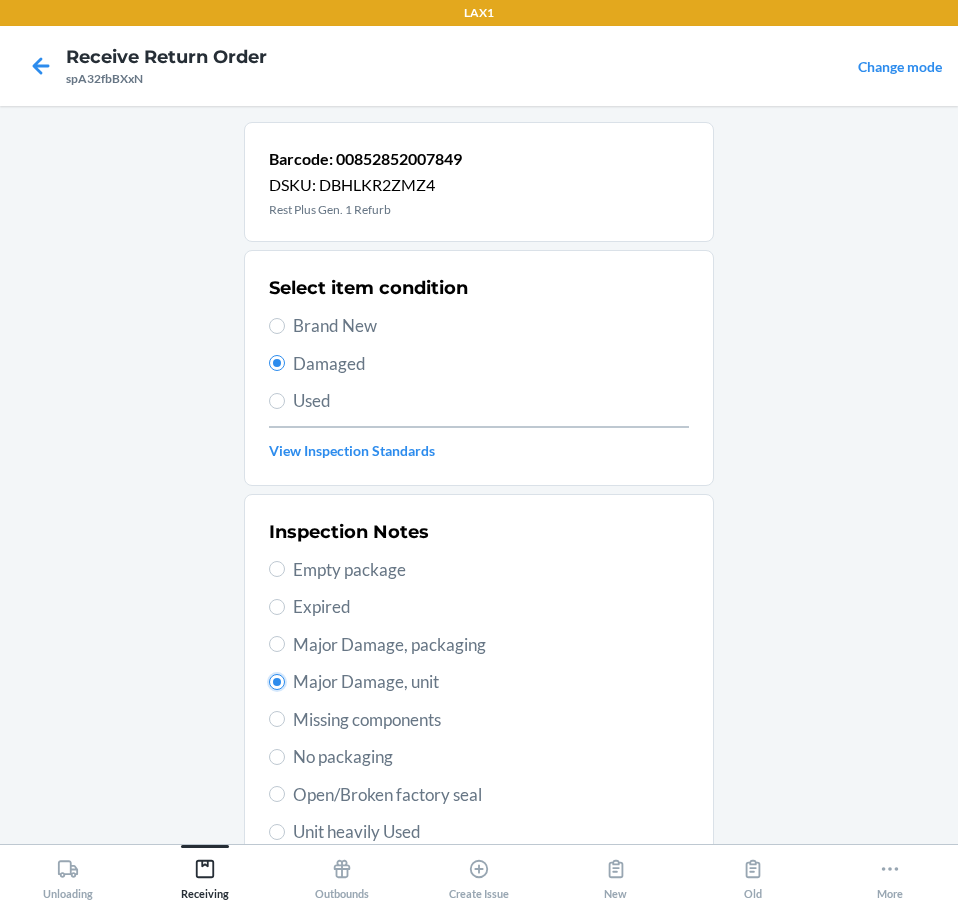 scroll, scrollTop: 304, scrollLeft: 0, axis: vertical 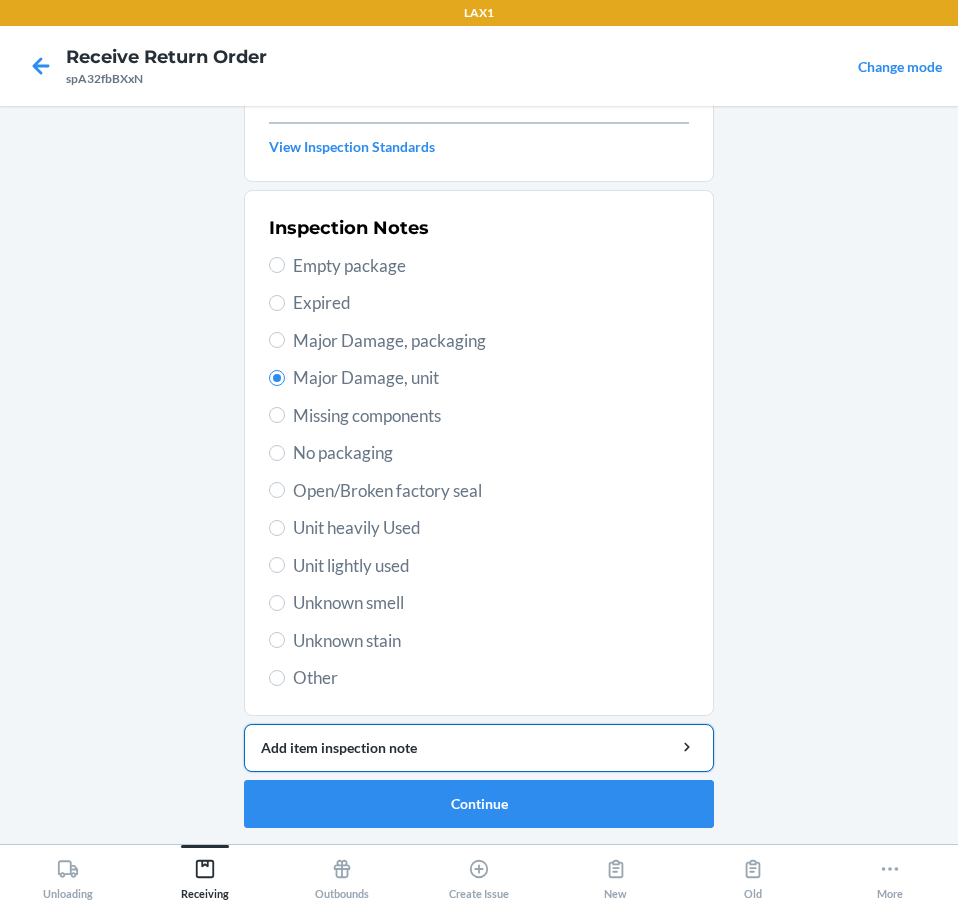 click on "Add item inspection note" at bounding box center [479, 747] 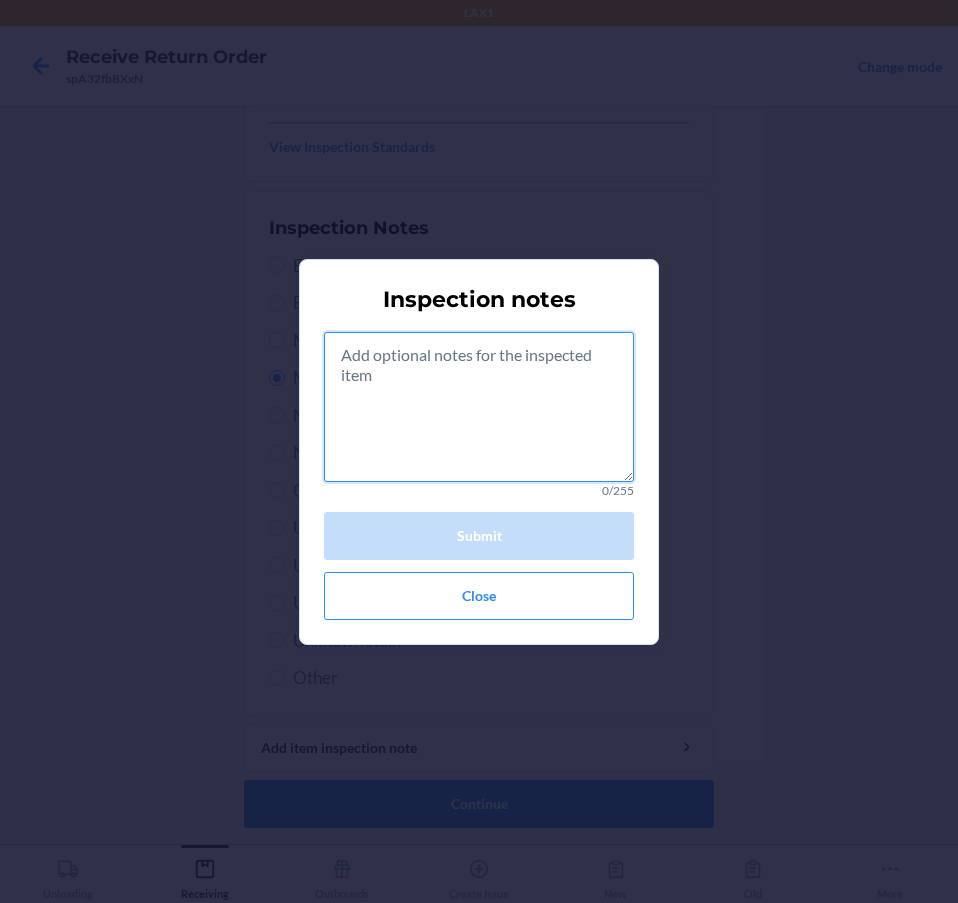 click at bounding box center [479, 407] 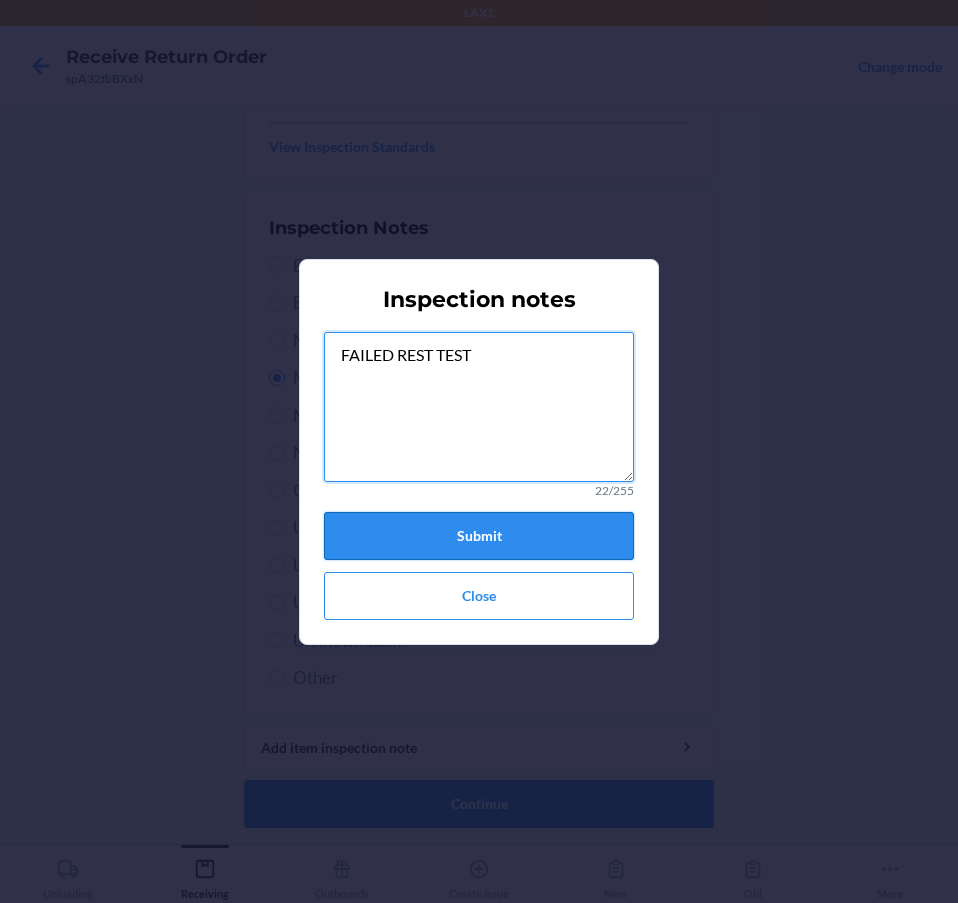 type on "FAILED REST TEST" 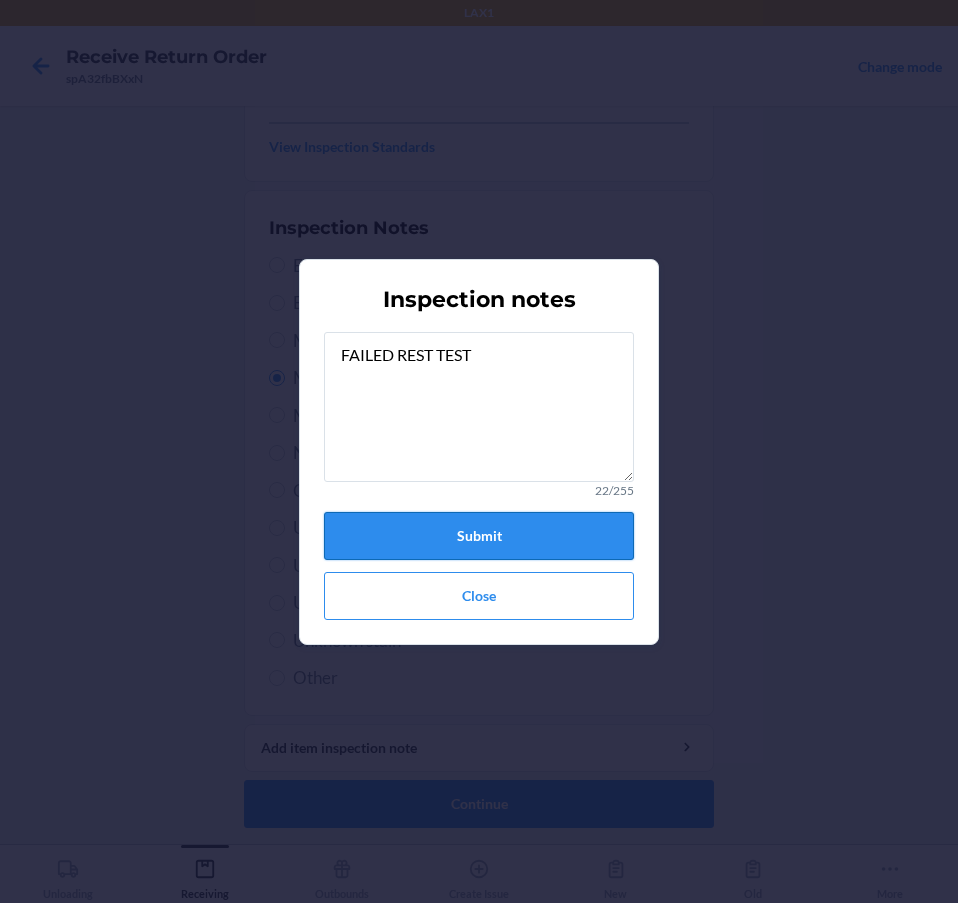 click on "Submit" at bounding box center [479, 536] 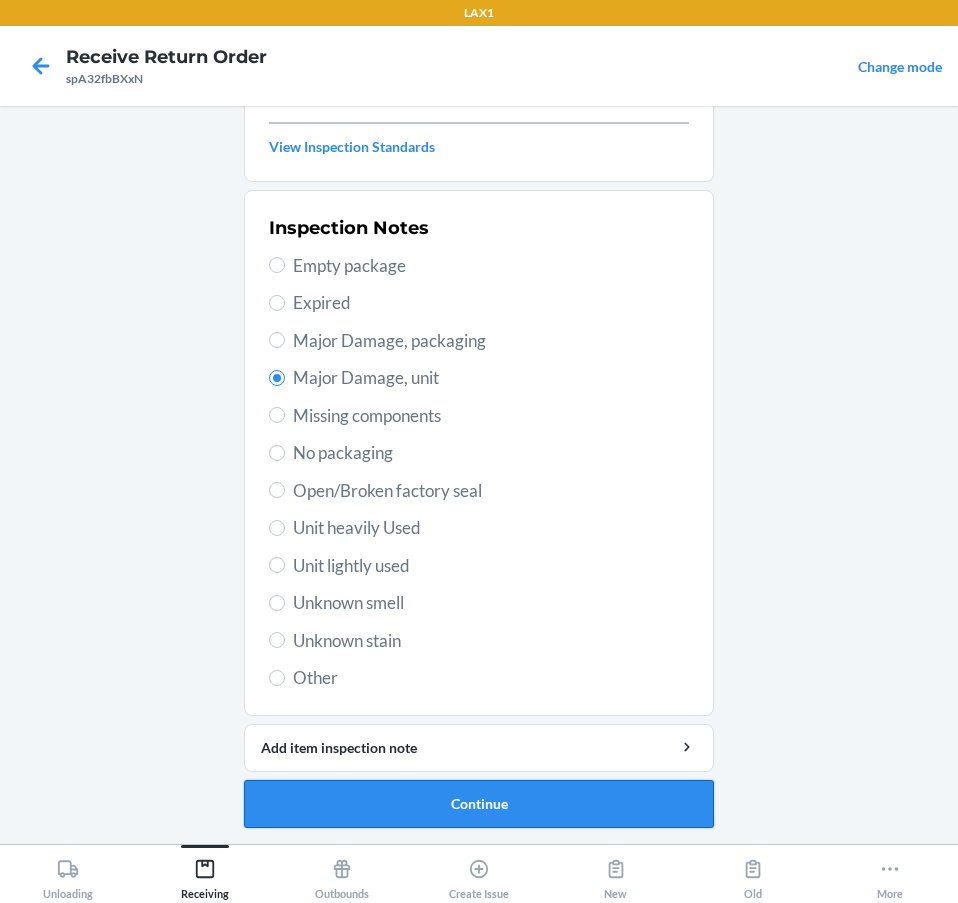 click on "Continue" at bounding box center (479, 804) 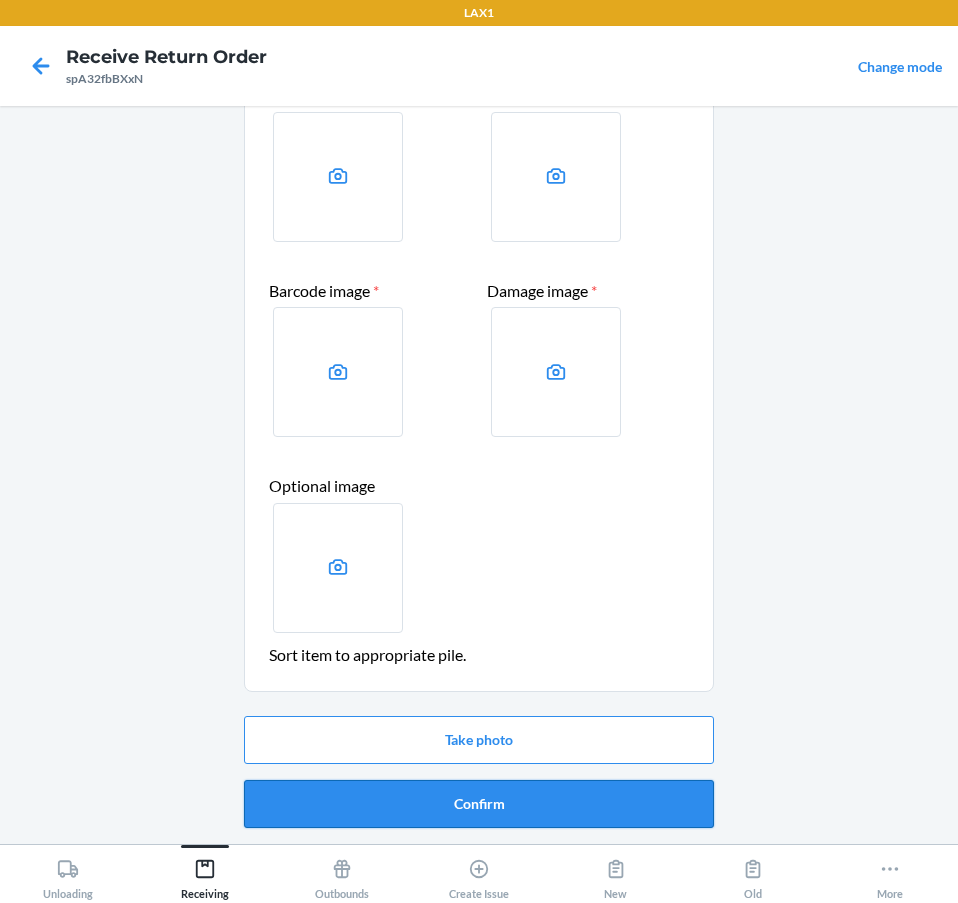 click on "Confirm" at bounding box center (479, 804) 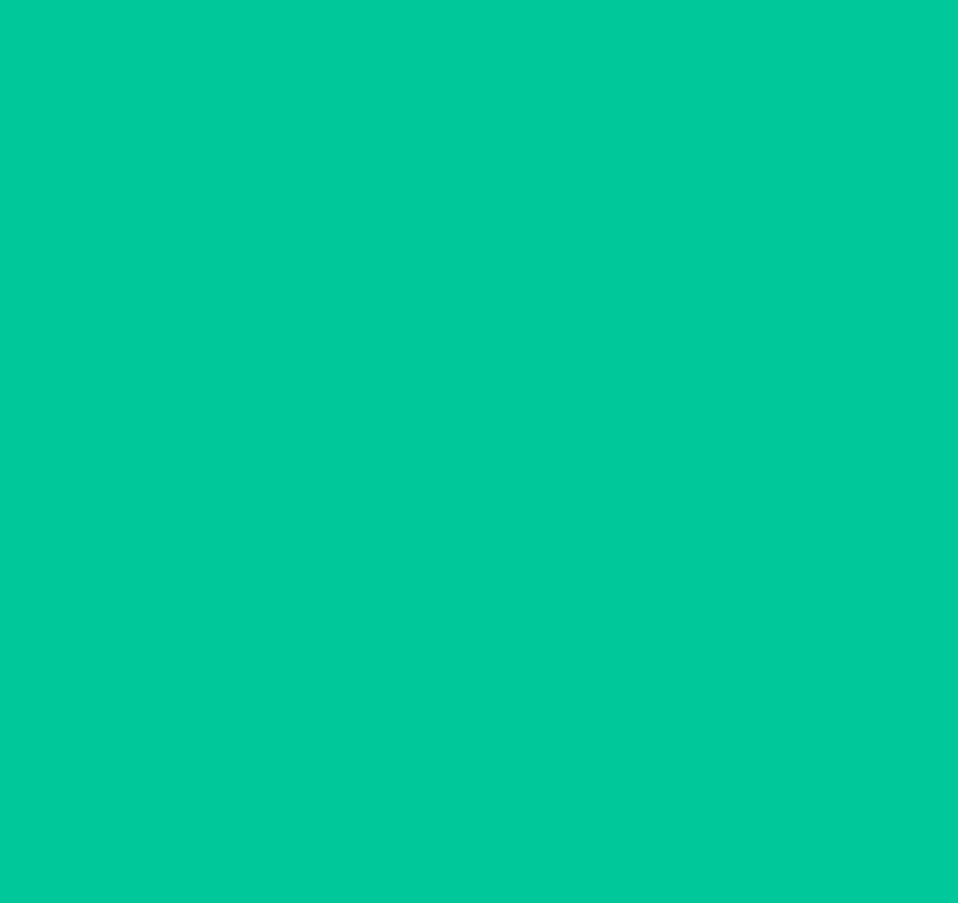 scroll, scrollTop: 0, scrollLeft: 0, axis: both 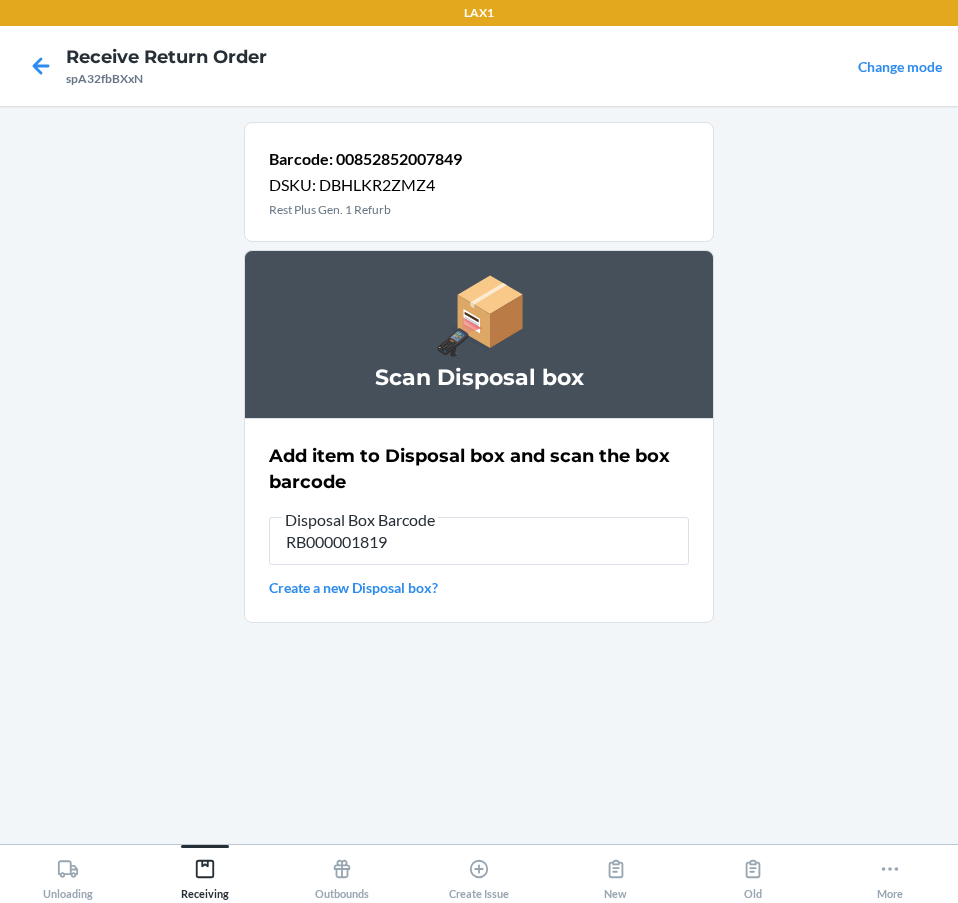 type on "RB000001819" 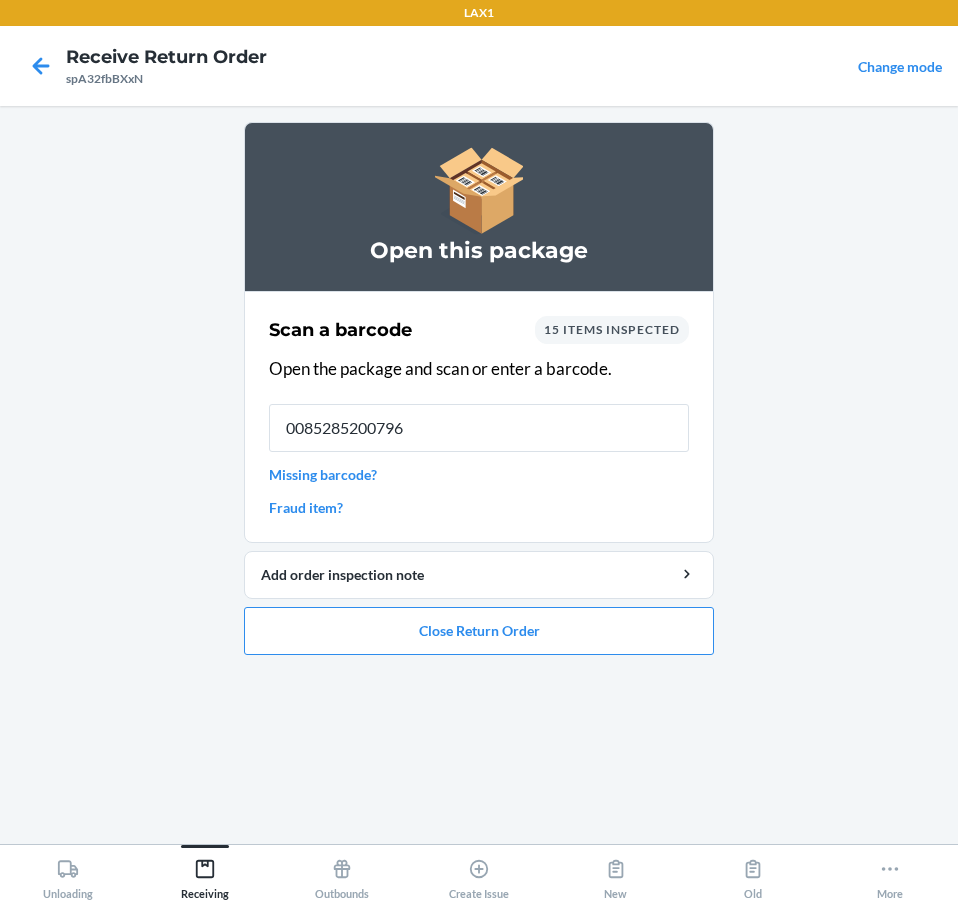 type on "00852852007962" 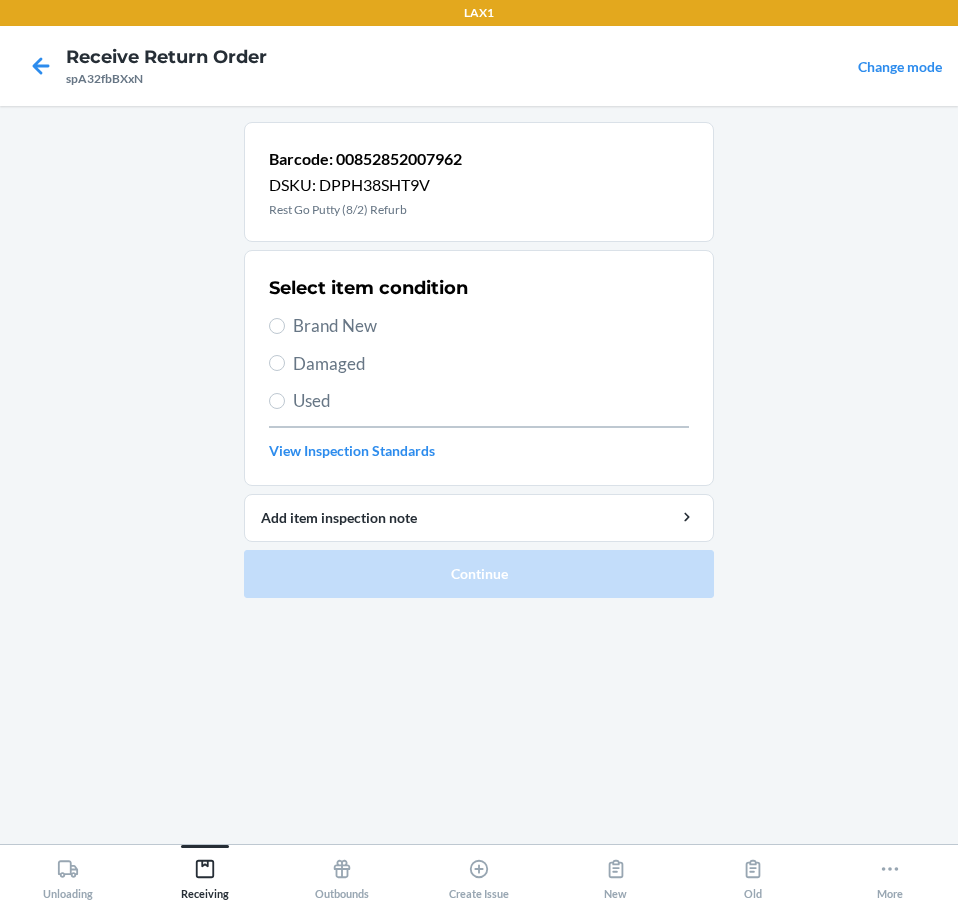 click on "Brand New" at bounding box center [479, 326] 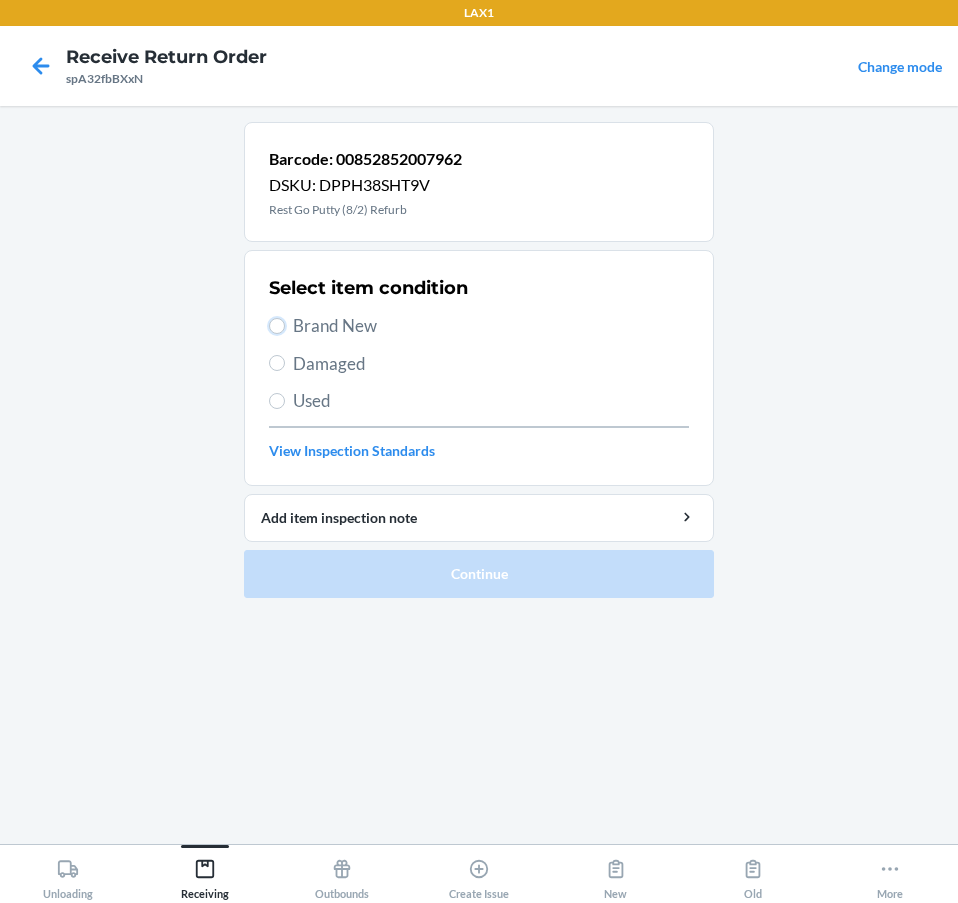 click on "Brand New" at bounding box center [277, 326] 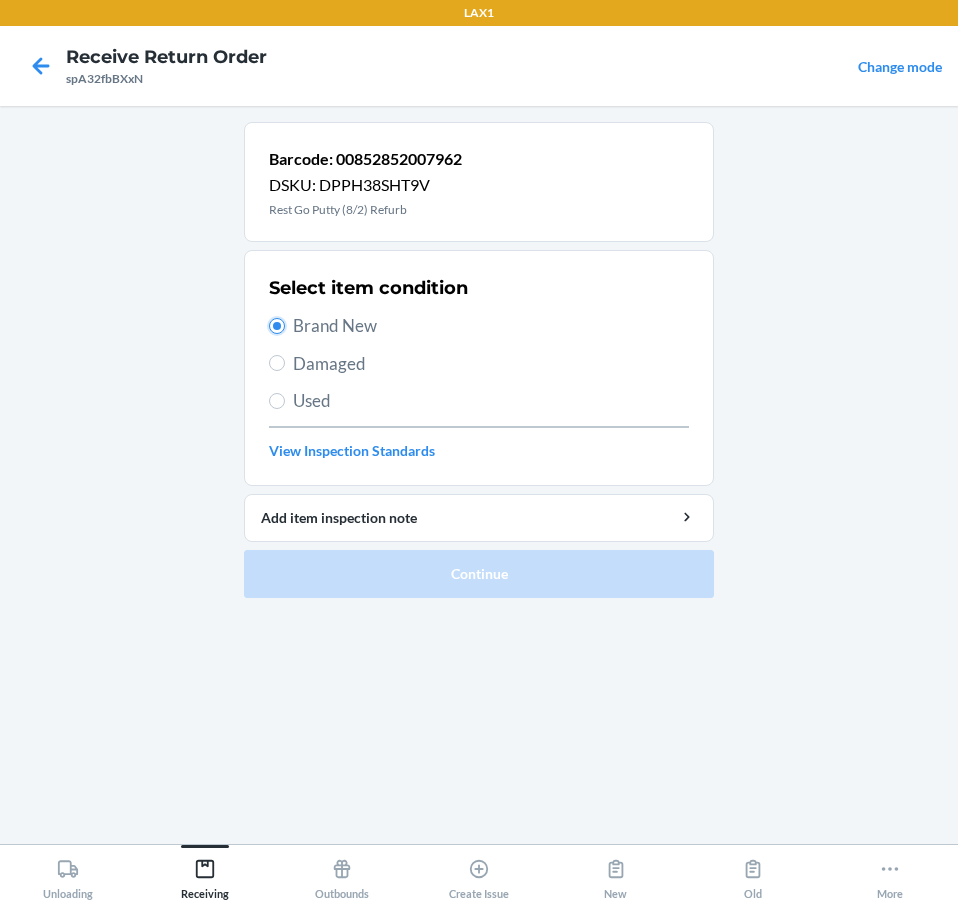 radio on "true" 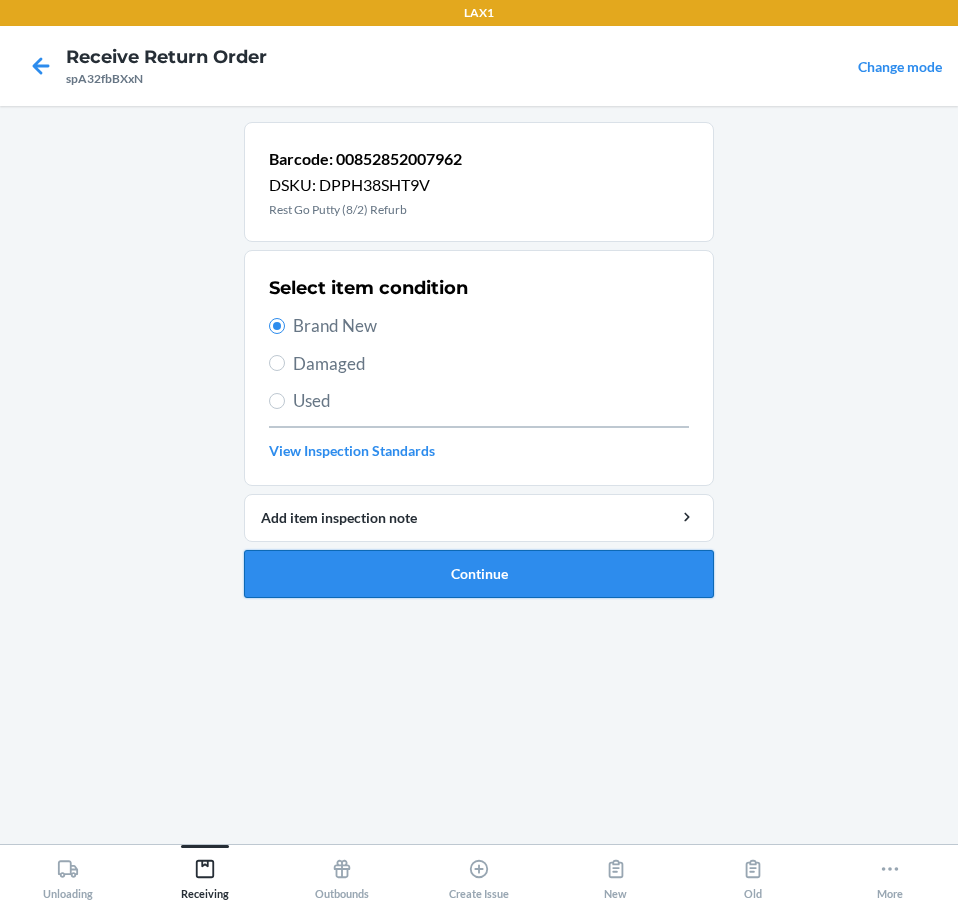 click on "Continue" at bounding box center [479, 574] 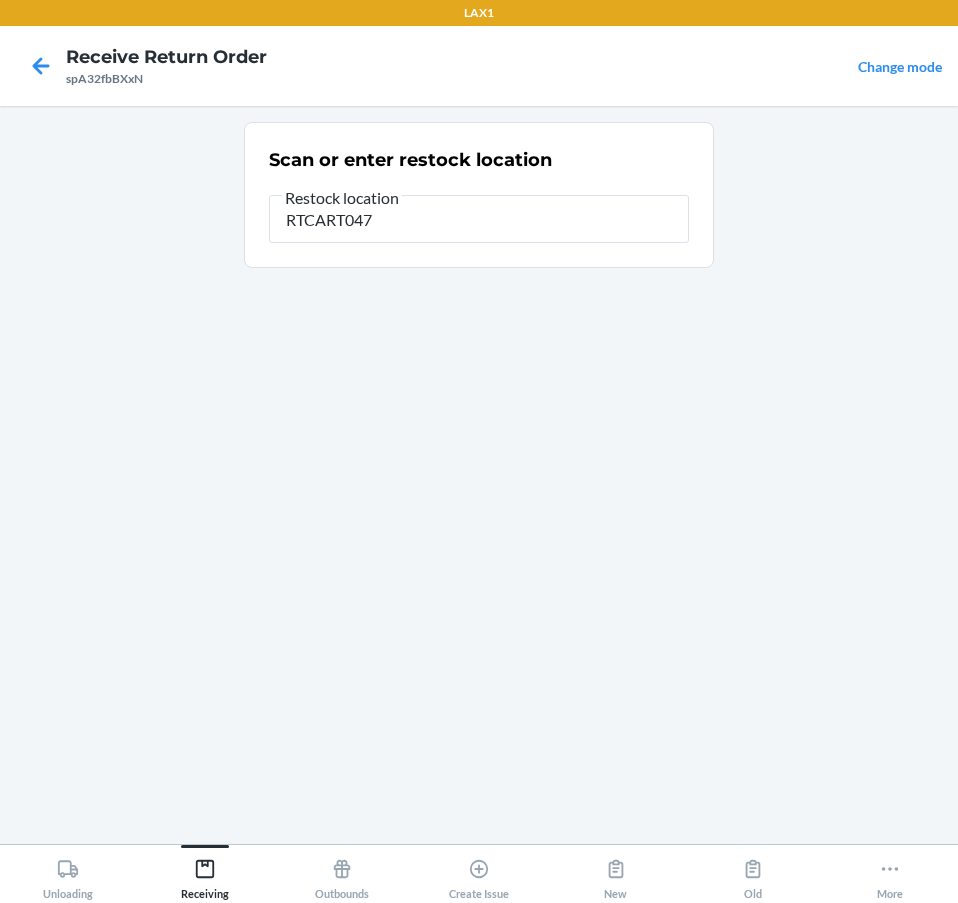 type on "RTCART047" 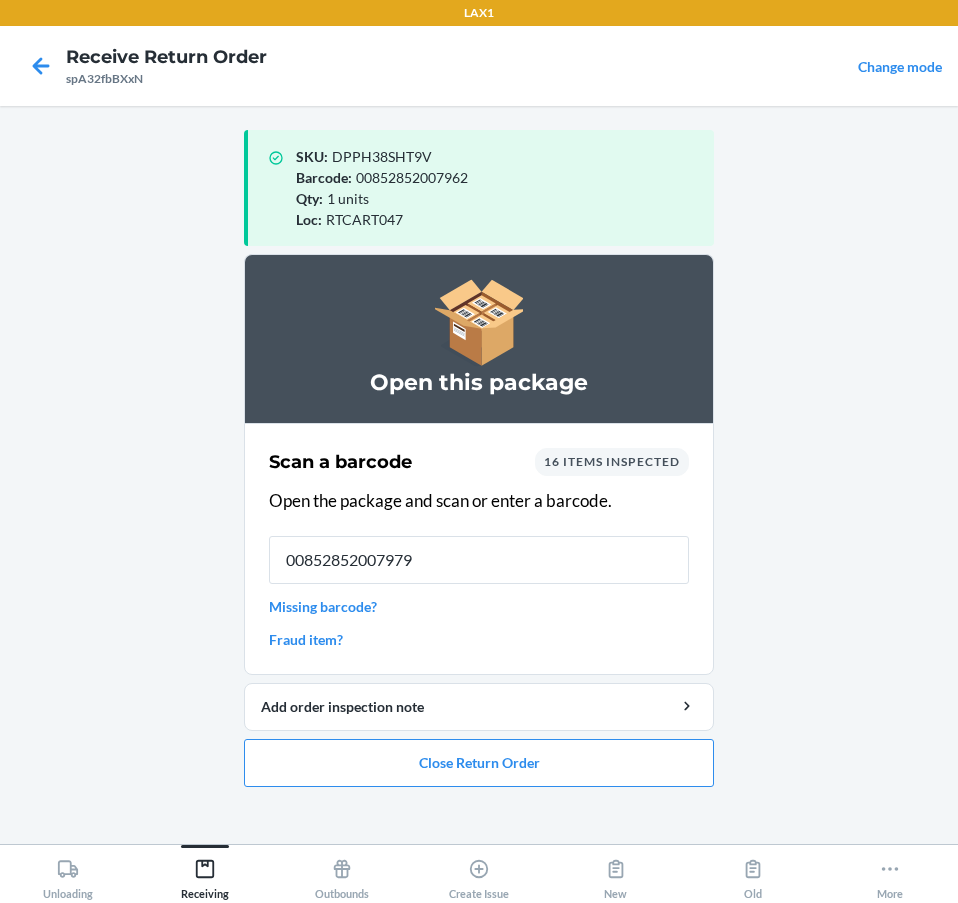 type on "00852852007979" 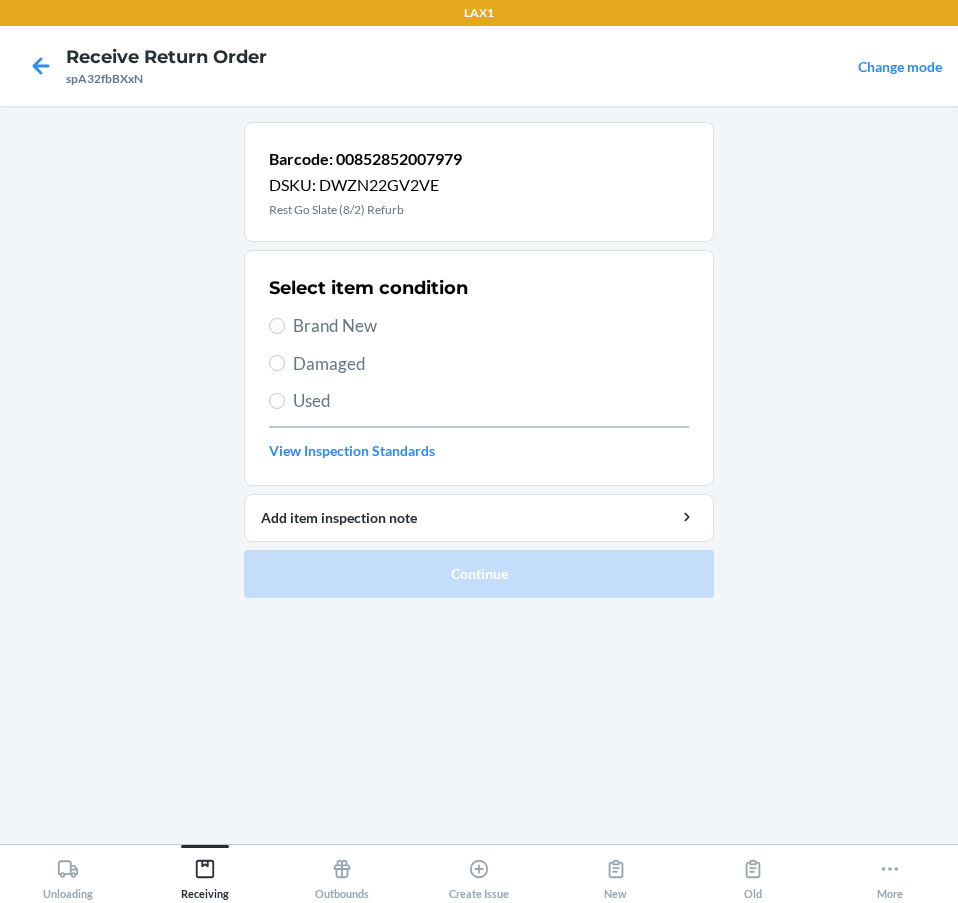 click on "Damaged" at bounding box center [491, 364] 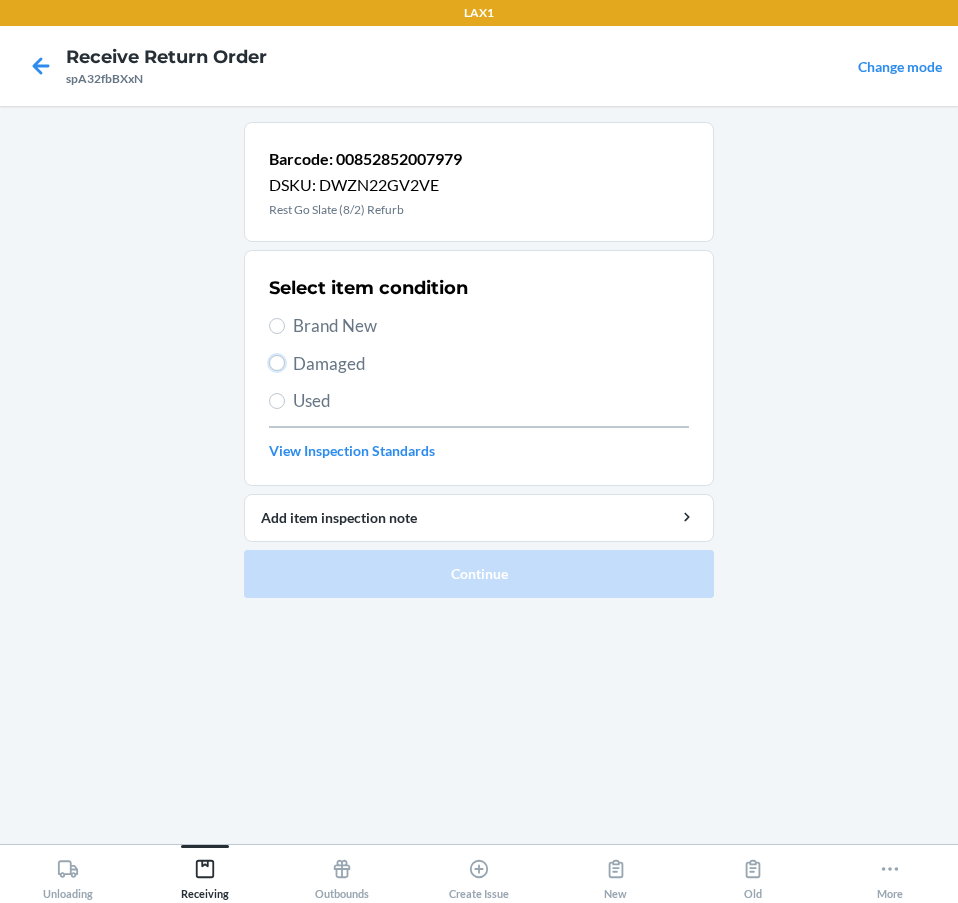 click on "Damaged" at bounding box center (277, 363) 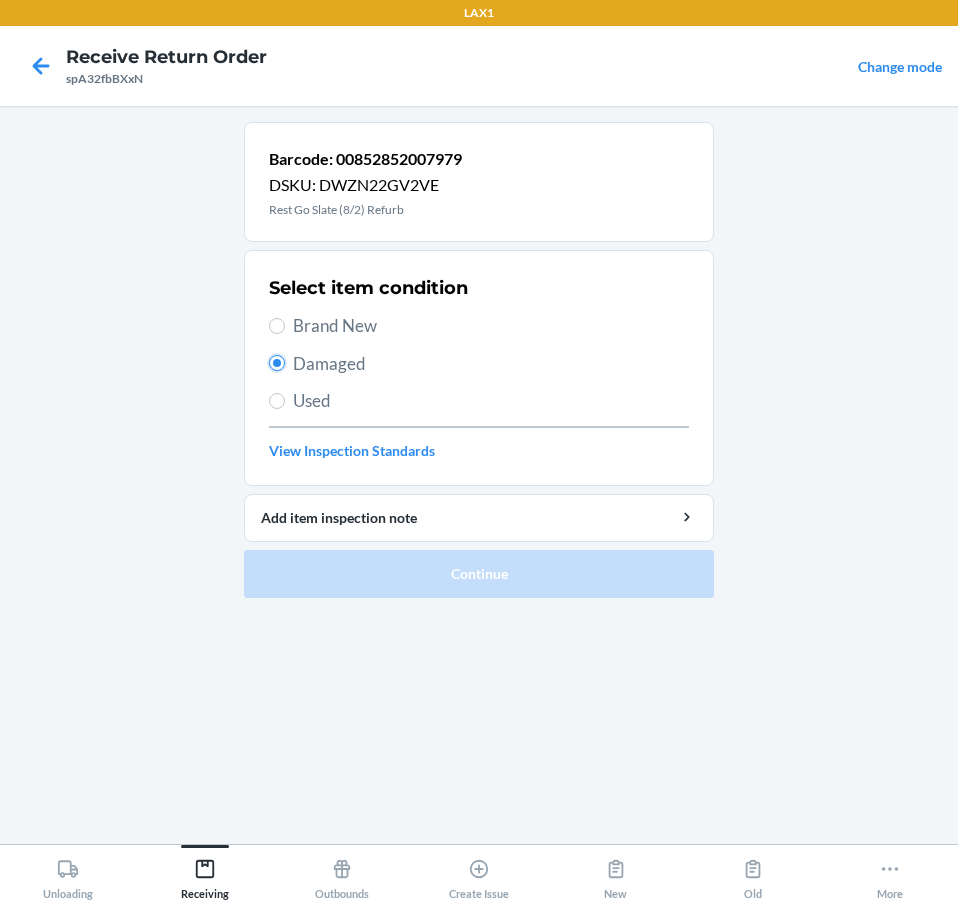 radio on "true" 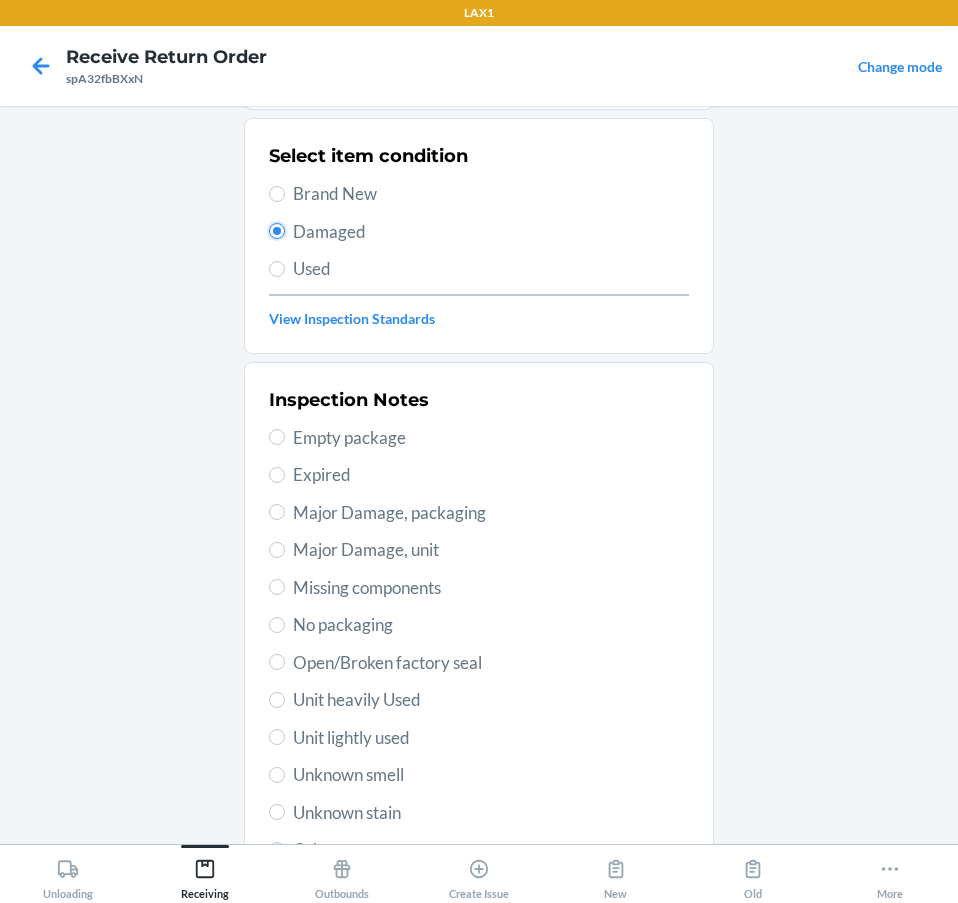 scroll, scrollTop: 304, scrollLeft: 0, axis: vertical 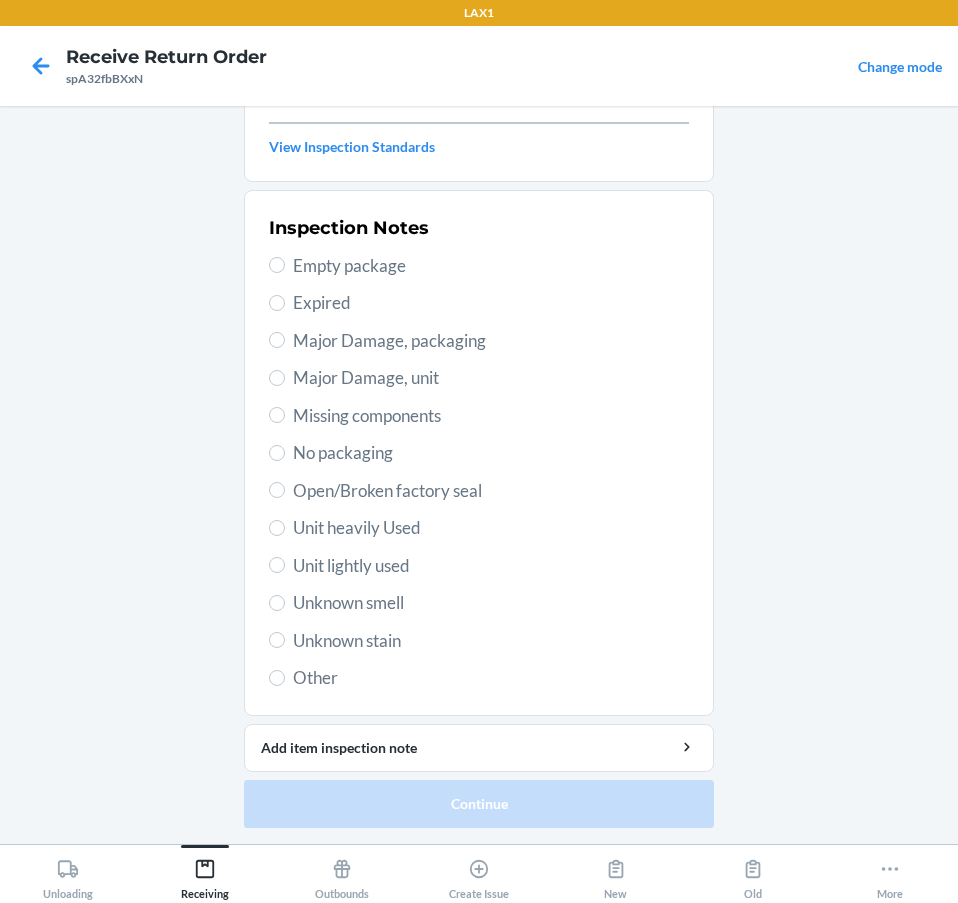 click on "Open/Broken factory seal" at bounding box center (491, 491) 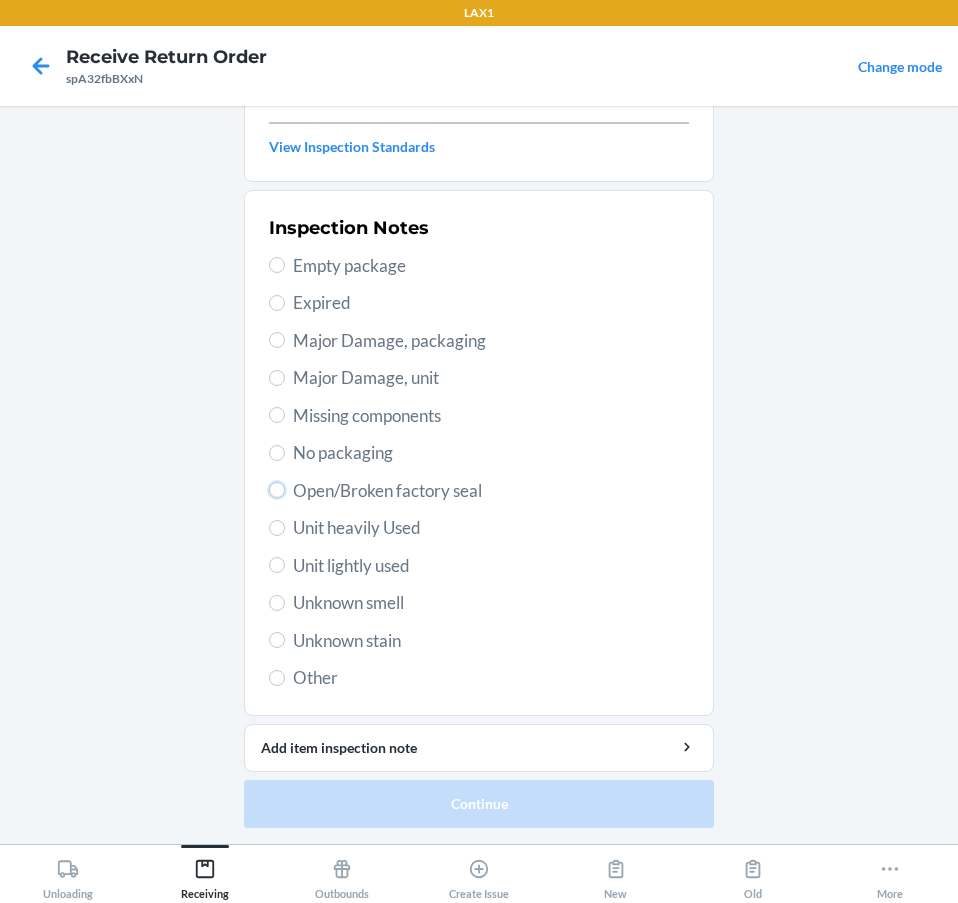 click on "Open/Broken factory seal" at bounding box center [277, 490] 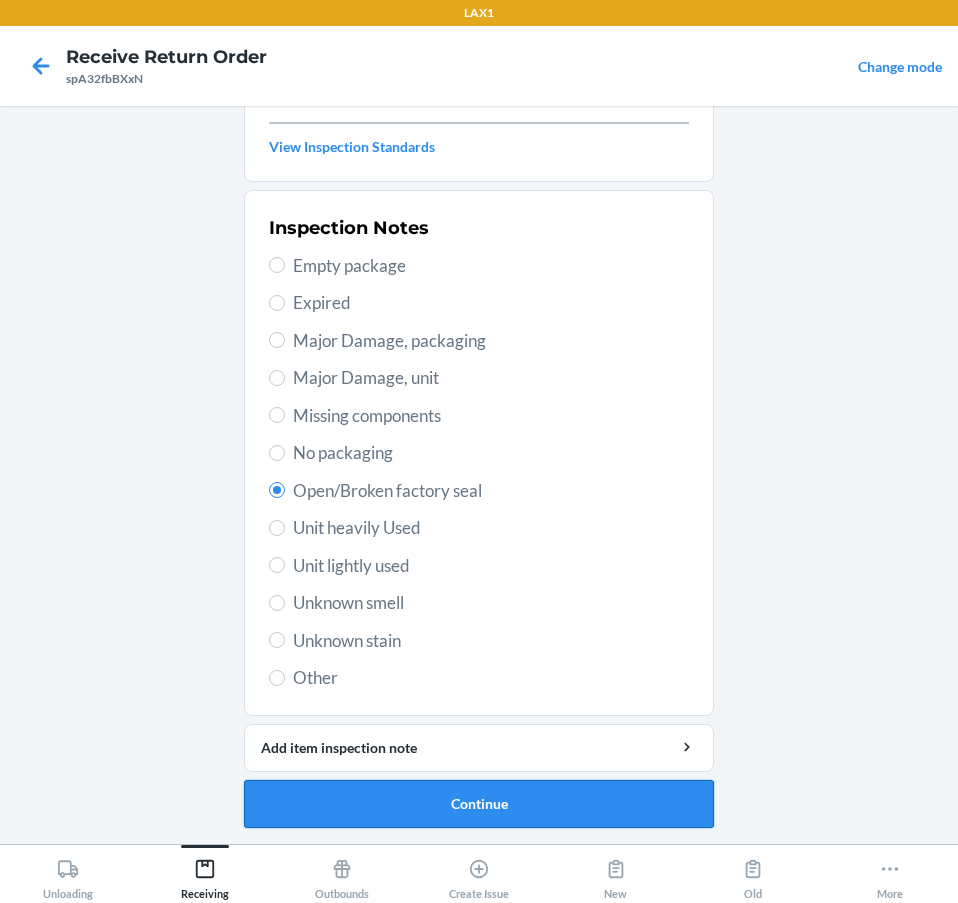 click on "Continue" at bounding box center [479, 804] 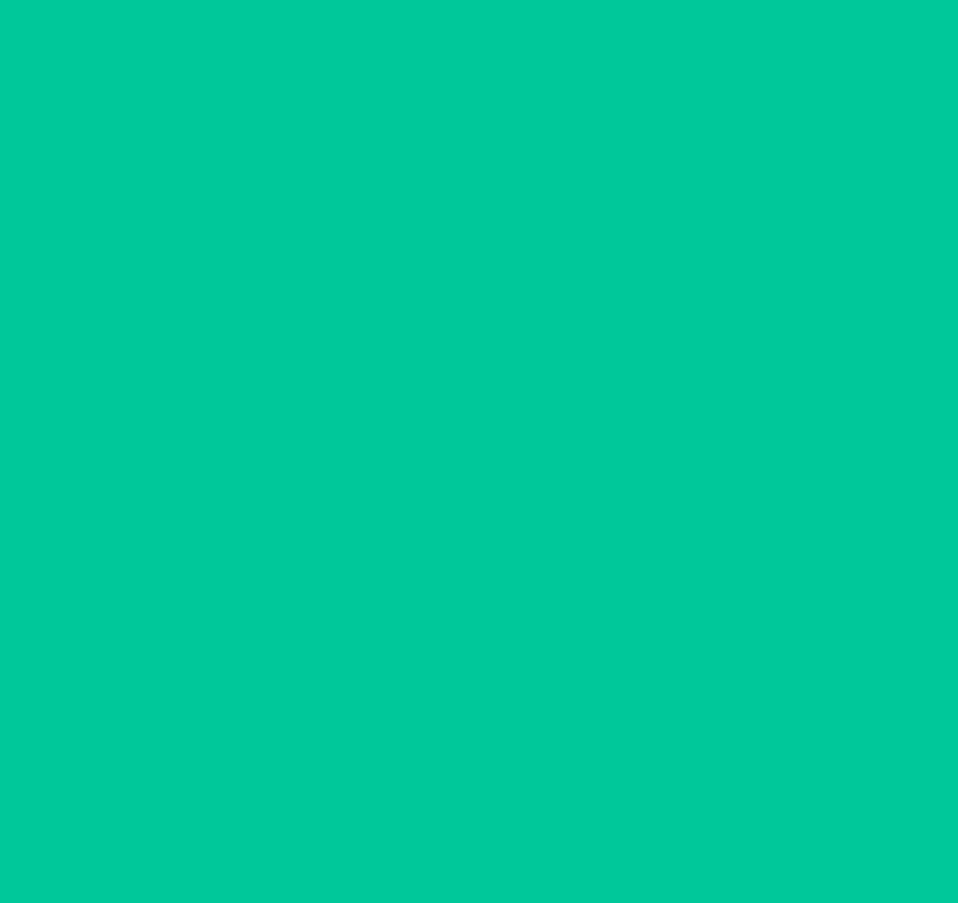 scroll, scrollTop: 127, scrollLeft: 0, axis: vertical 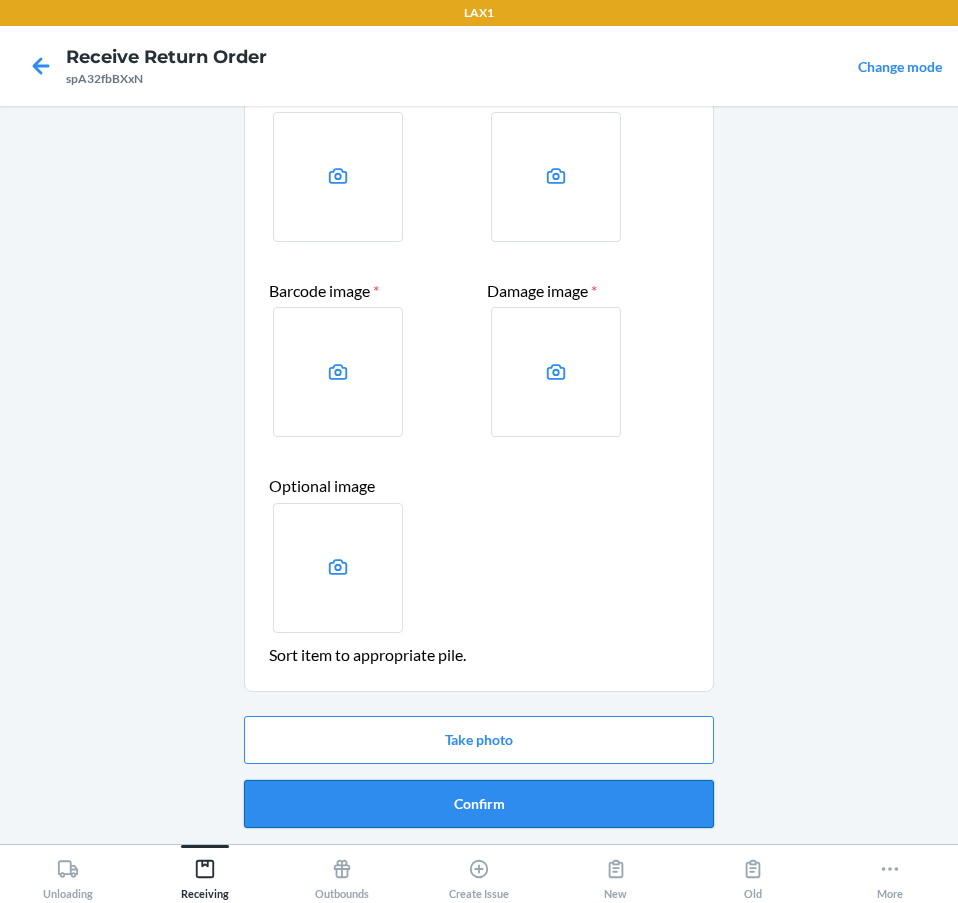 click on "Confirm" at bounding box center [479, 804] 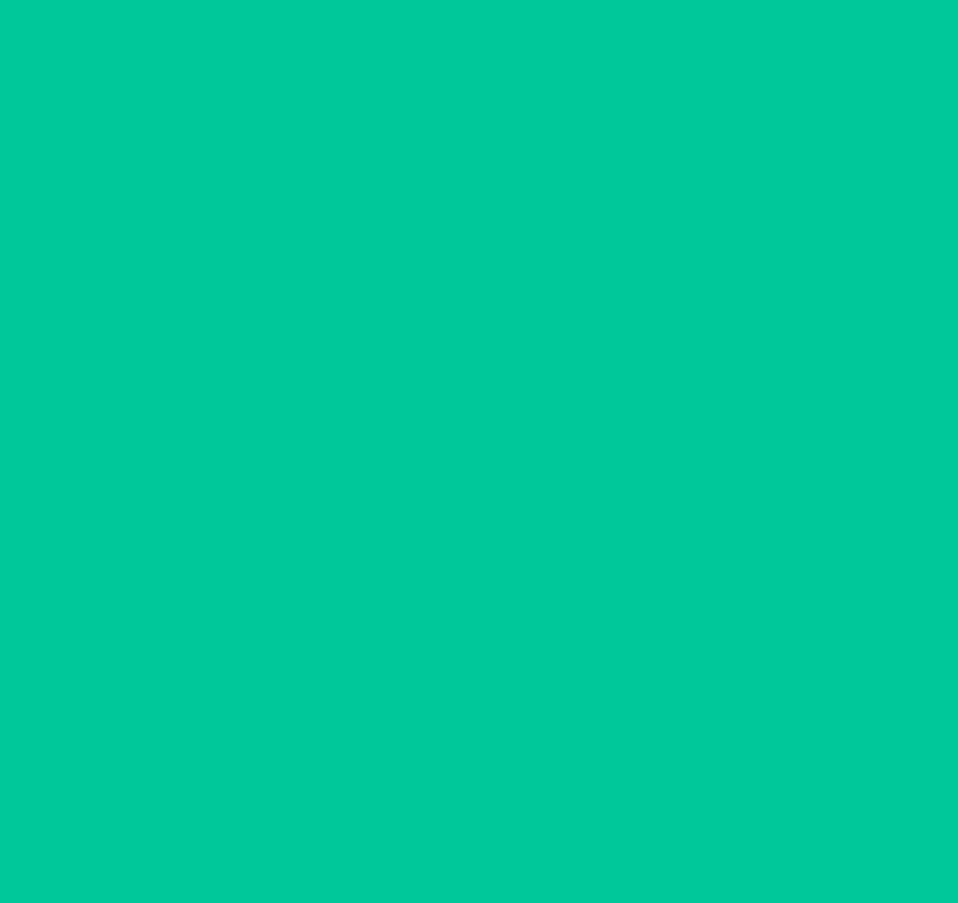 scroll, scrollTop: 0, scrollLeft: 0, axis: both 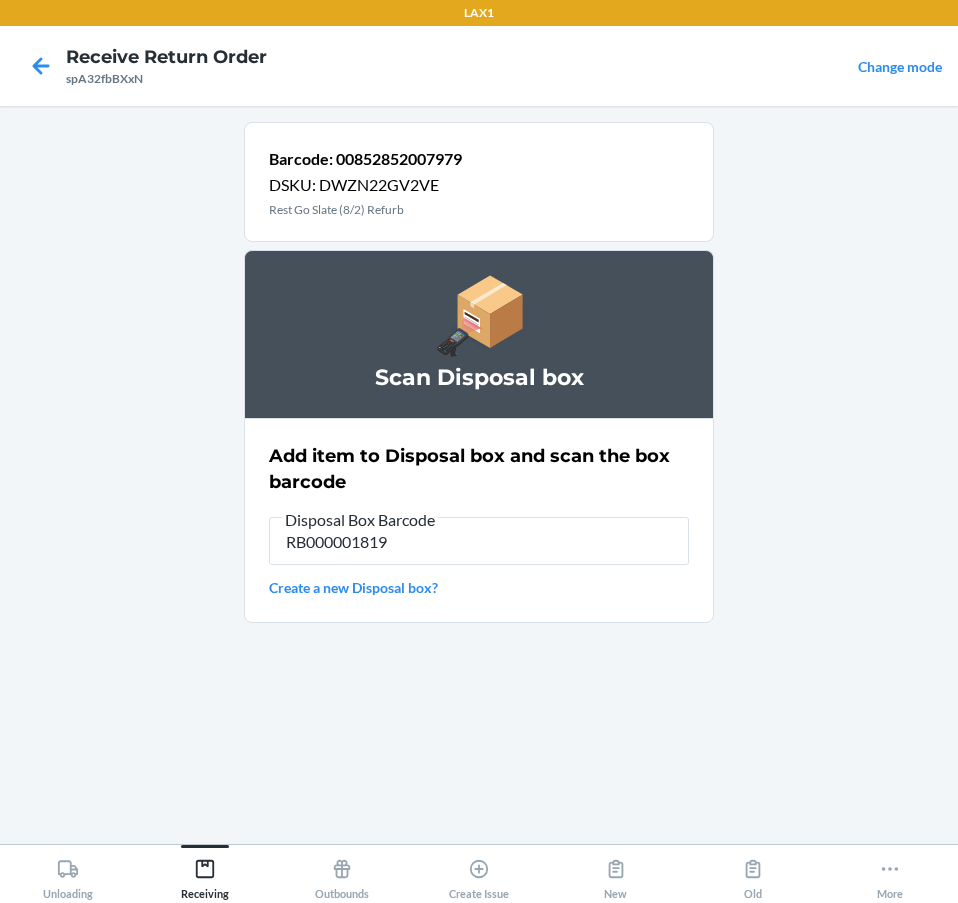 type on "RB000001819" 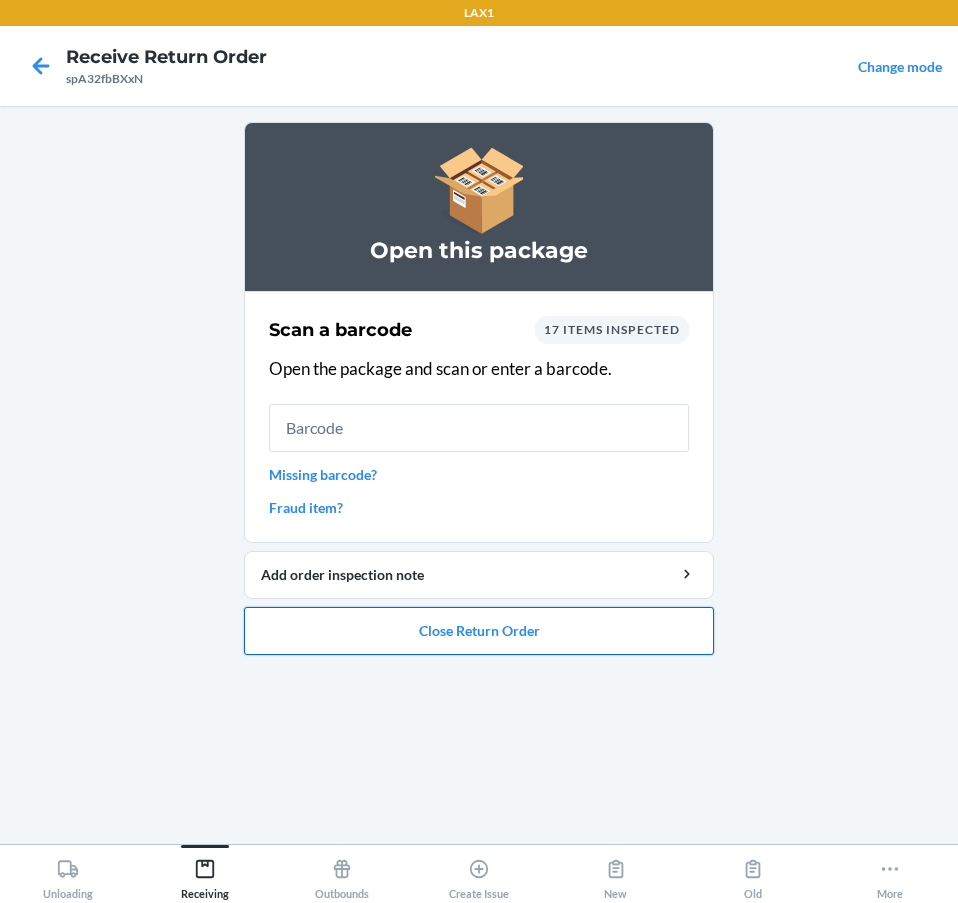 click on "Close Return Order" at bounding box center [479, 631] 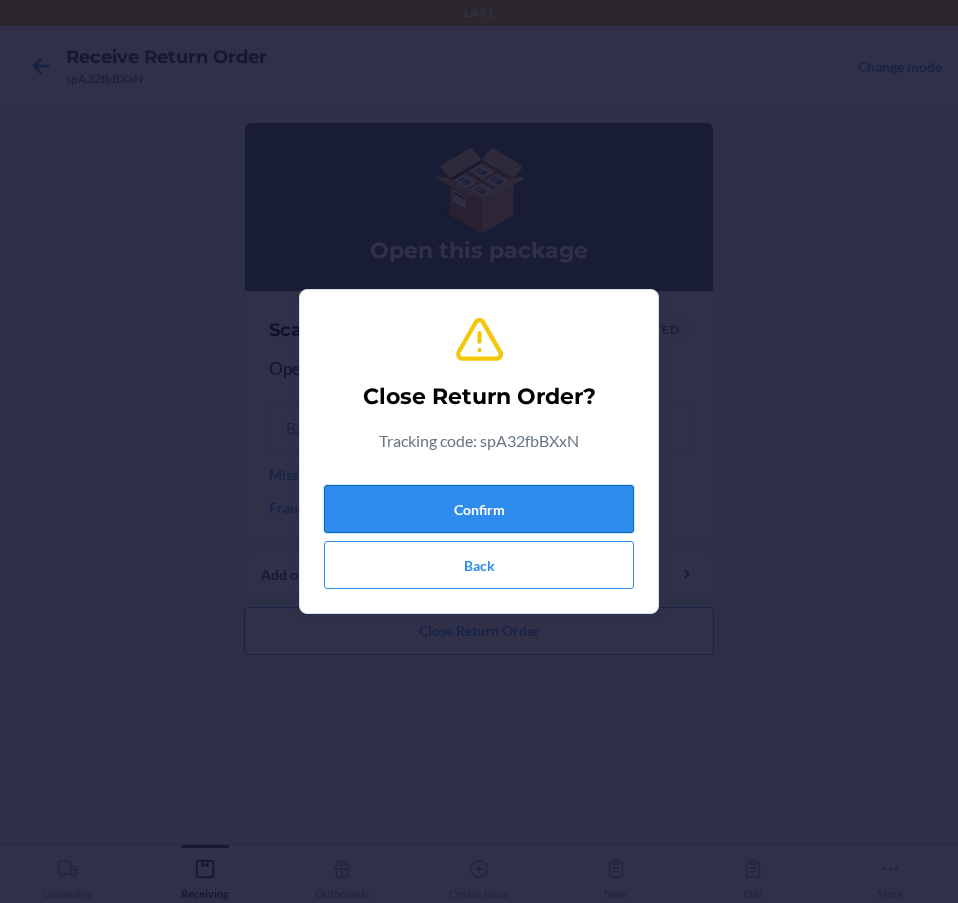 click on "Confirm" at bounding box center [479, 509] 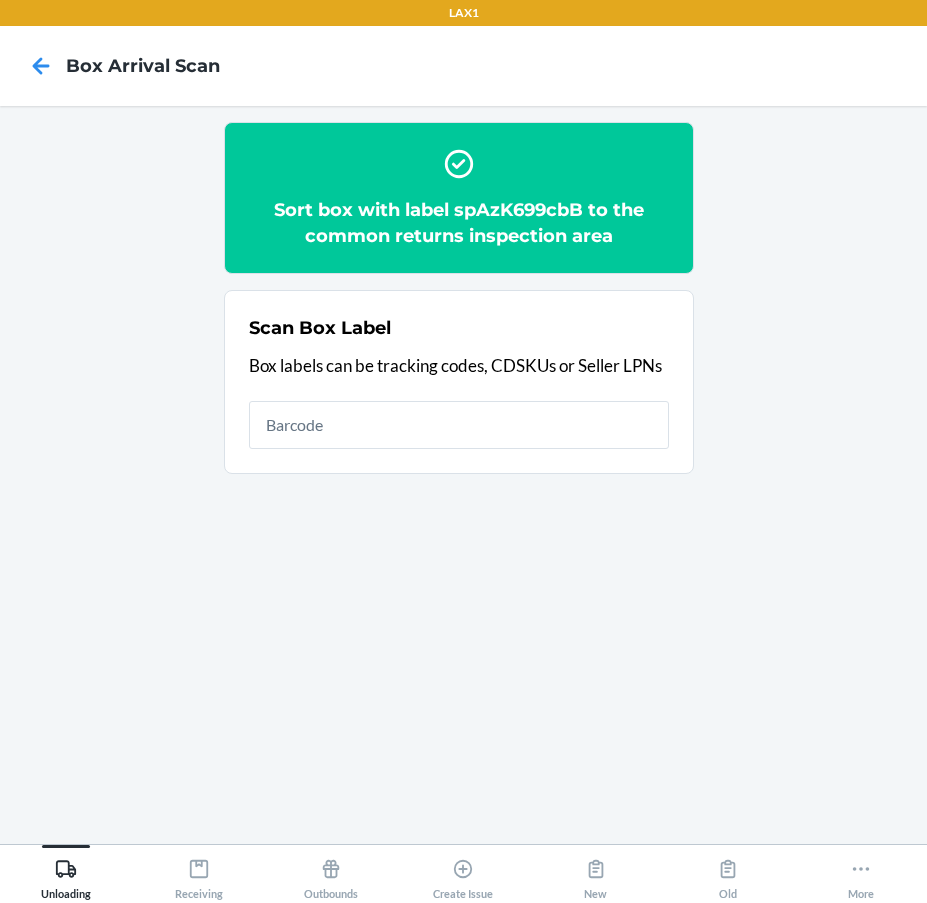 scroll, scrollTop: 0, scrollLeft: 0, axis: both 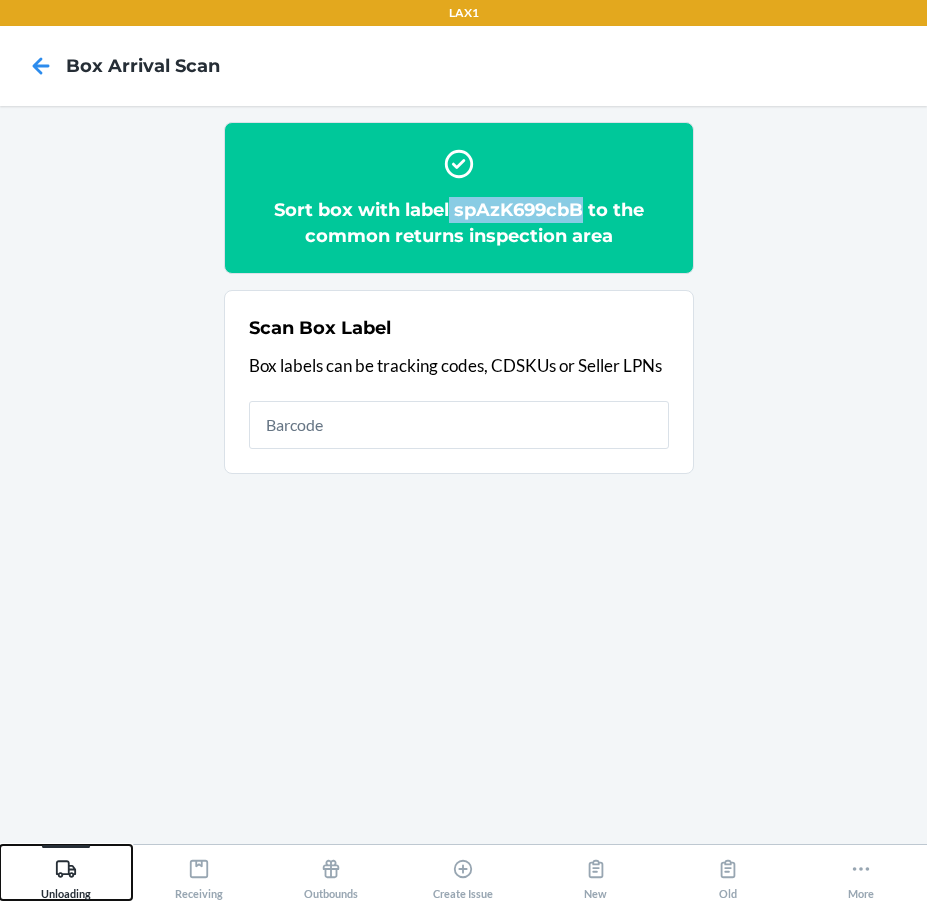 drag, startPoint x: 74, startPoint y: 860, endPoint x: 86, endPoint y: 843, distance: 20.808653 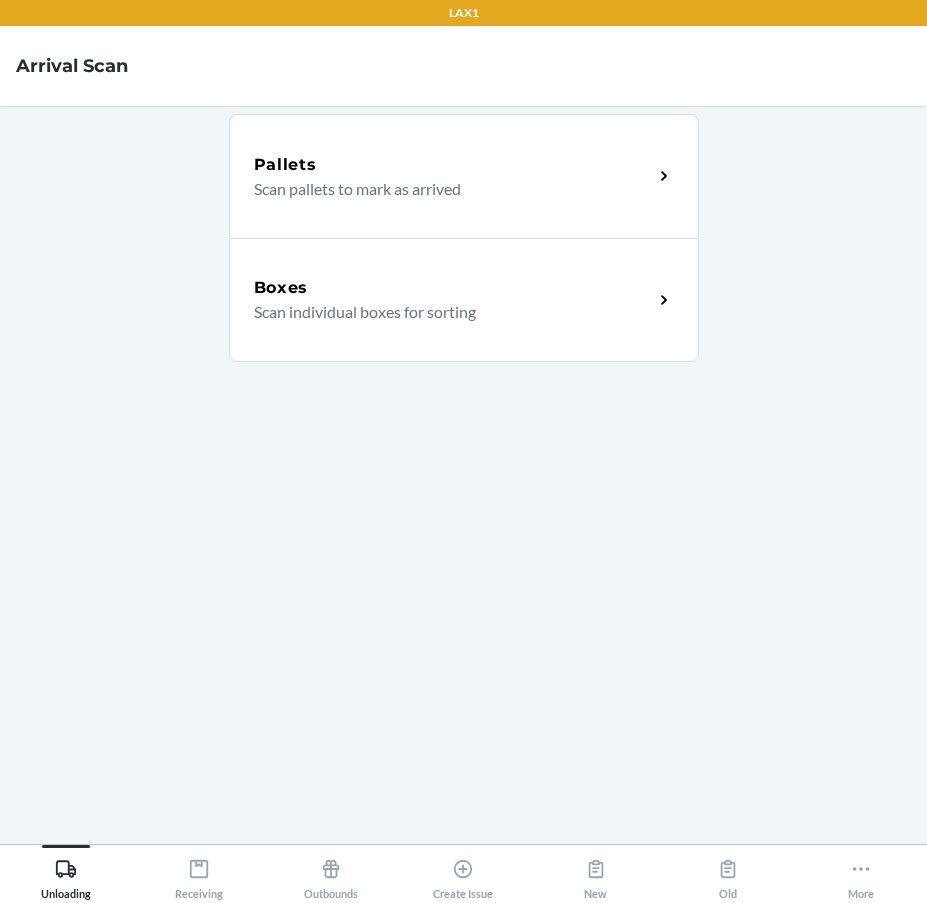 click on "Boxes" at bounding box center (453, 288) 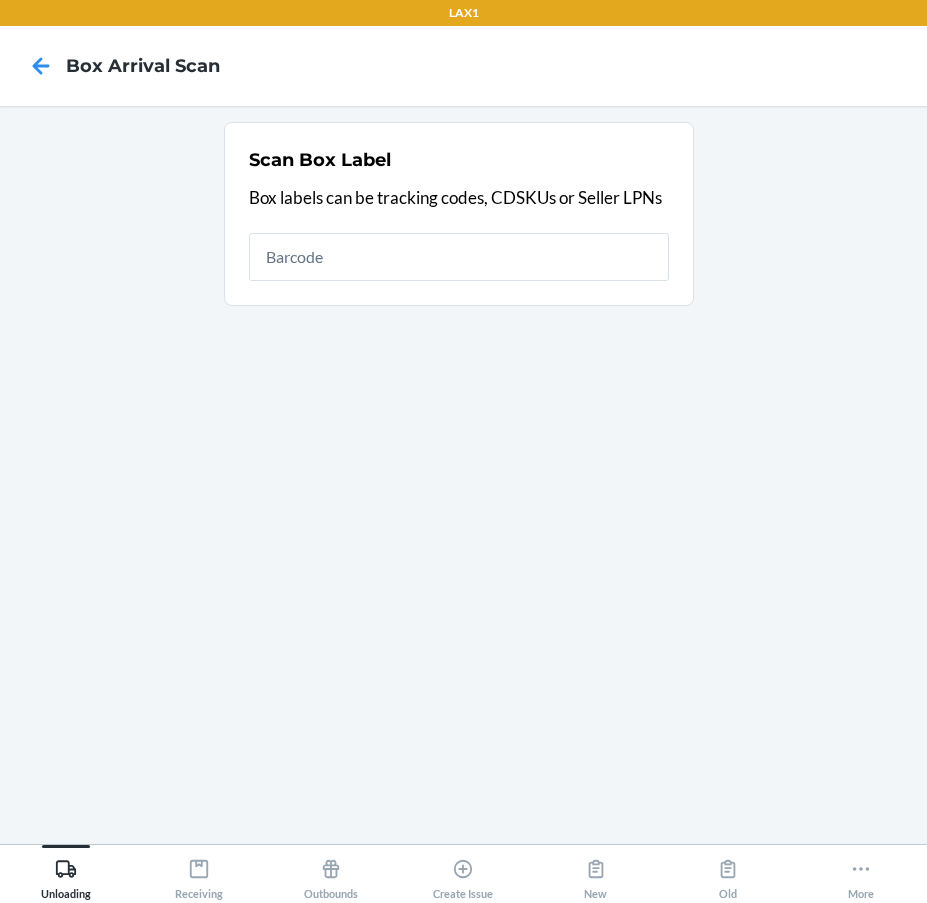 scroll, scrollTop: 0, scrollLeft: 0, axis: both 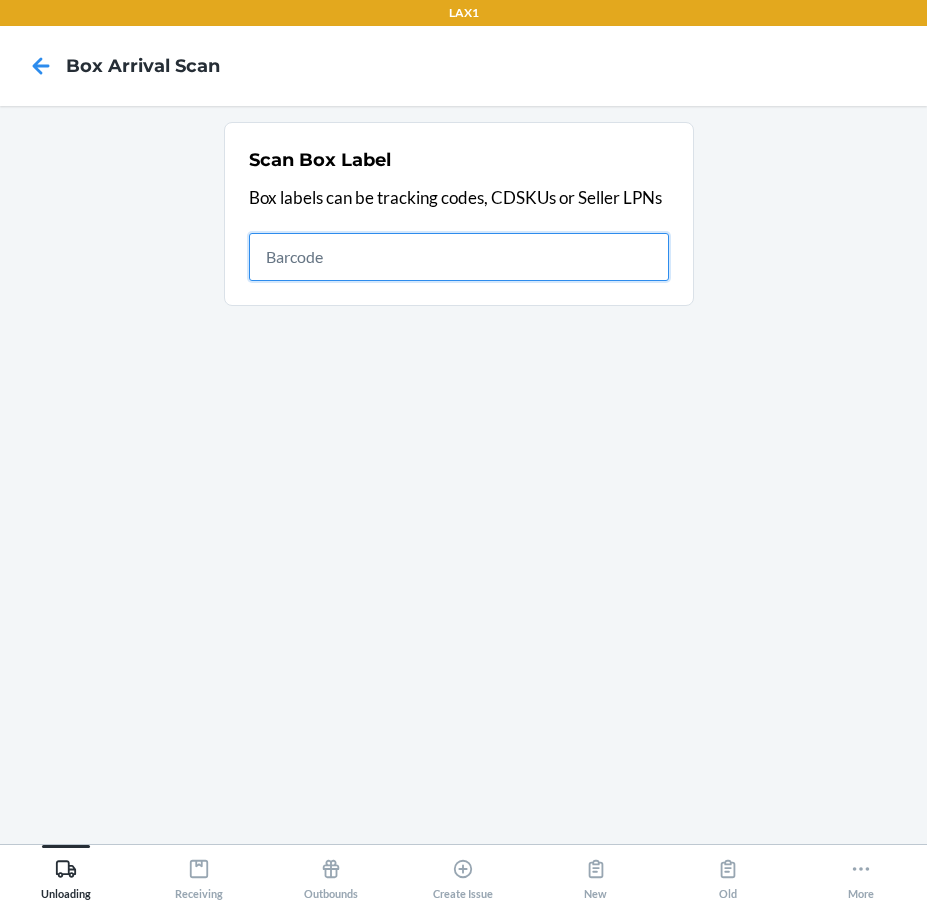 click at bounding box center (459, 257) 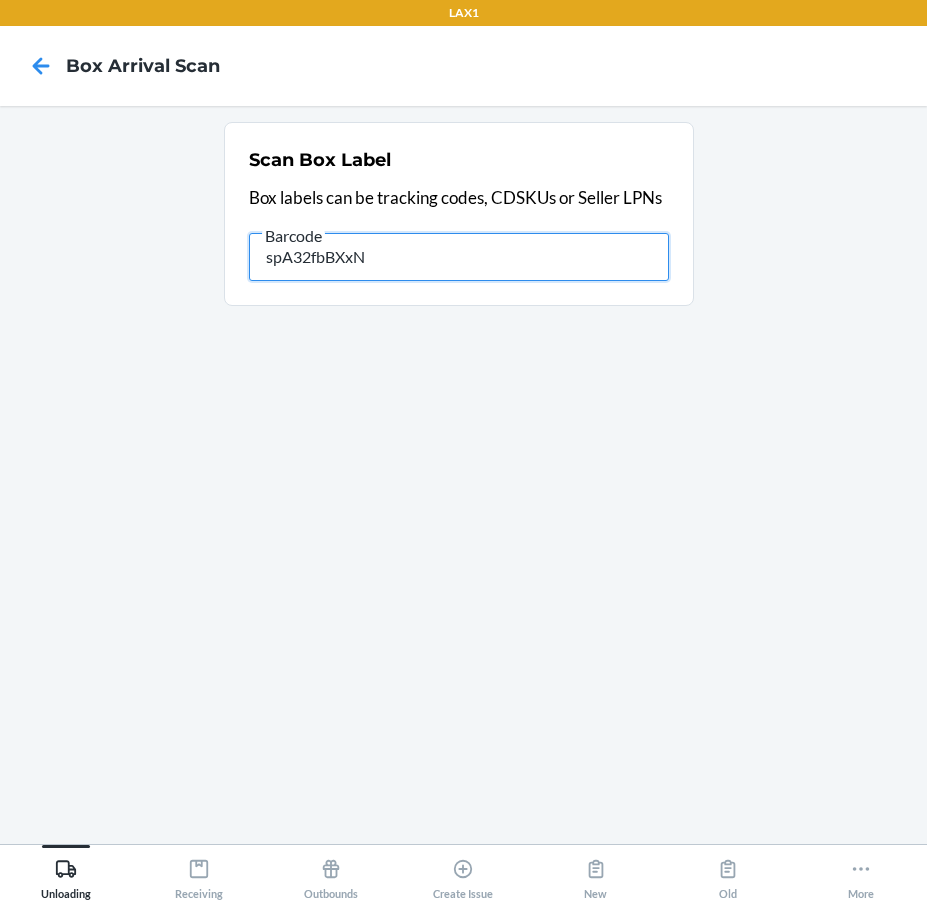 type on "spA32fbBXxN" 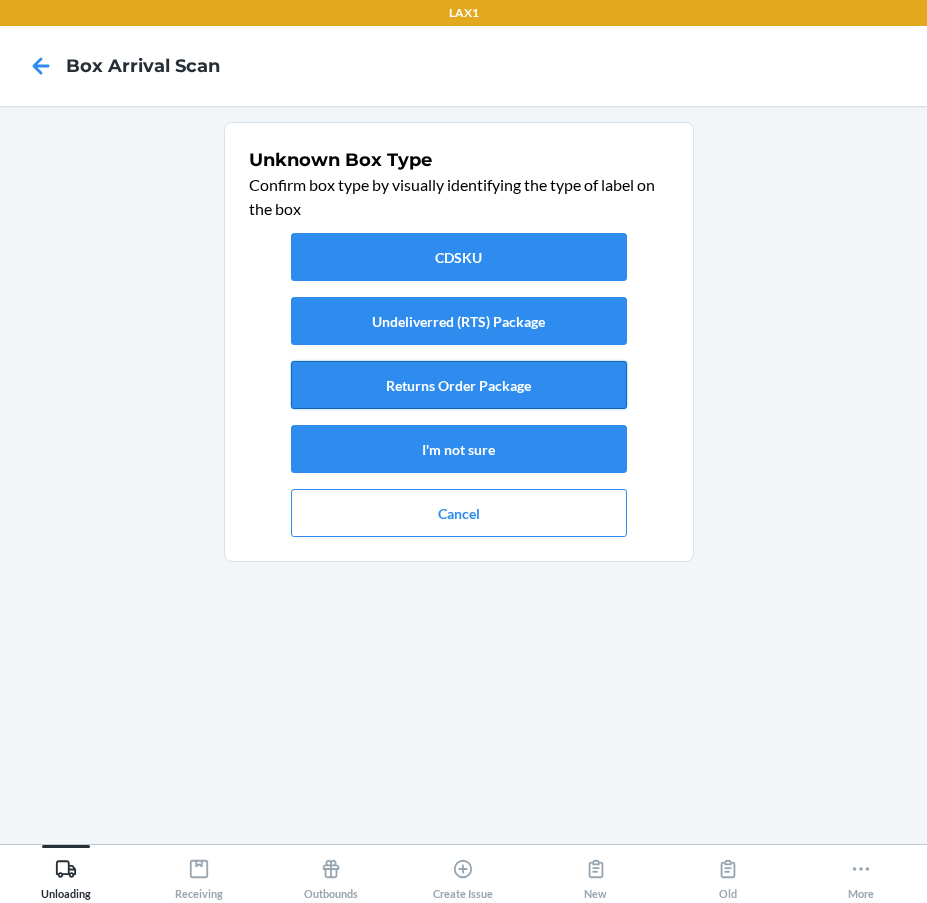 click on "Returns Order Package" at bounding box center [459, 385] 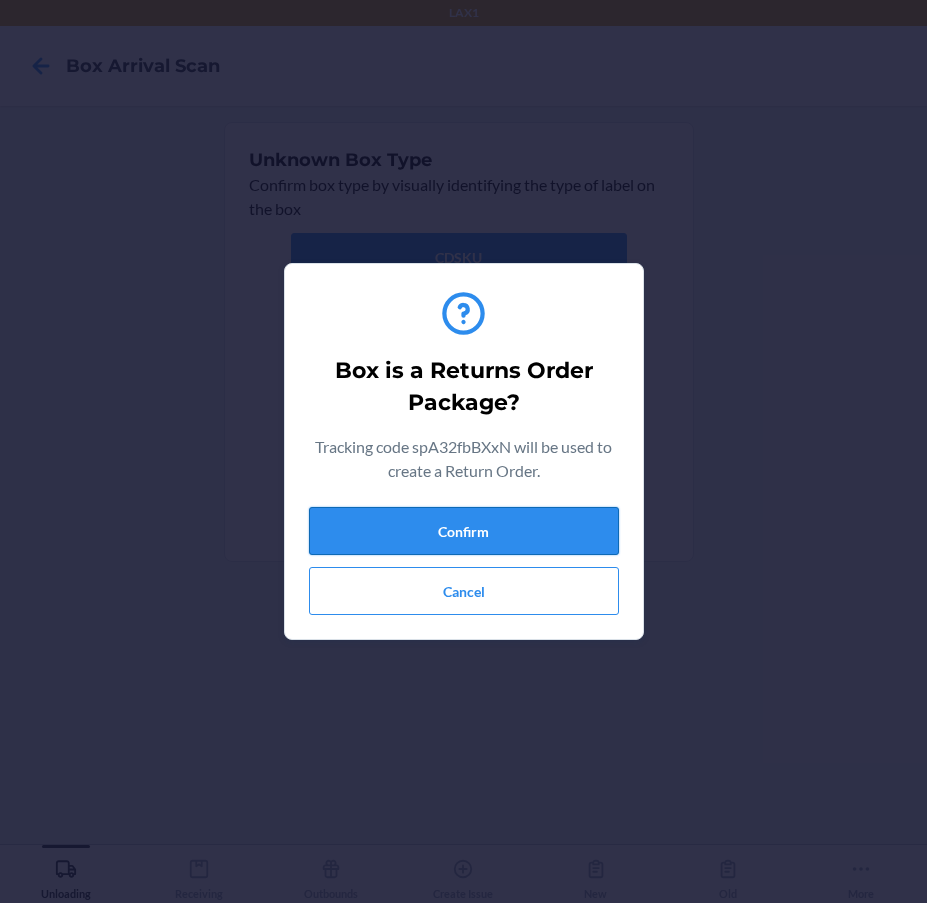 click on "Confirm" at bounding box center [464, 531] 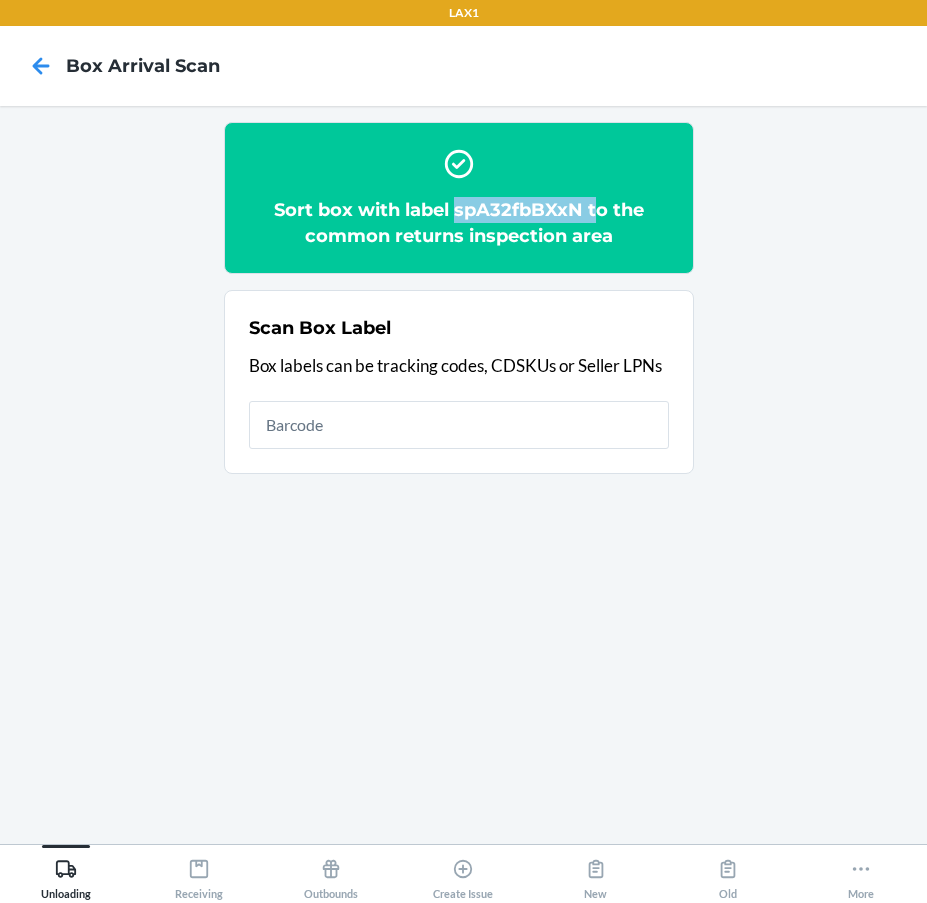 drag, startPoint x: 454, startPoint y: 210, endPoint x: 592, endPoint y: 209, distance: 138.00362 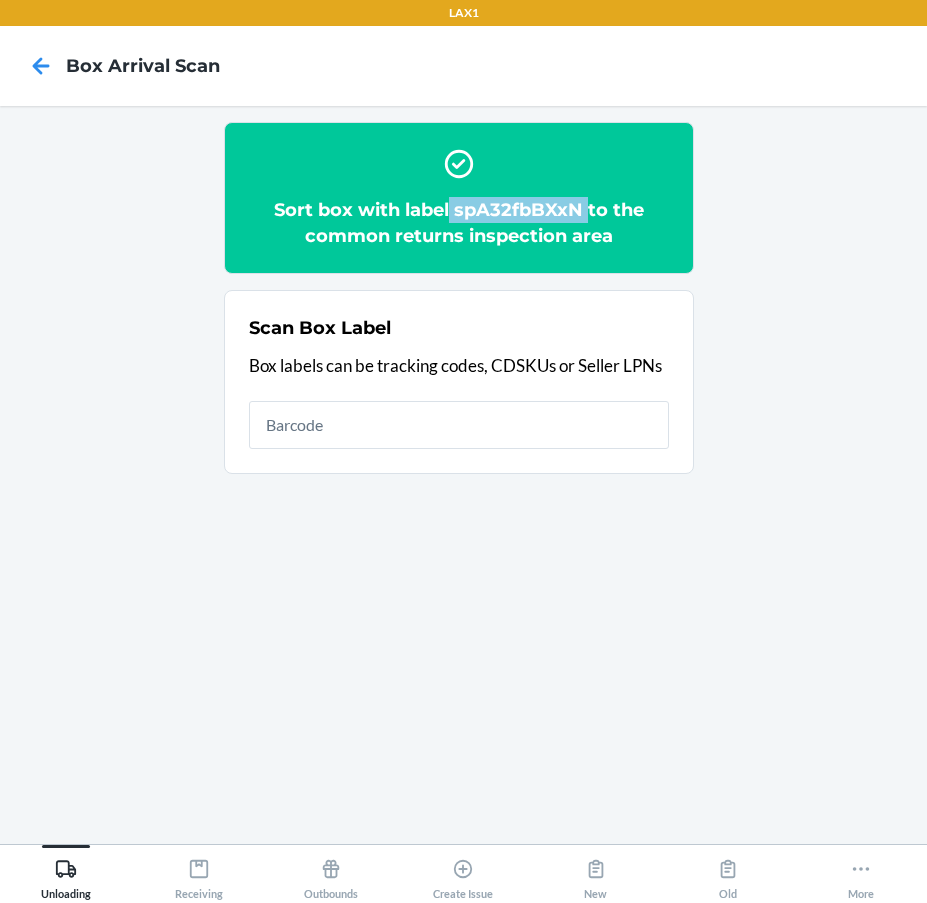 drag, startPoint x: 453, startPoint y: 208, endPoint x: 586, endPoint y: 205, distance: 133.03383 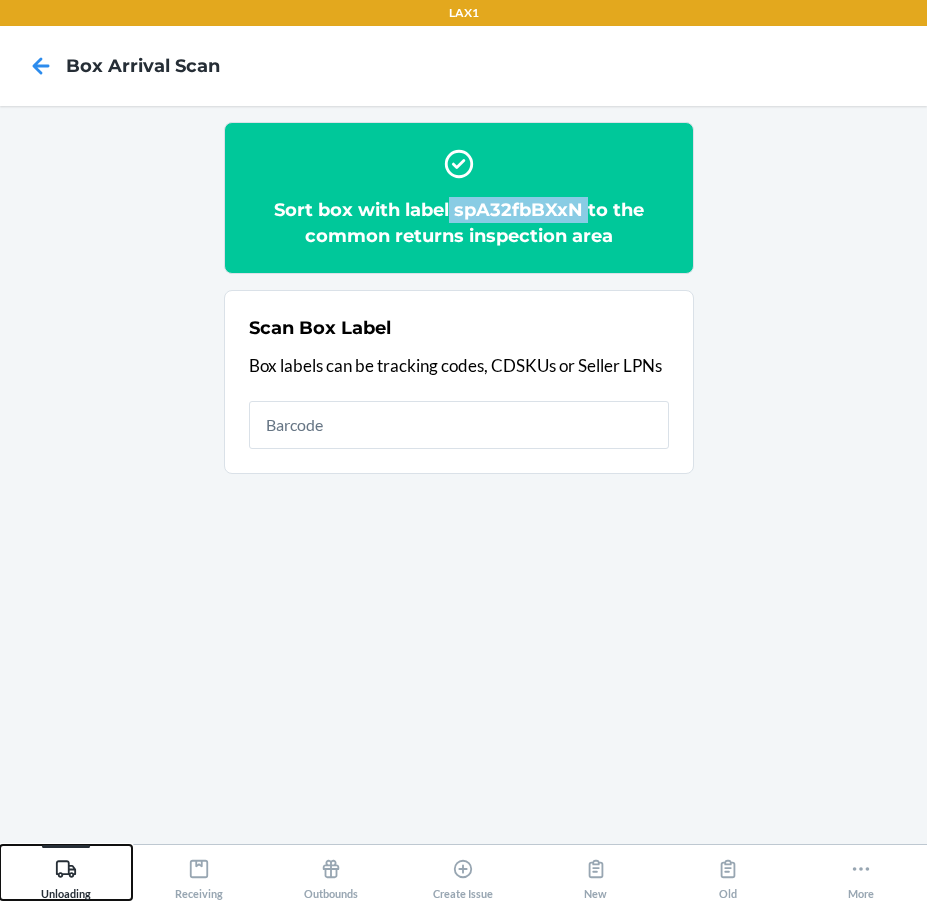 click 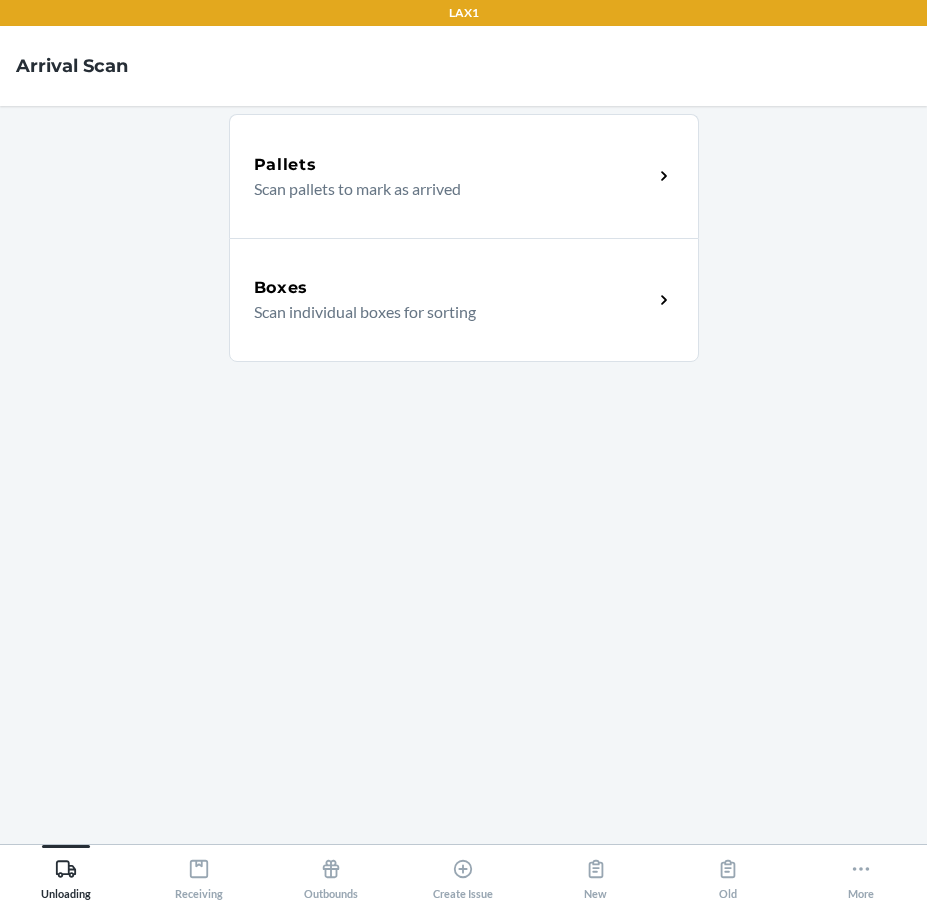 click on "Boxes" at bounding box center [453, 288] 